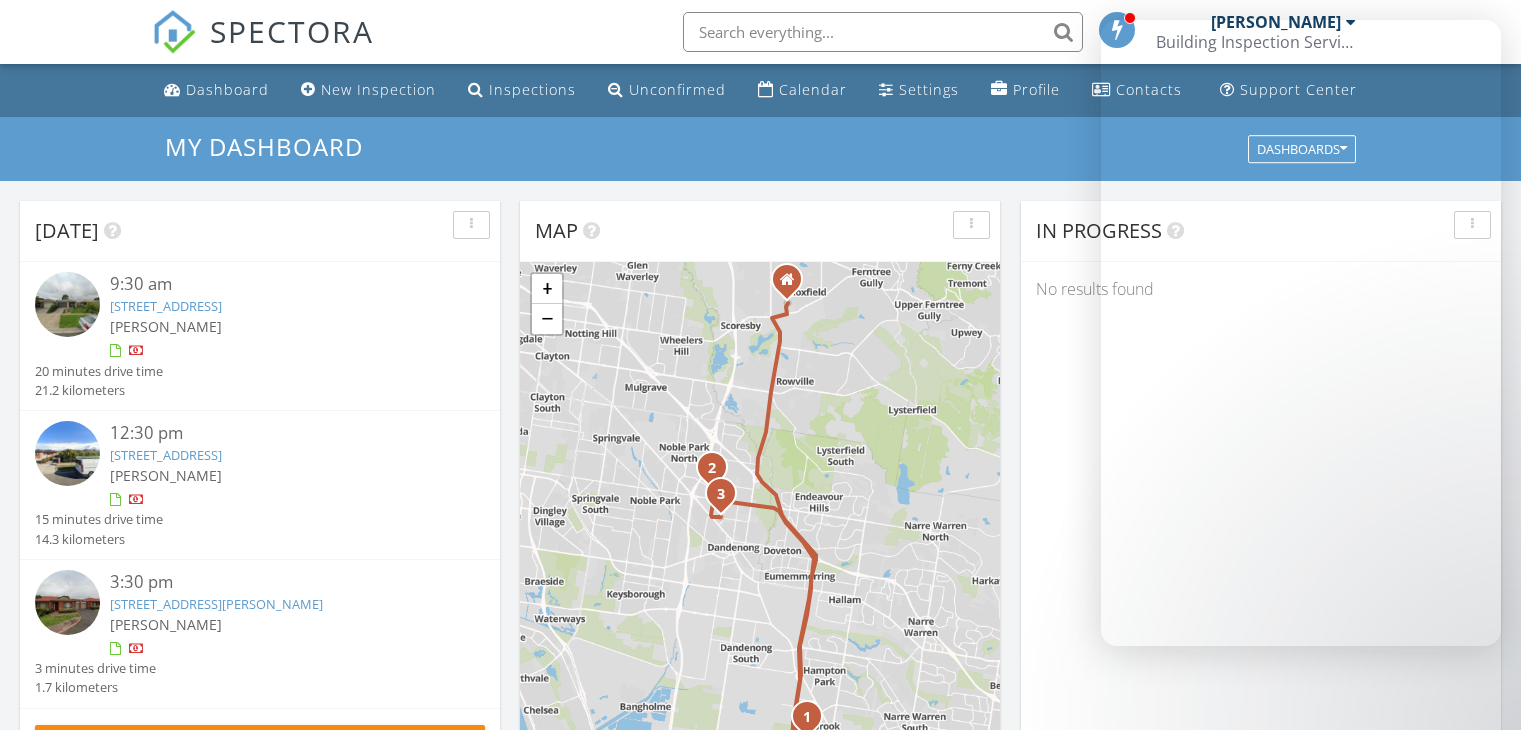 scroll, scrollTop: 0, scrollLeft: 0, axis: both 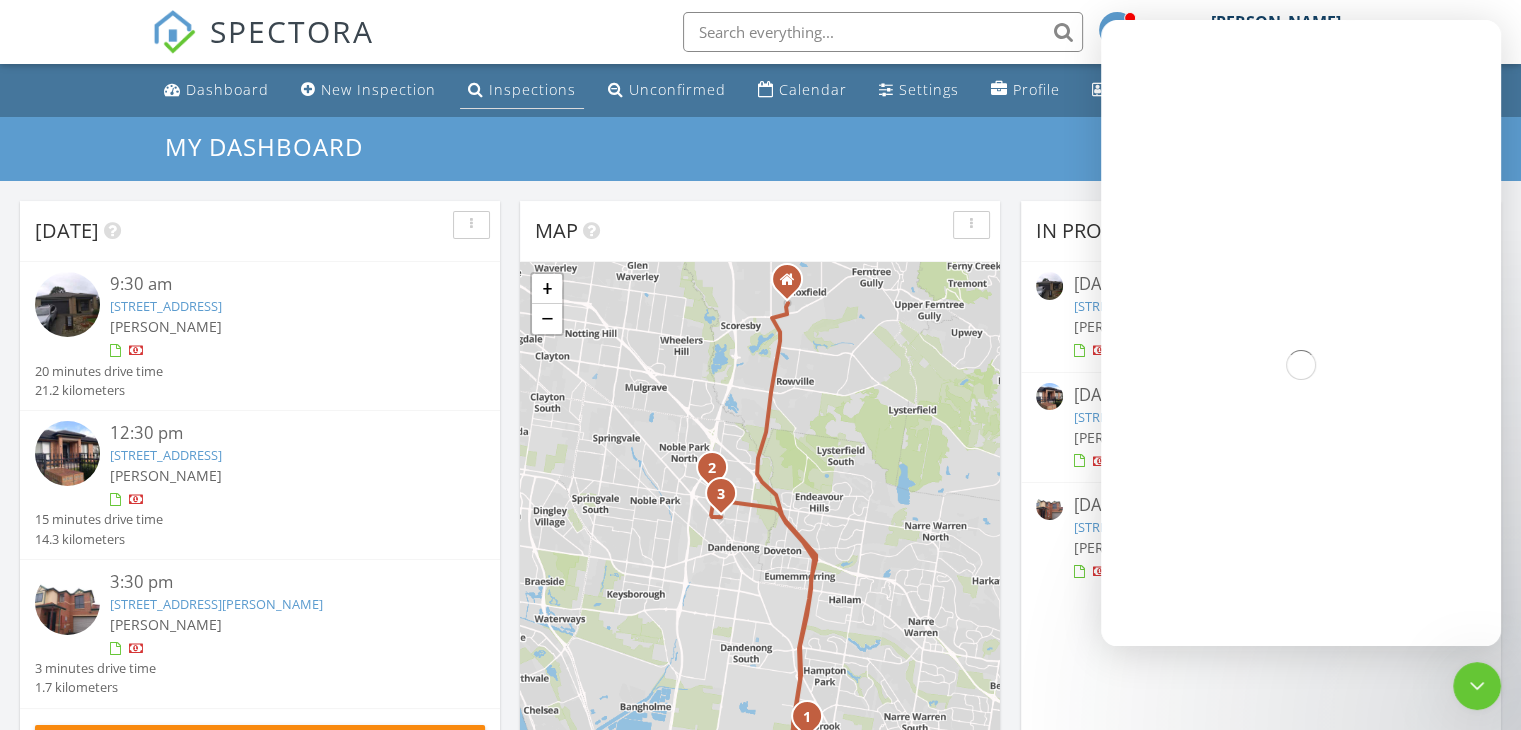 click on "Inspections" at bounding box center [532, 89] 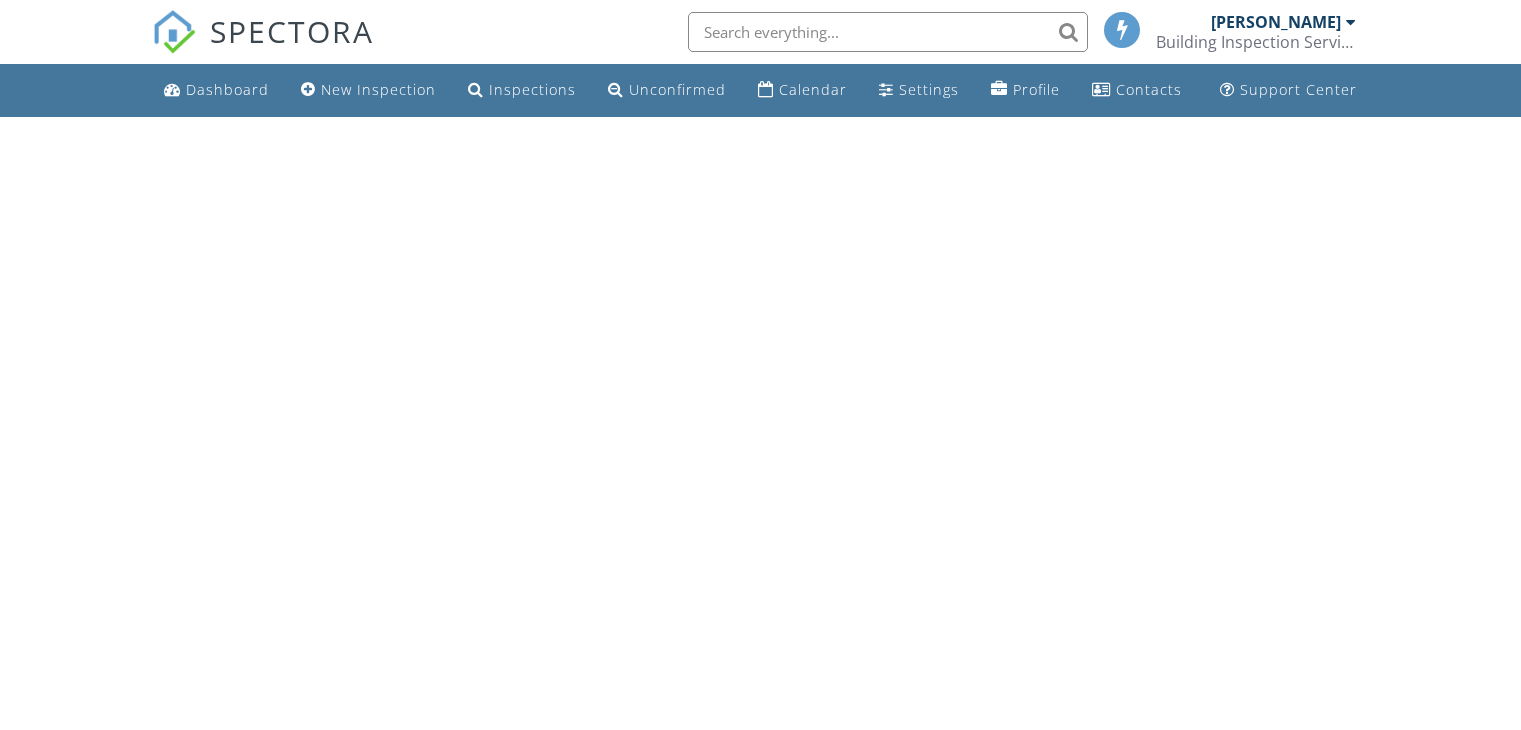 scroll, scrollTop: 0, scrollLeft: 0, axis: both 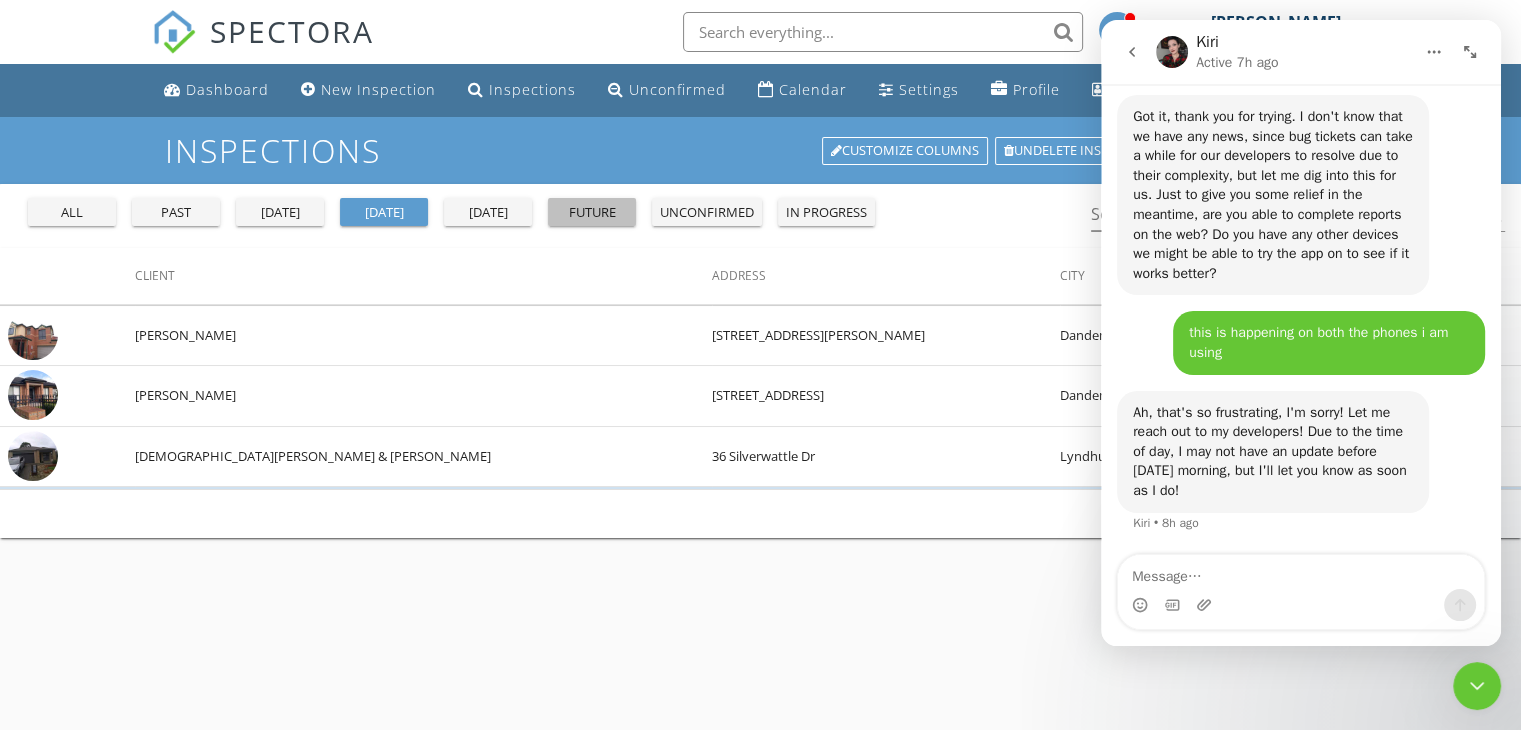 click on "future" at bounding box center [592, 212] 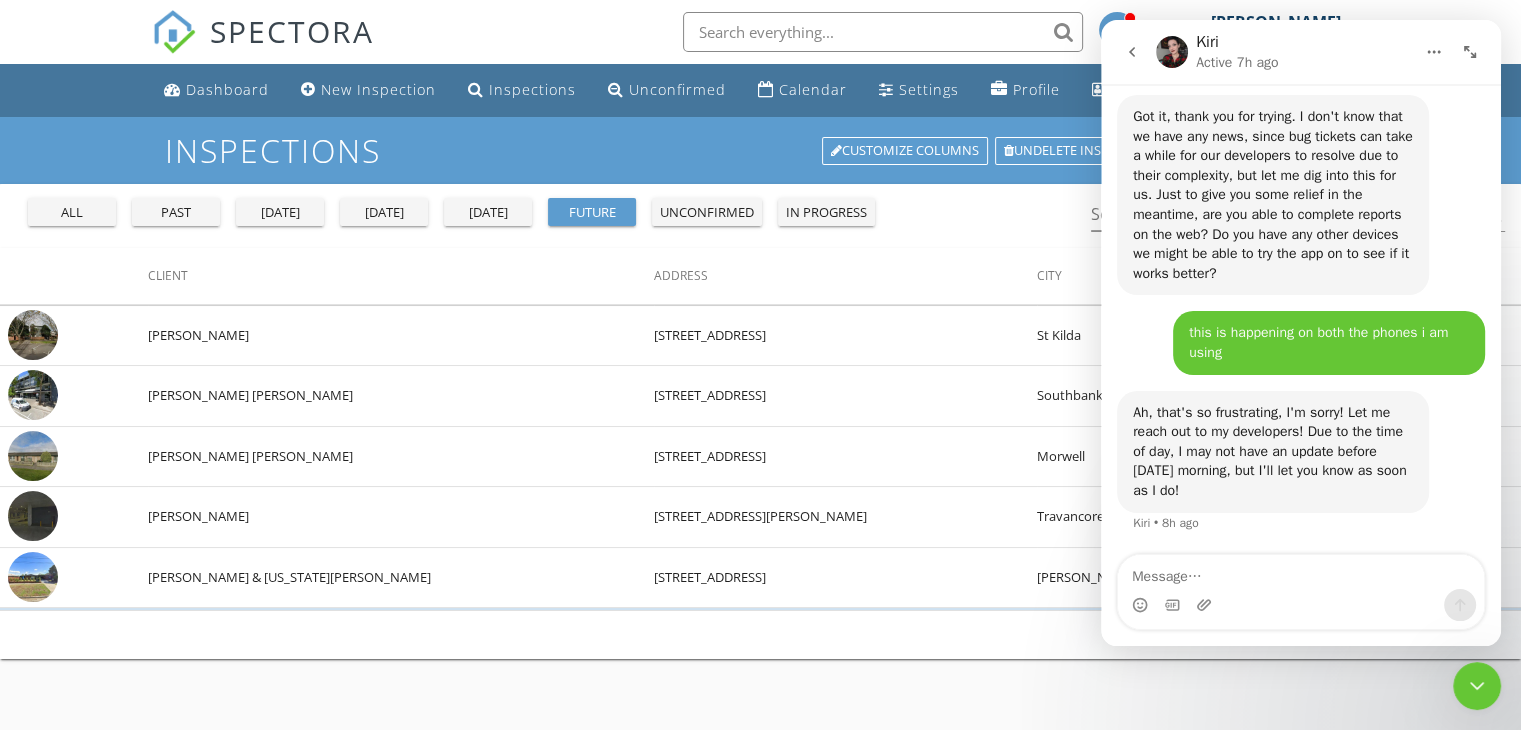 click 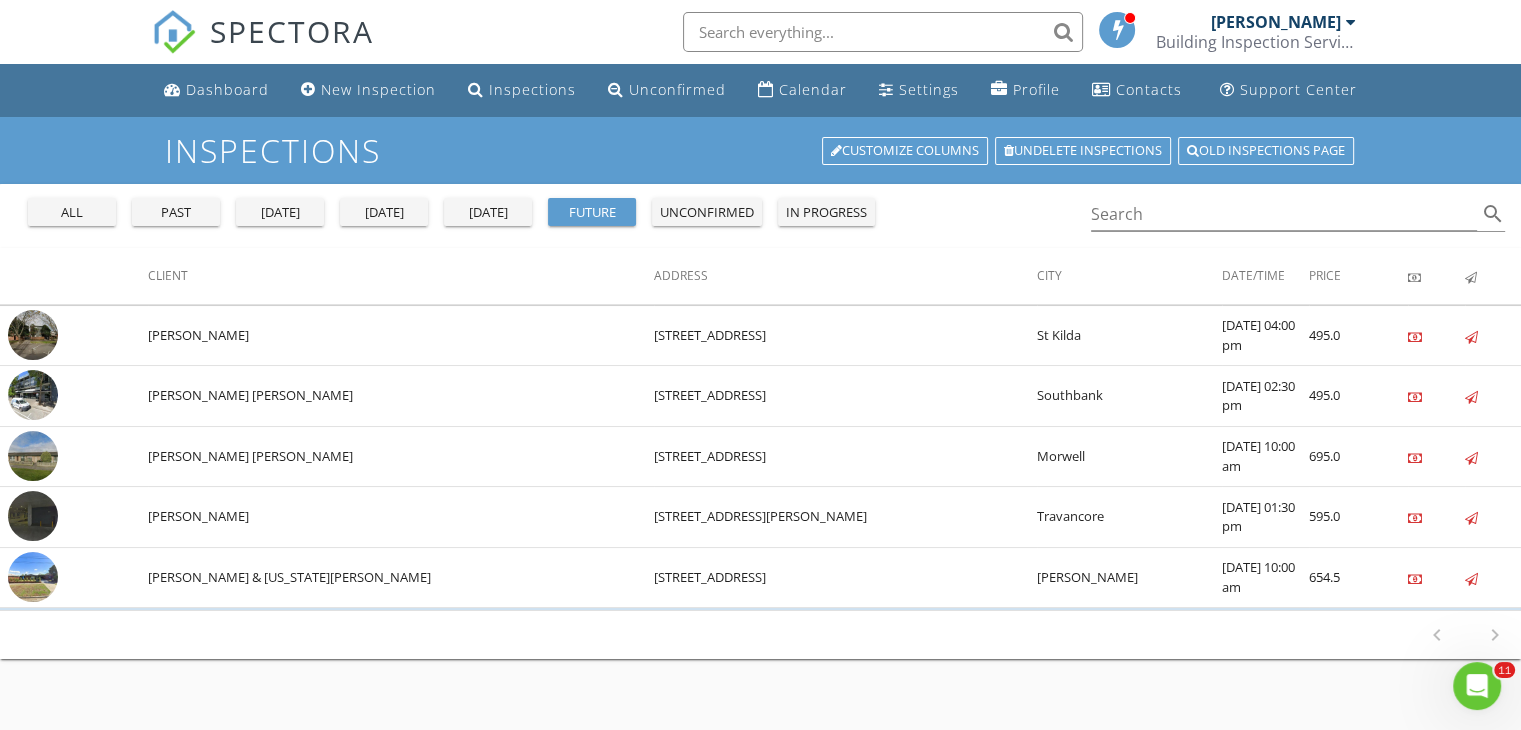 scroll, scrollTop: 0, scrollLeft: 0, axis: both 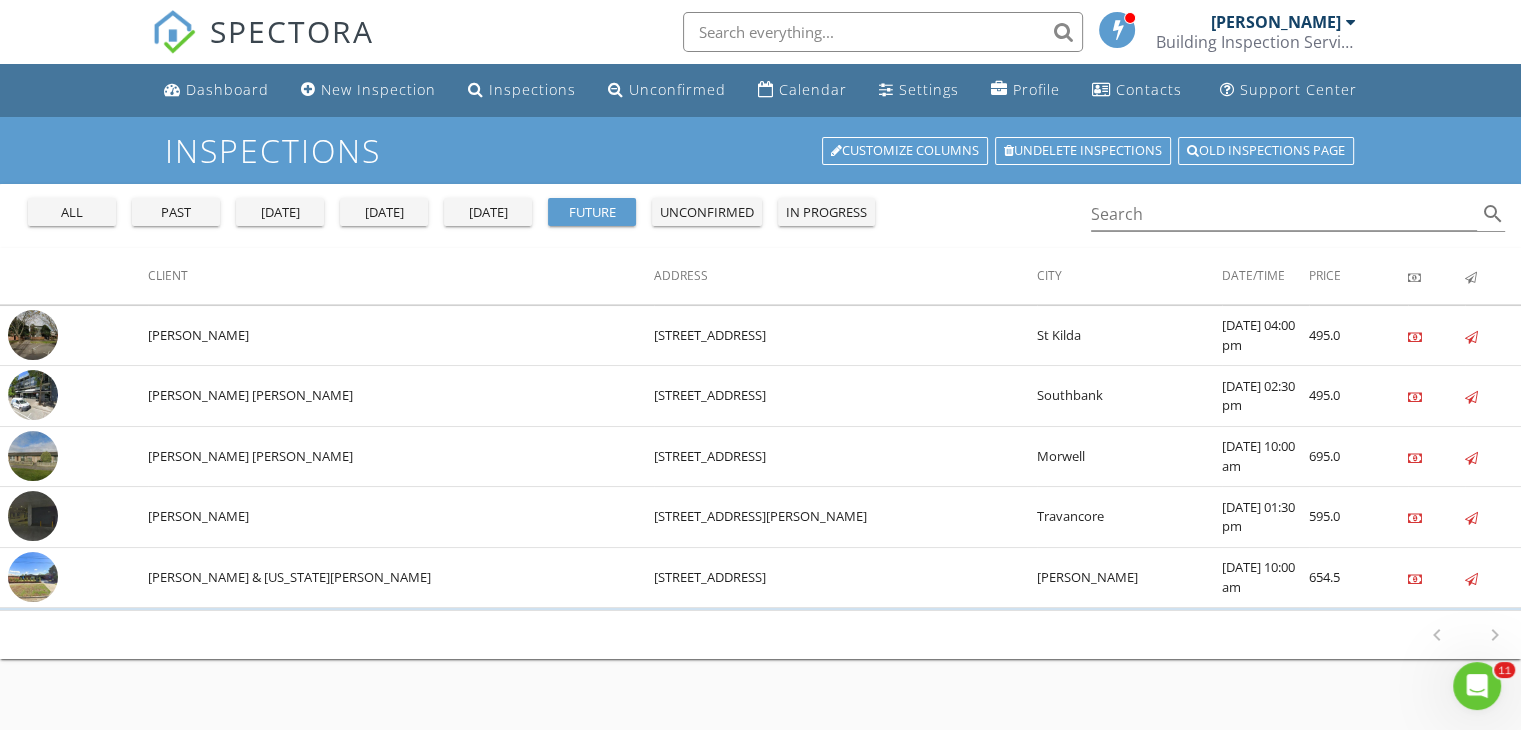 click on "Inspections
Customize Columns
Undelete inspections
Old inspections page
all
past
yesterday
today
tomorrow
future
unconfirmed
in progress
Search search
Client
Address
City
Date/Time
Price
check_box_outline_blank
Chris Chi
5 Redan St Apt 11
St Kilda
15/07/2025 04:00 pm
495.0" at bounding box center (760, 482) 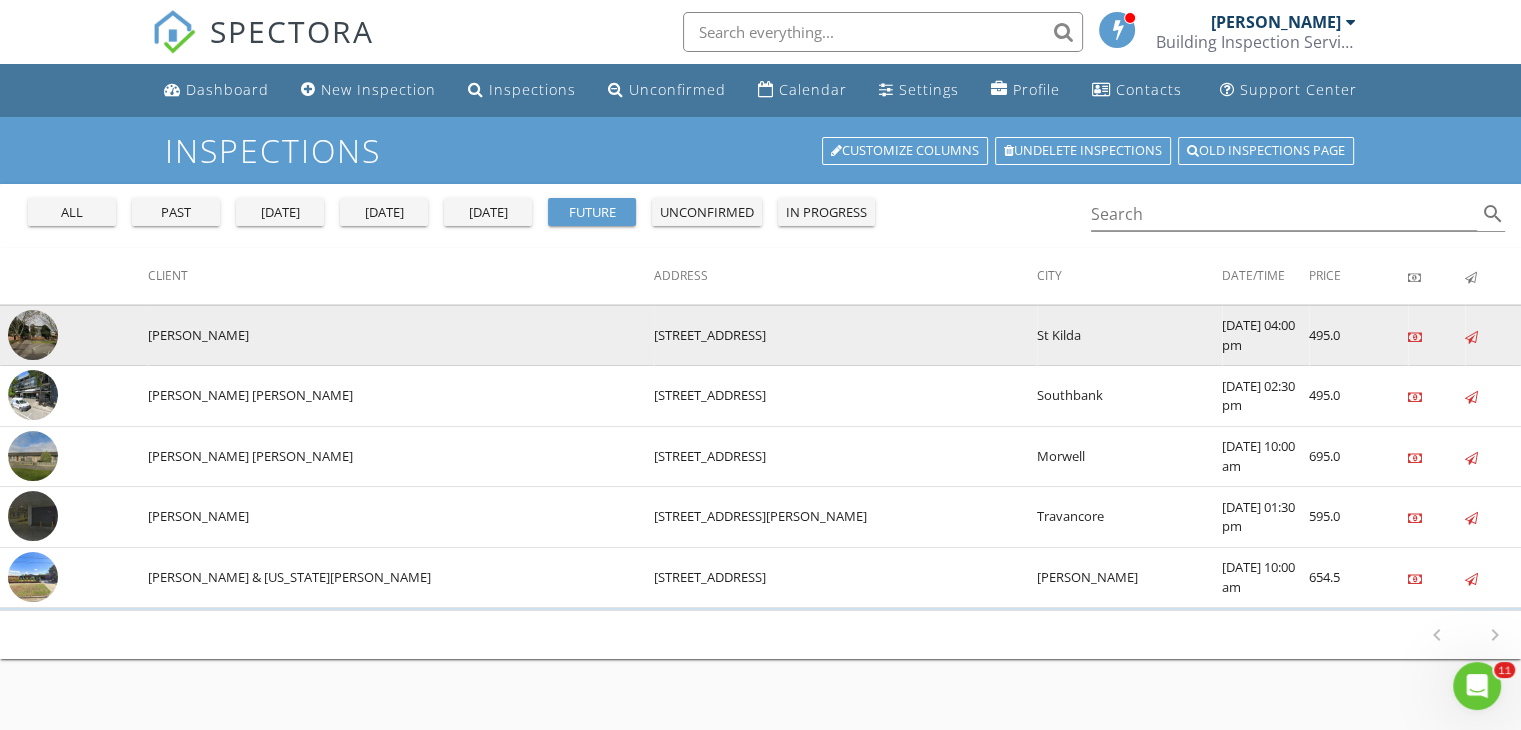 click at bounding box center (33, 335) 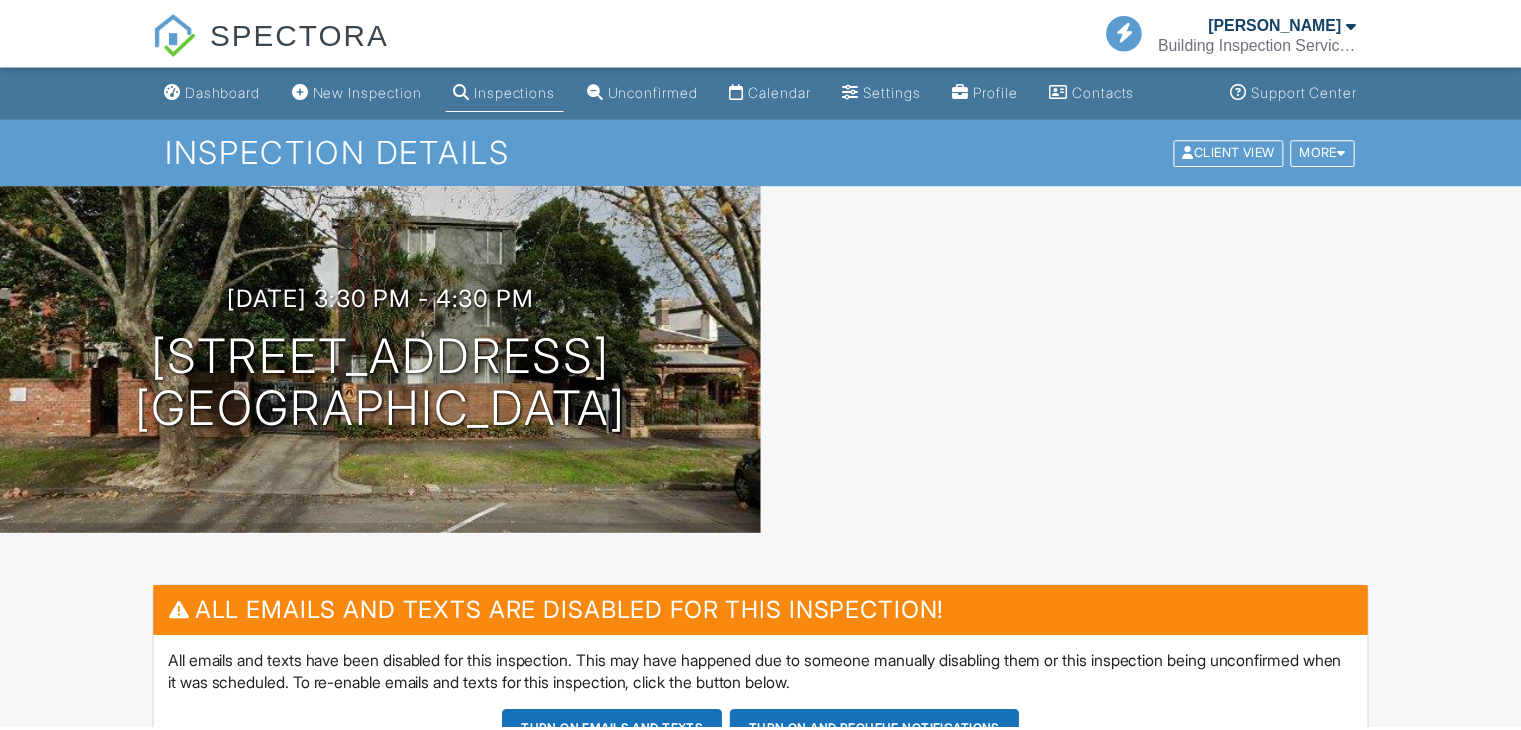 scroll, scrollTop: 0, scrollLeft: 0, axis: both 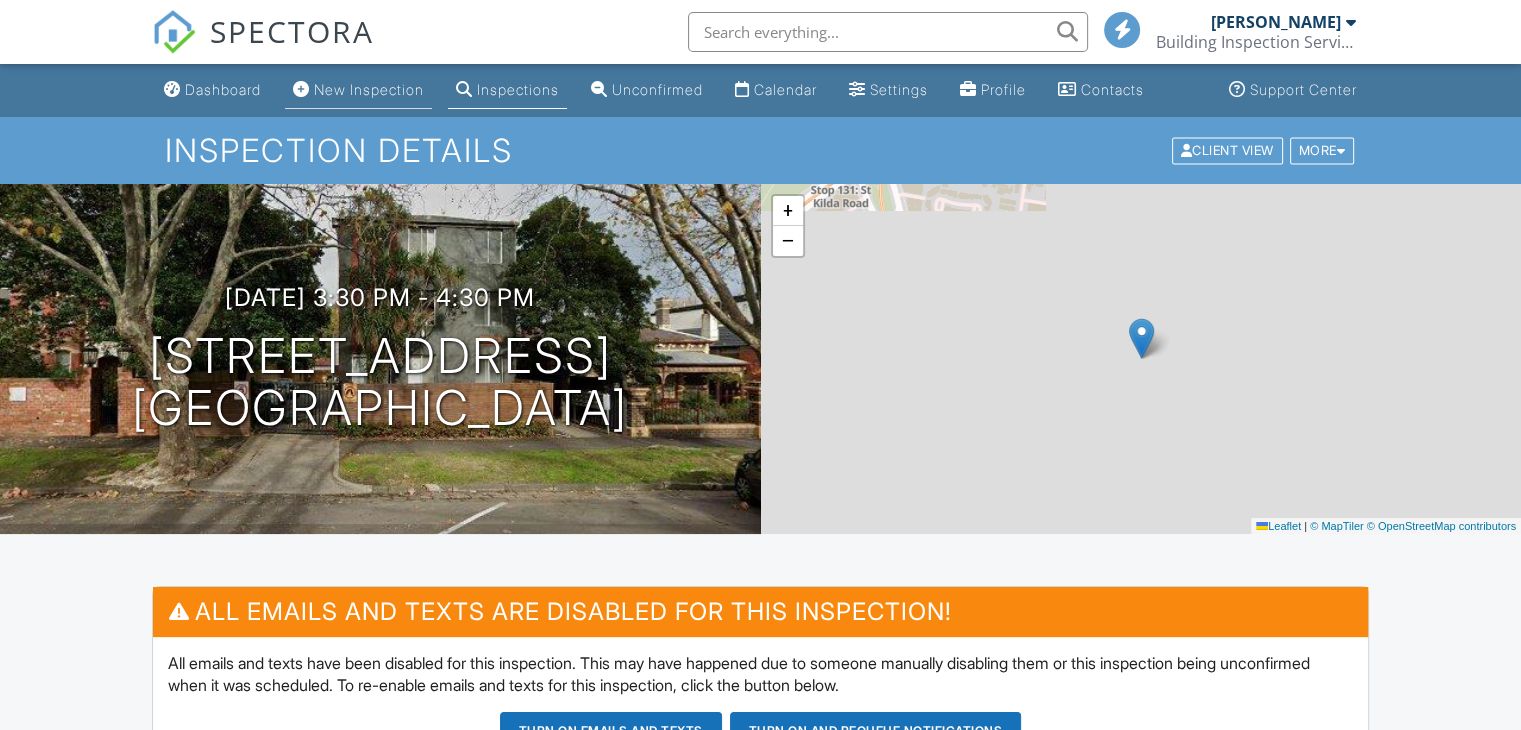 click on "New Inspection" at bounding box center [369, 89] 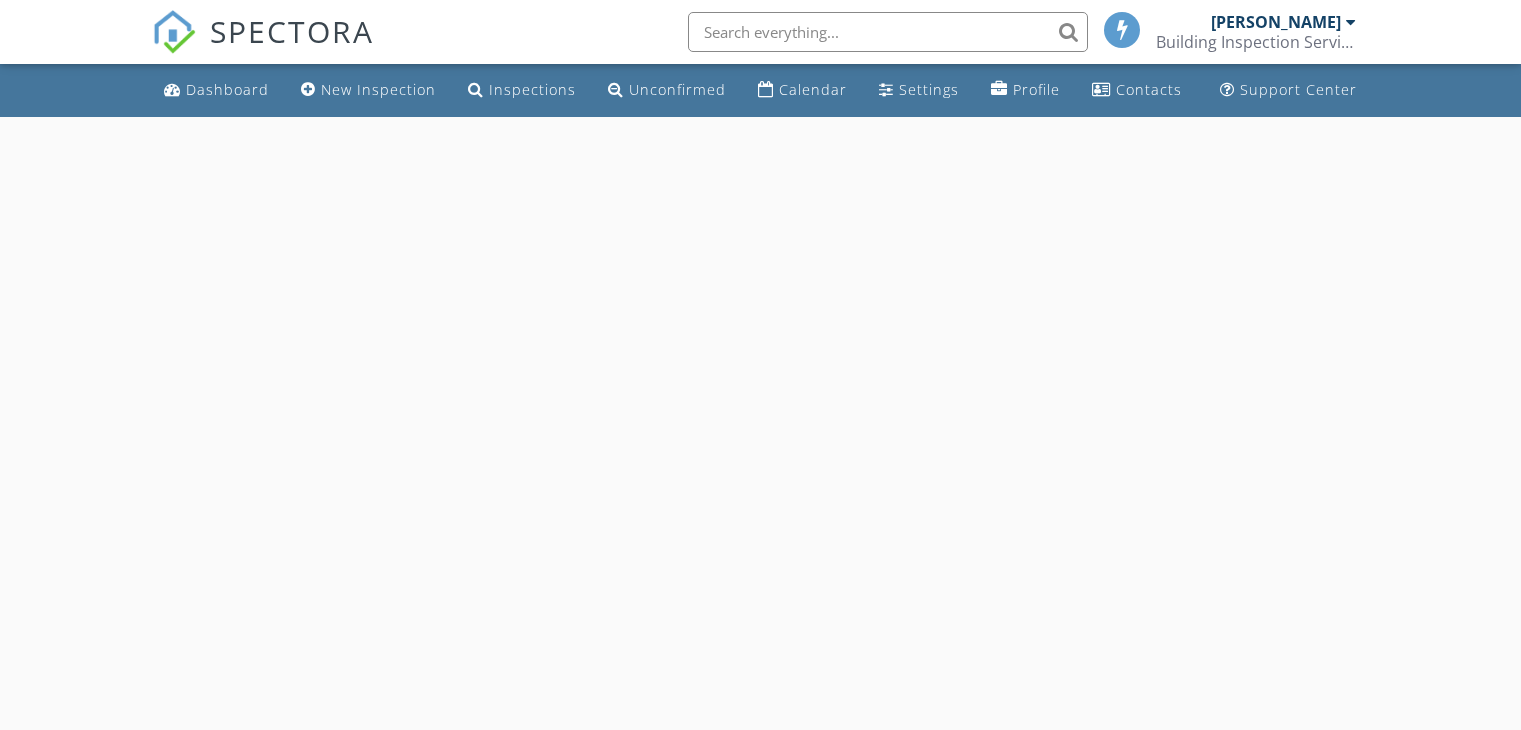 scroll, scrollTop: 0, scrollLeft: 0, axis: both 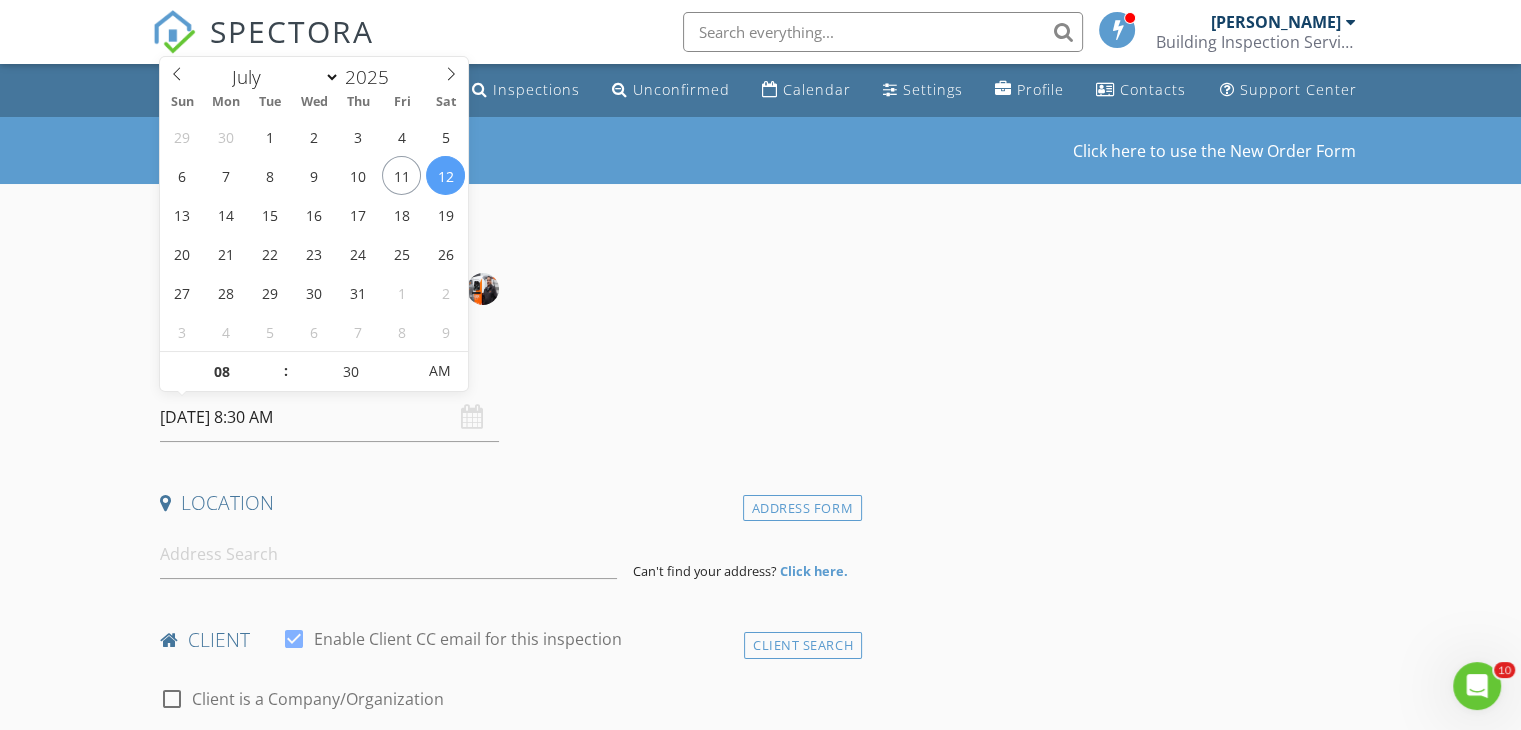 click on "12/07/2025 8:30 AM" at bounding box center (329, 417) 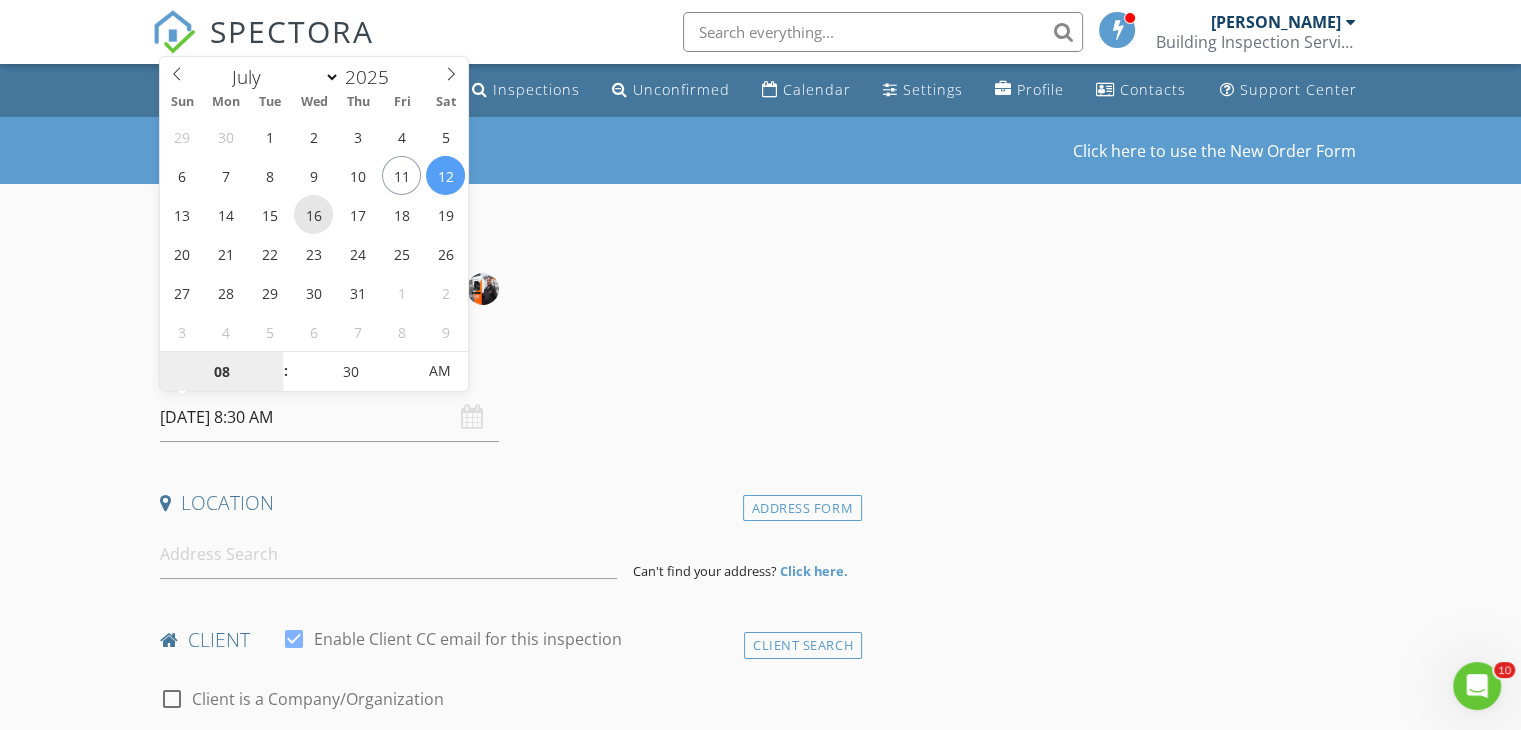 type on "16/07/2025 8:30 AM" 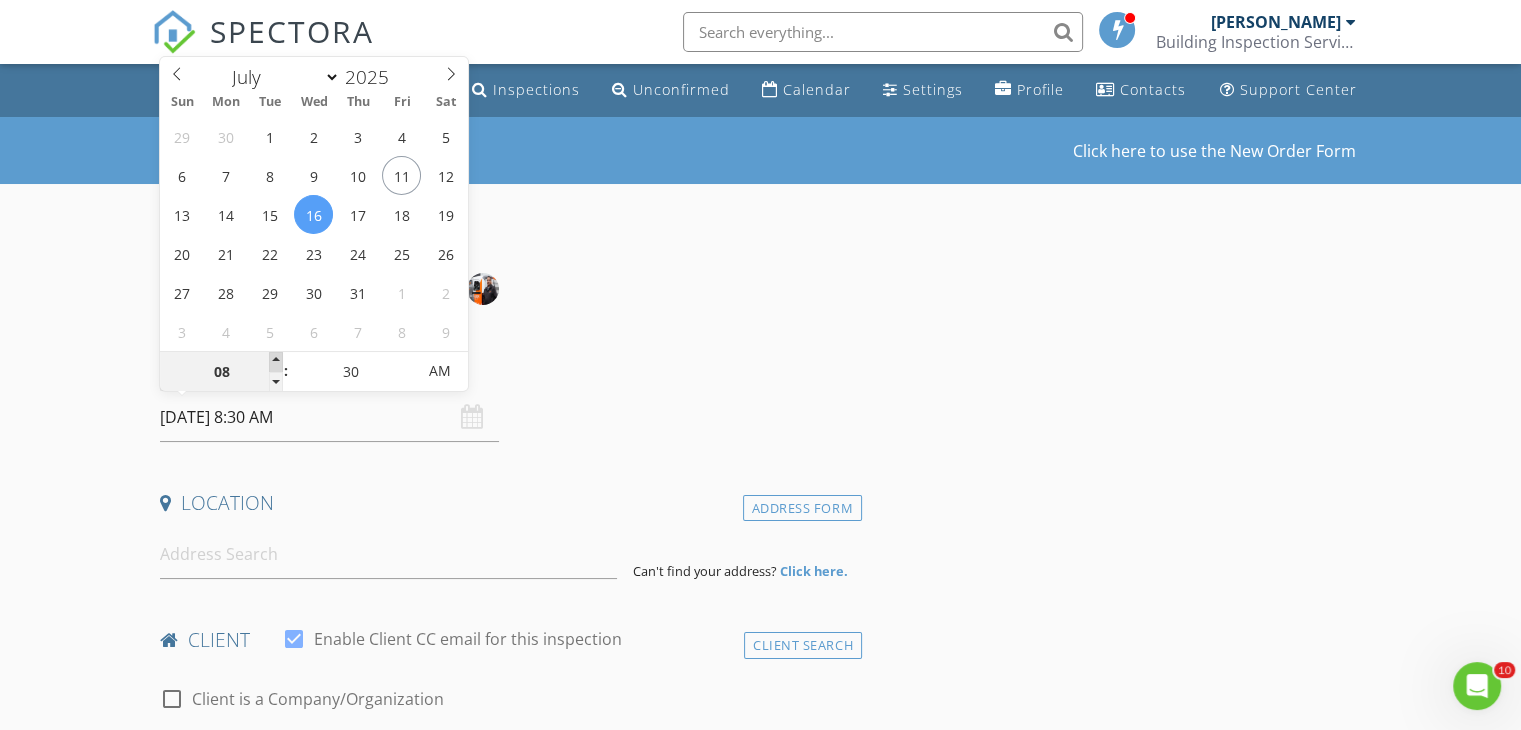 type on "09" 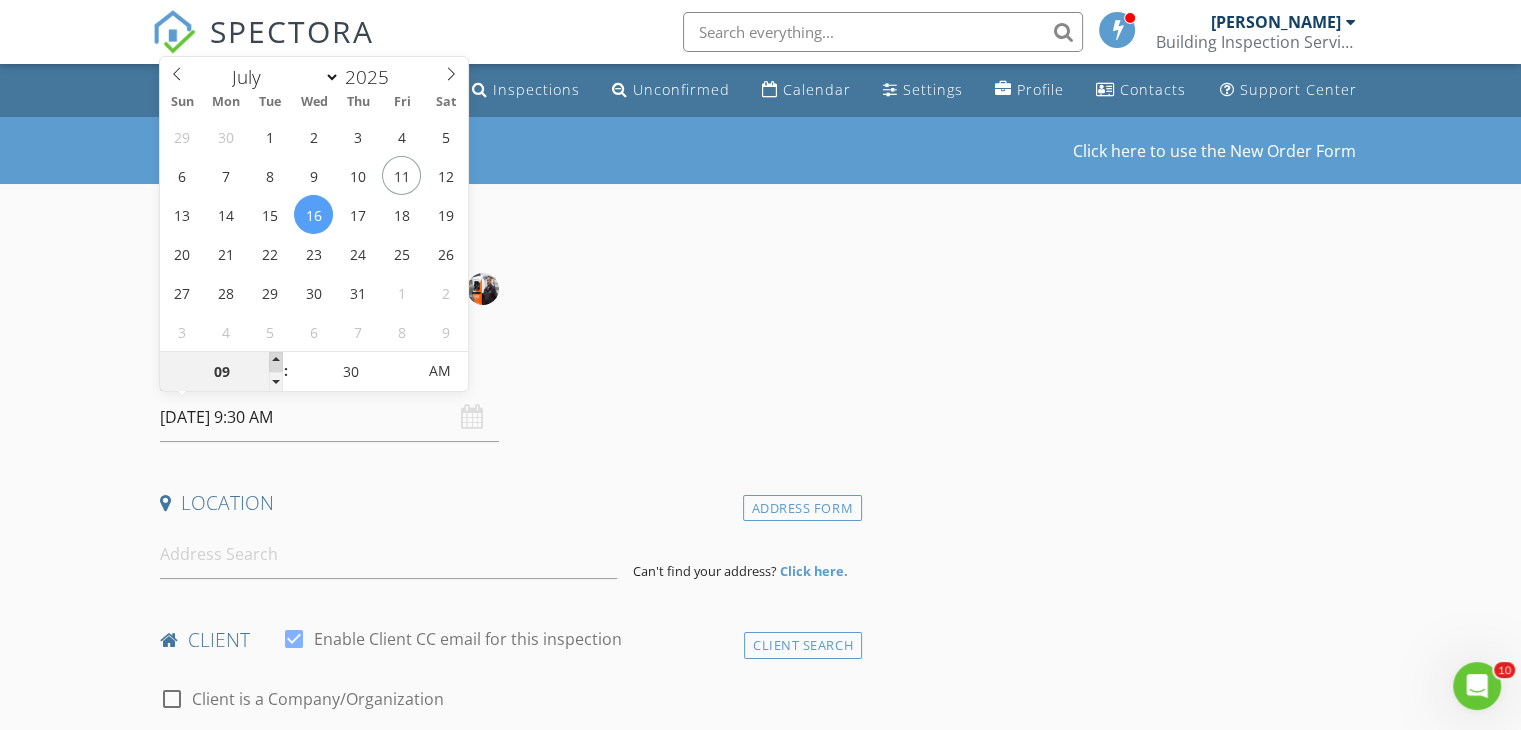 click at bounding box center [276, 362] 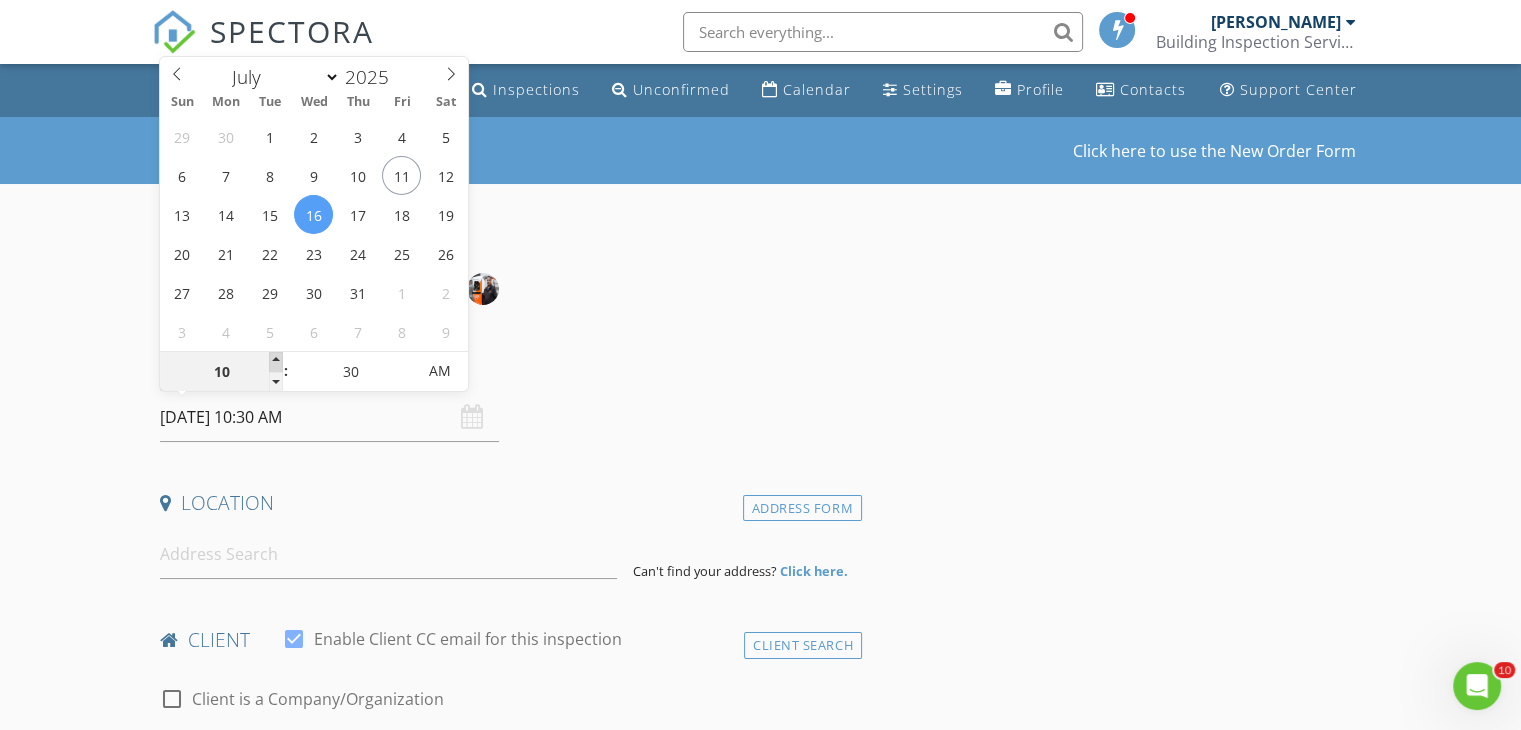 click at bounding box center [276, 362] 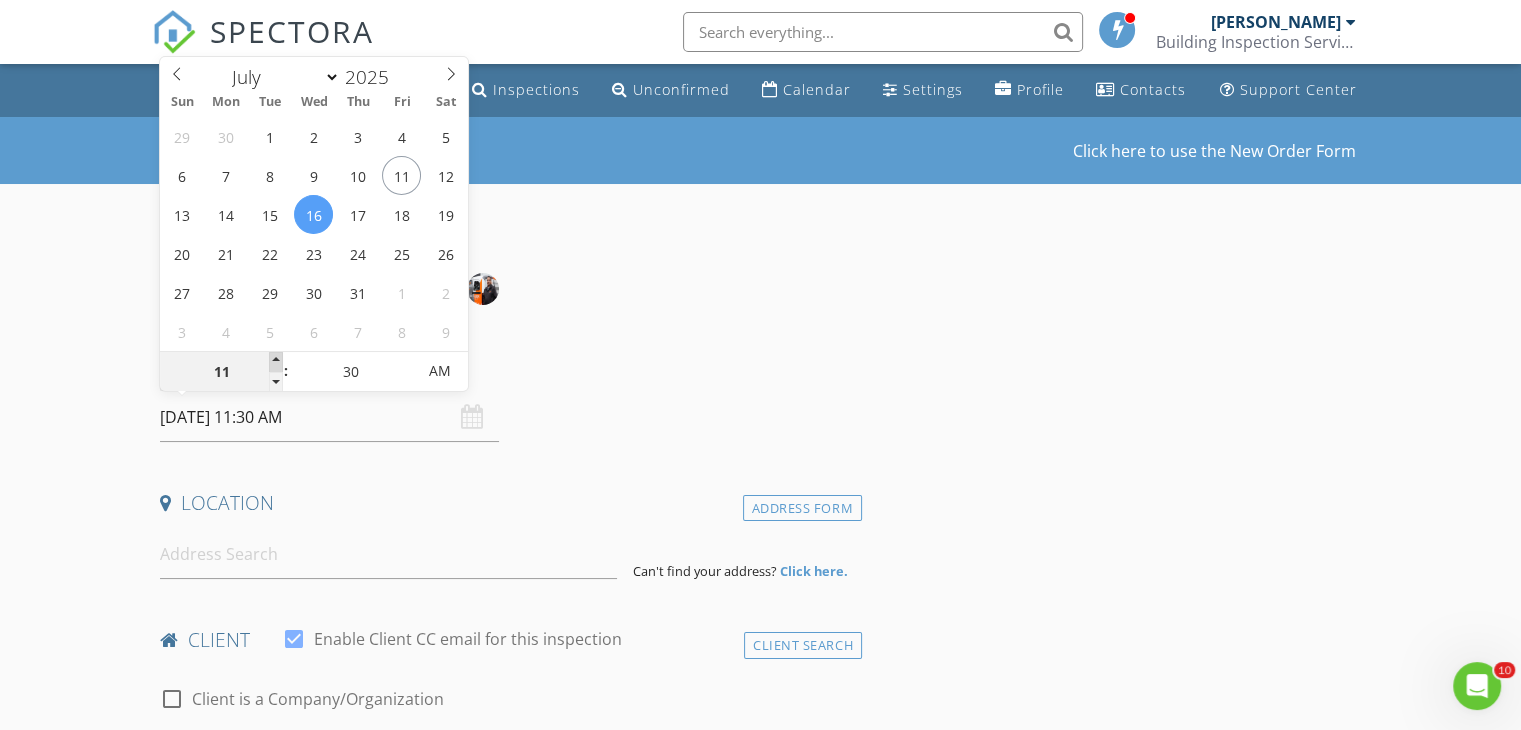 click at bounding box center [276, 362] 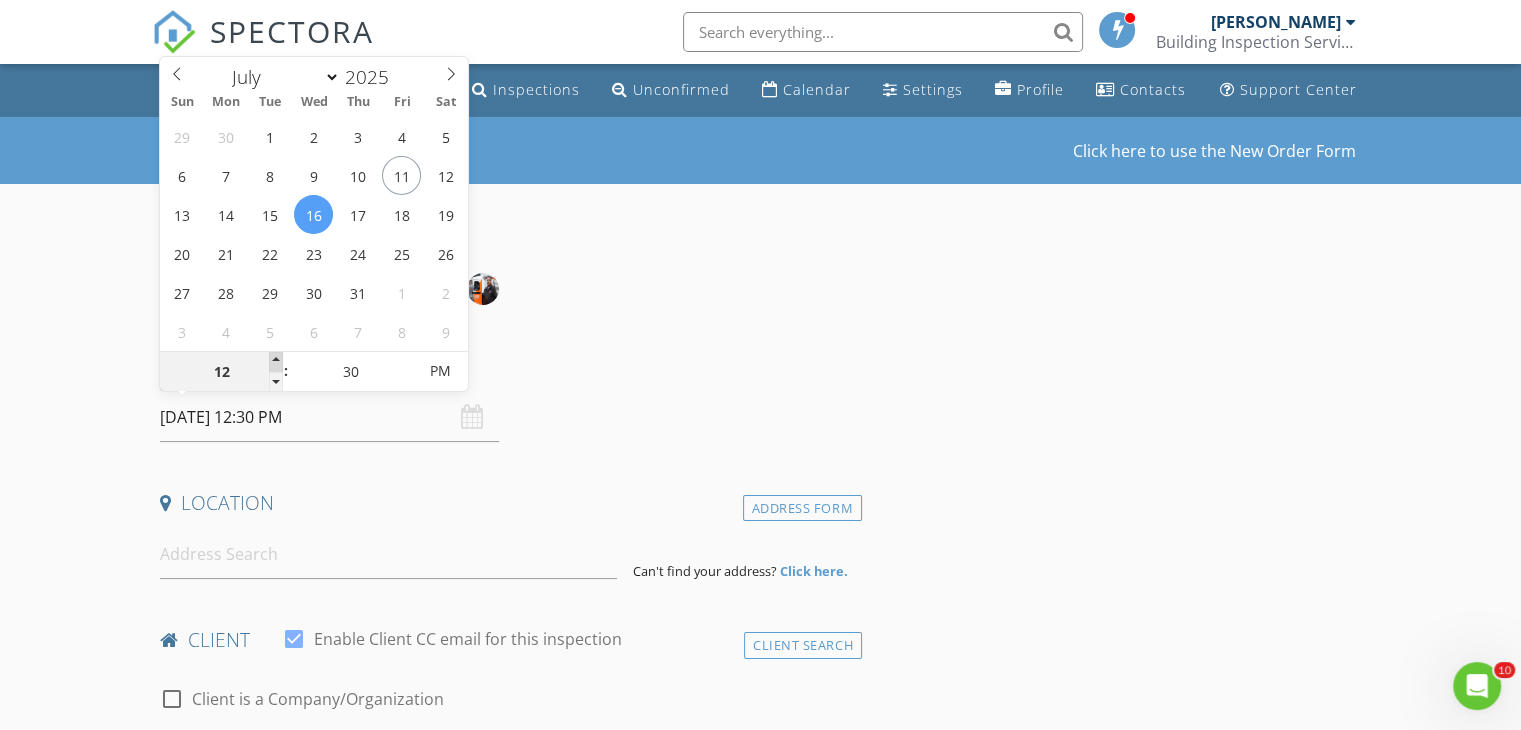 click at bounding box center (276, 362) 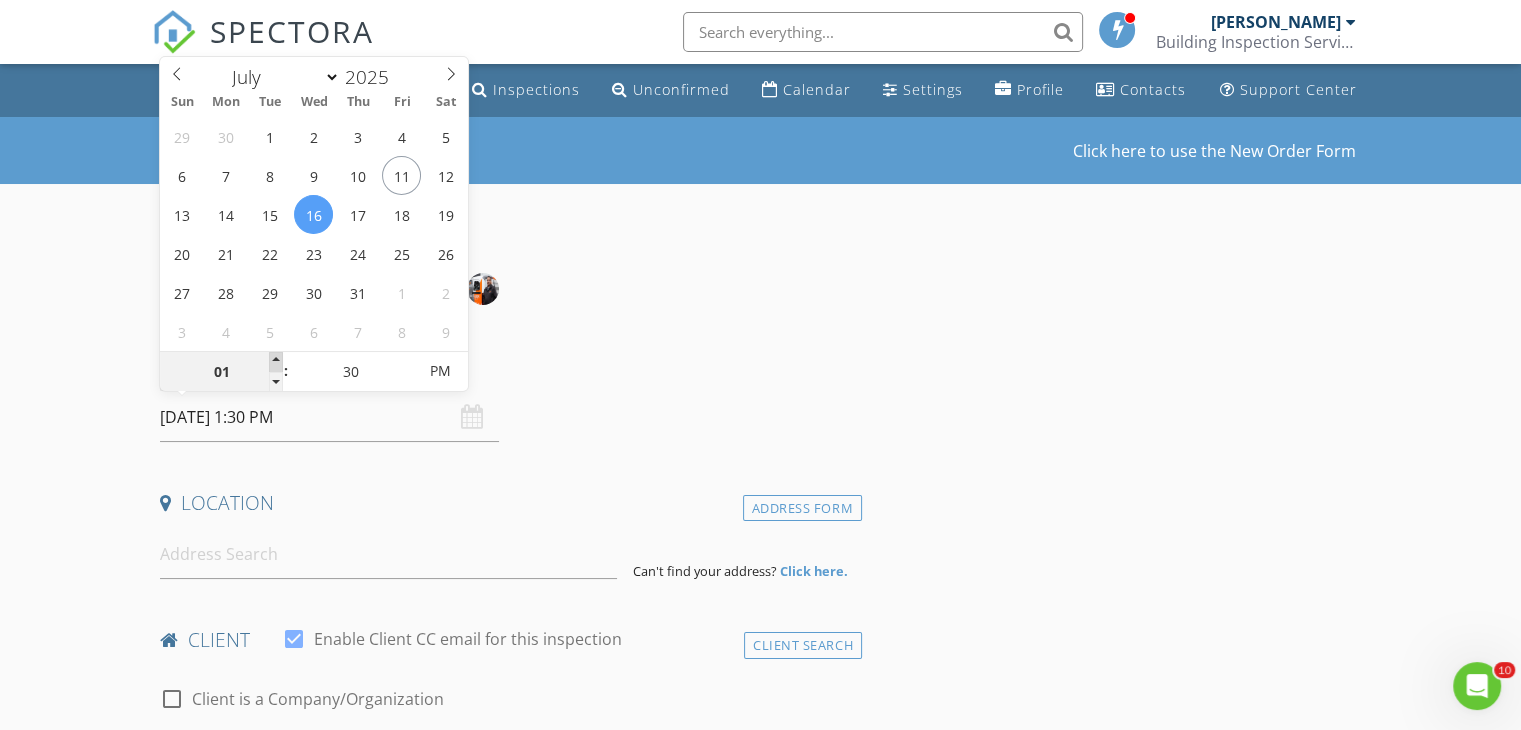 click at bounding box center (276, 362) 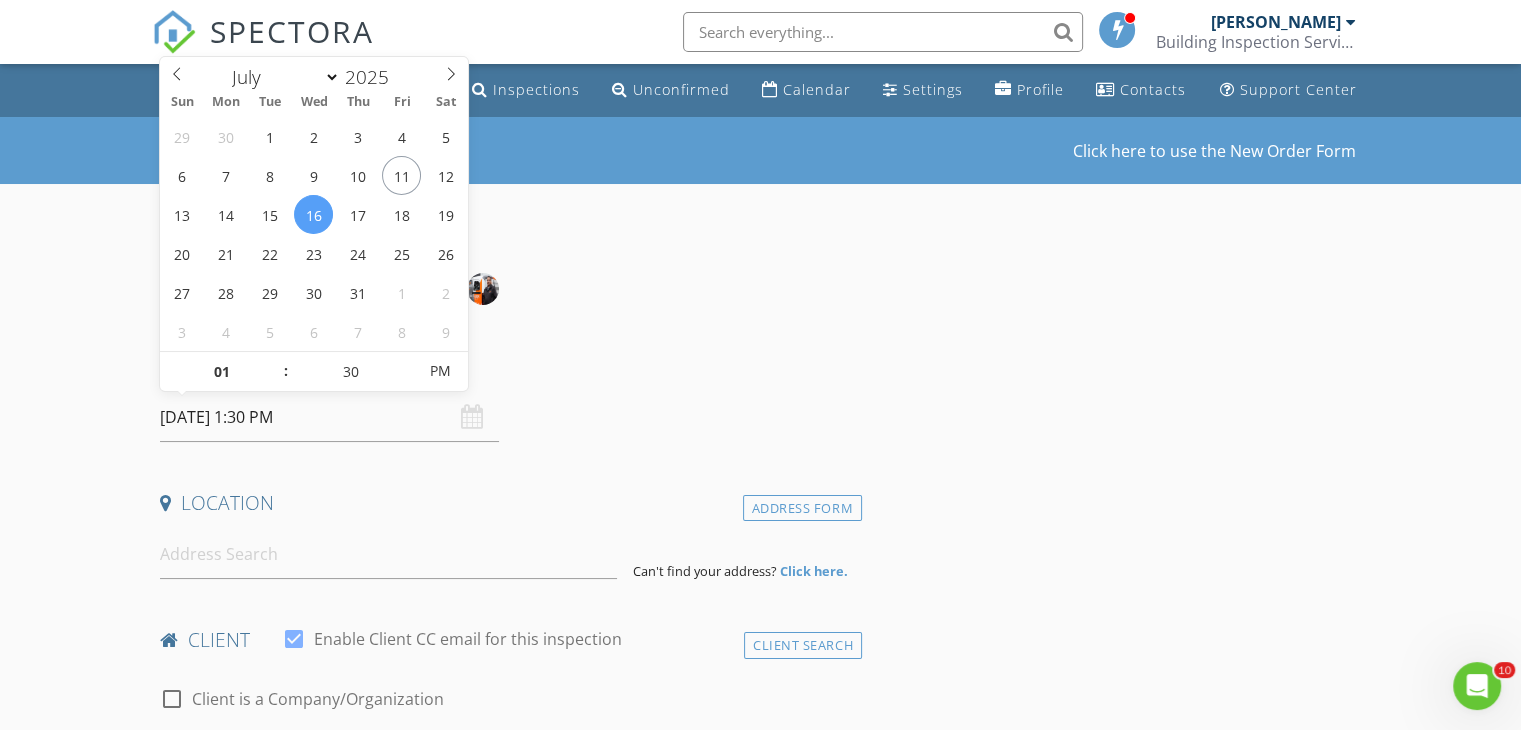 drag, startPoint x: 386, startPoint y: 498, endPoint x: 385, endPoint y: 514, distance: 16.03122 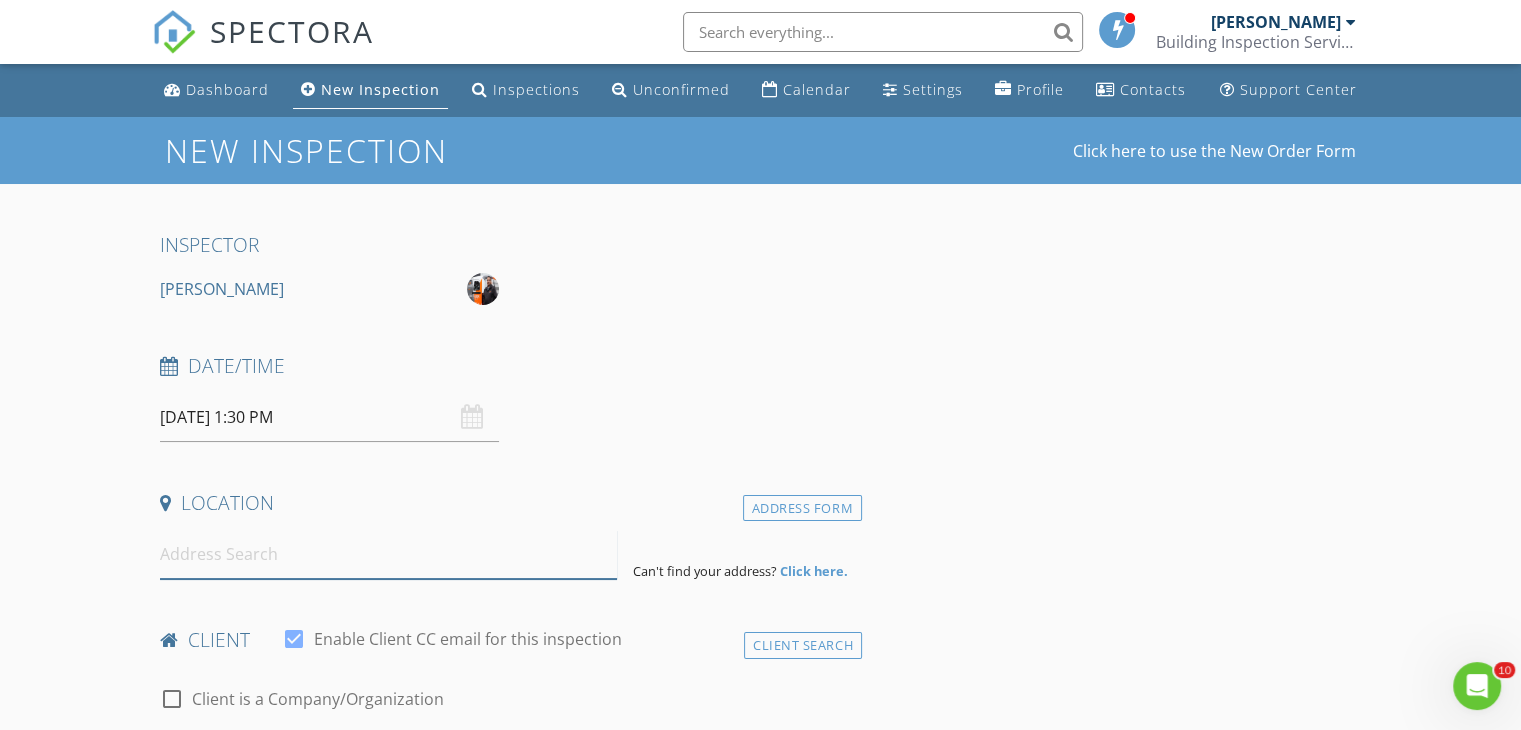 click at bounding box center [388, 554] 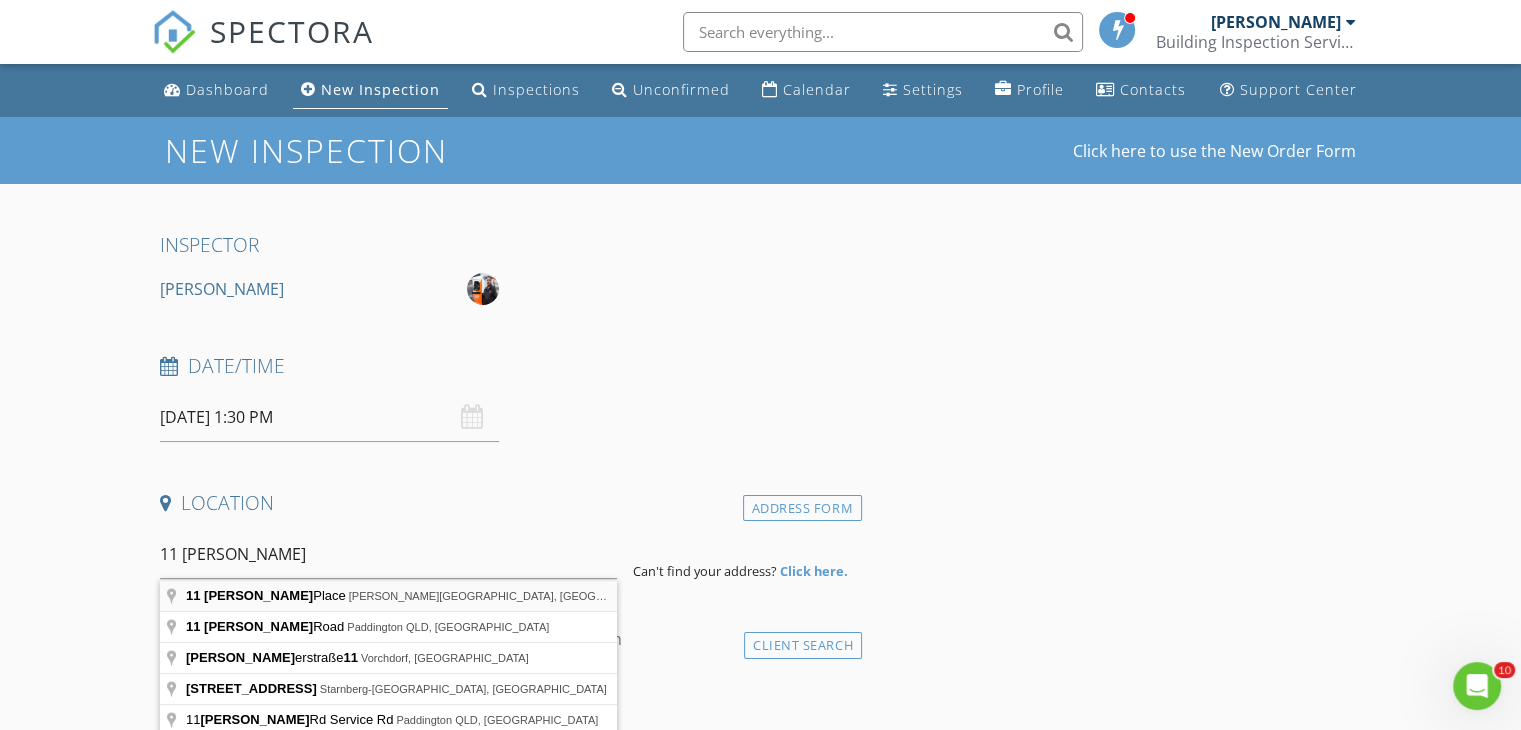 type on "11 Fernberg Place, Melton West VIC, Australia" 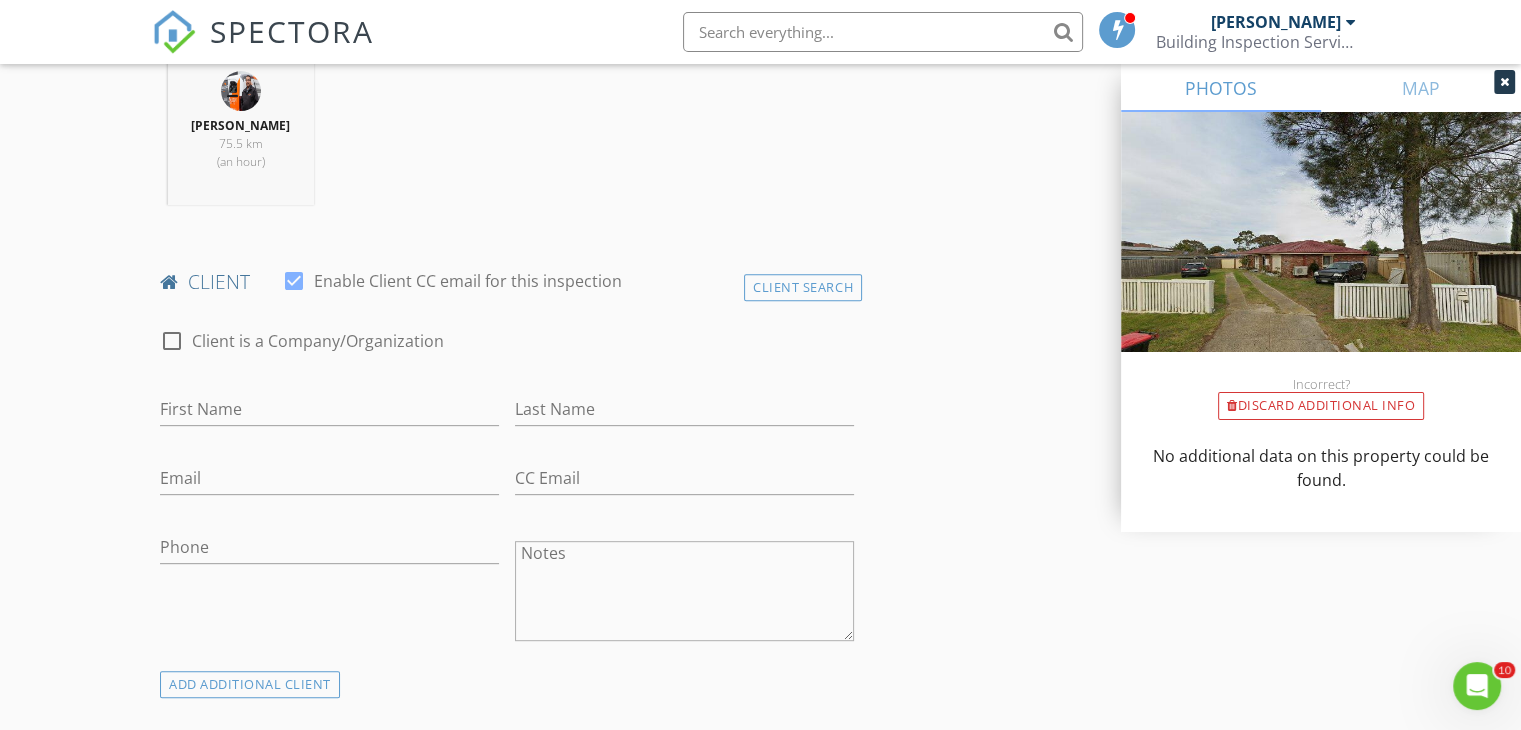 scroll, scrollTop: 800, scrollLeft: 0, axis: vertical 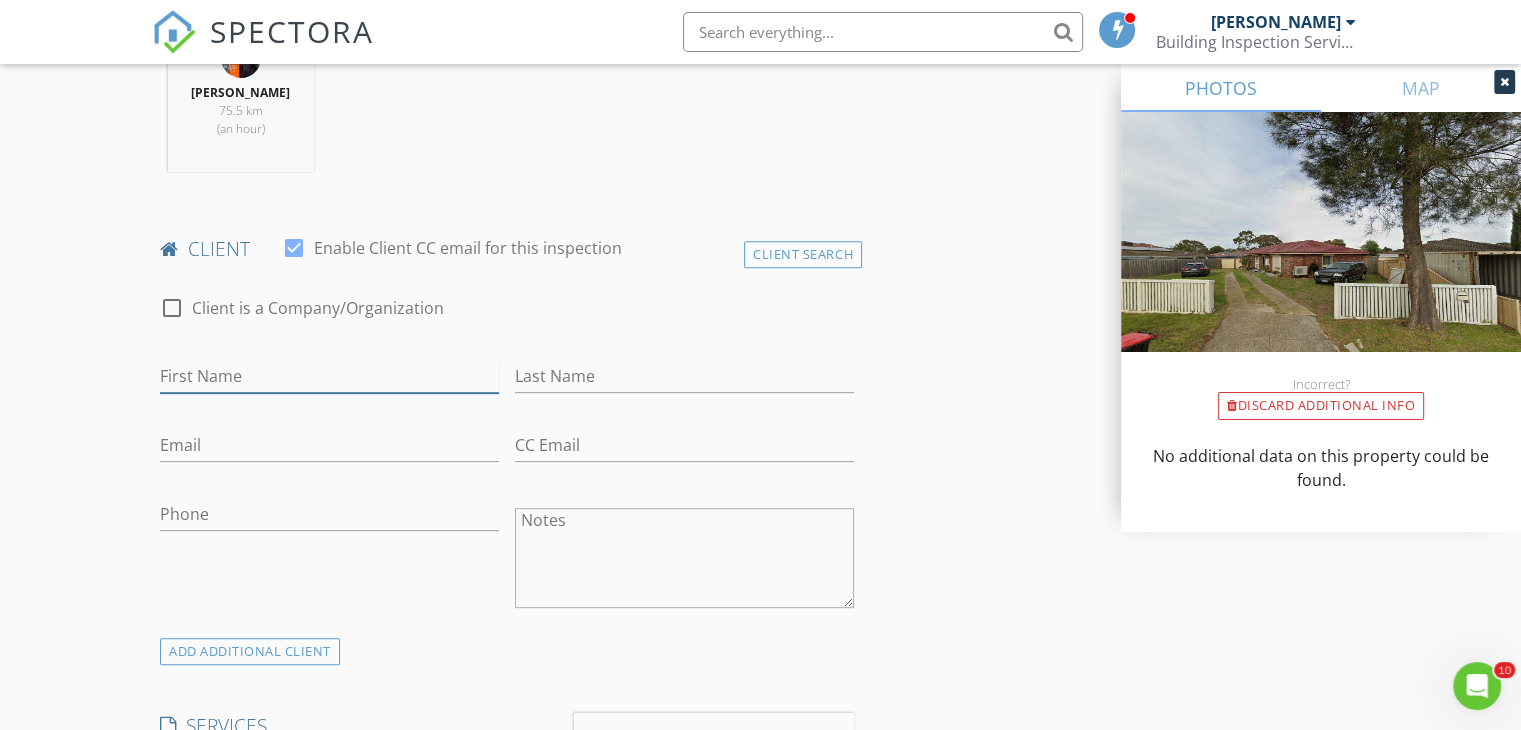 click on "First Name" at bounding box center [329, 376] 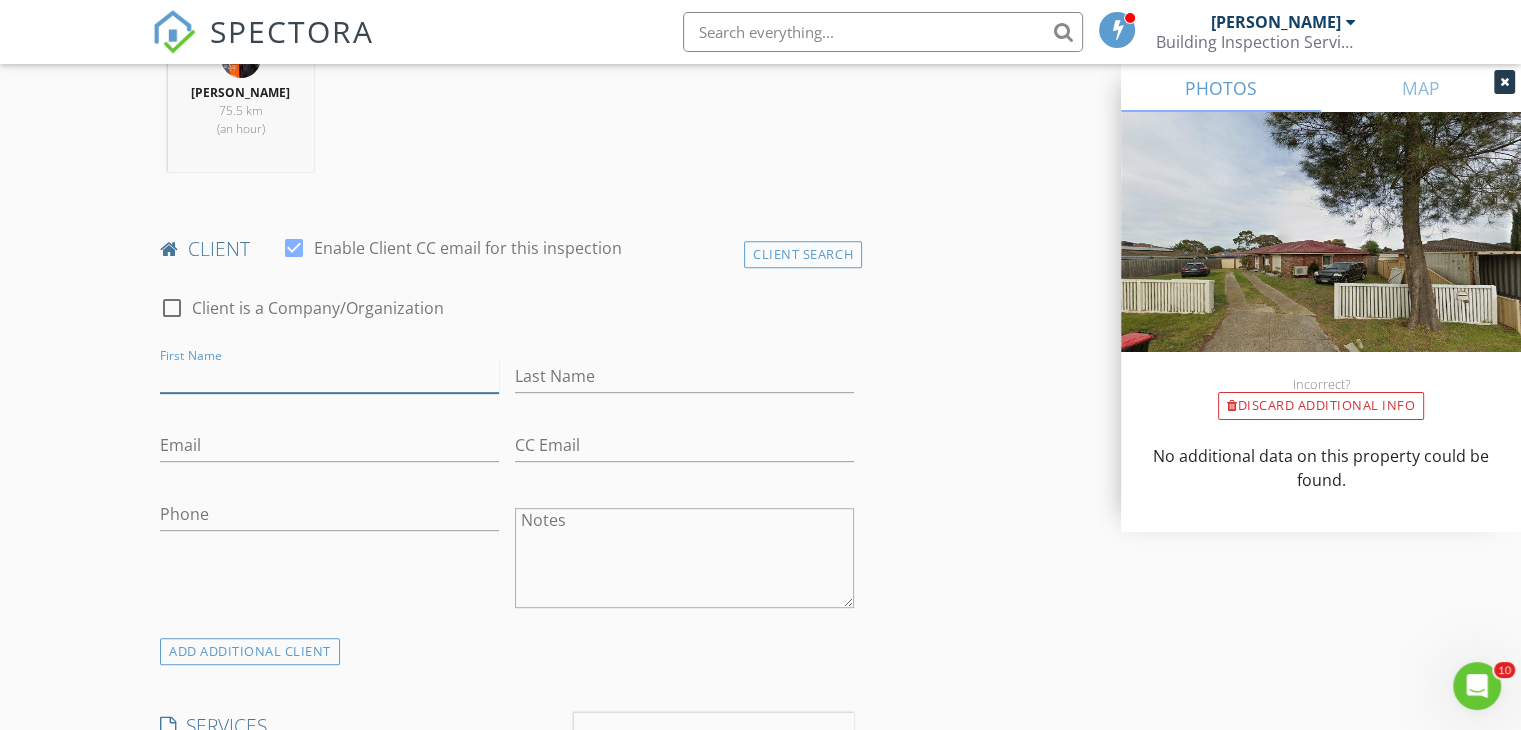 paste on "Elani﻿ Hamman" 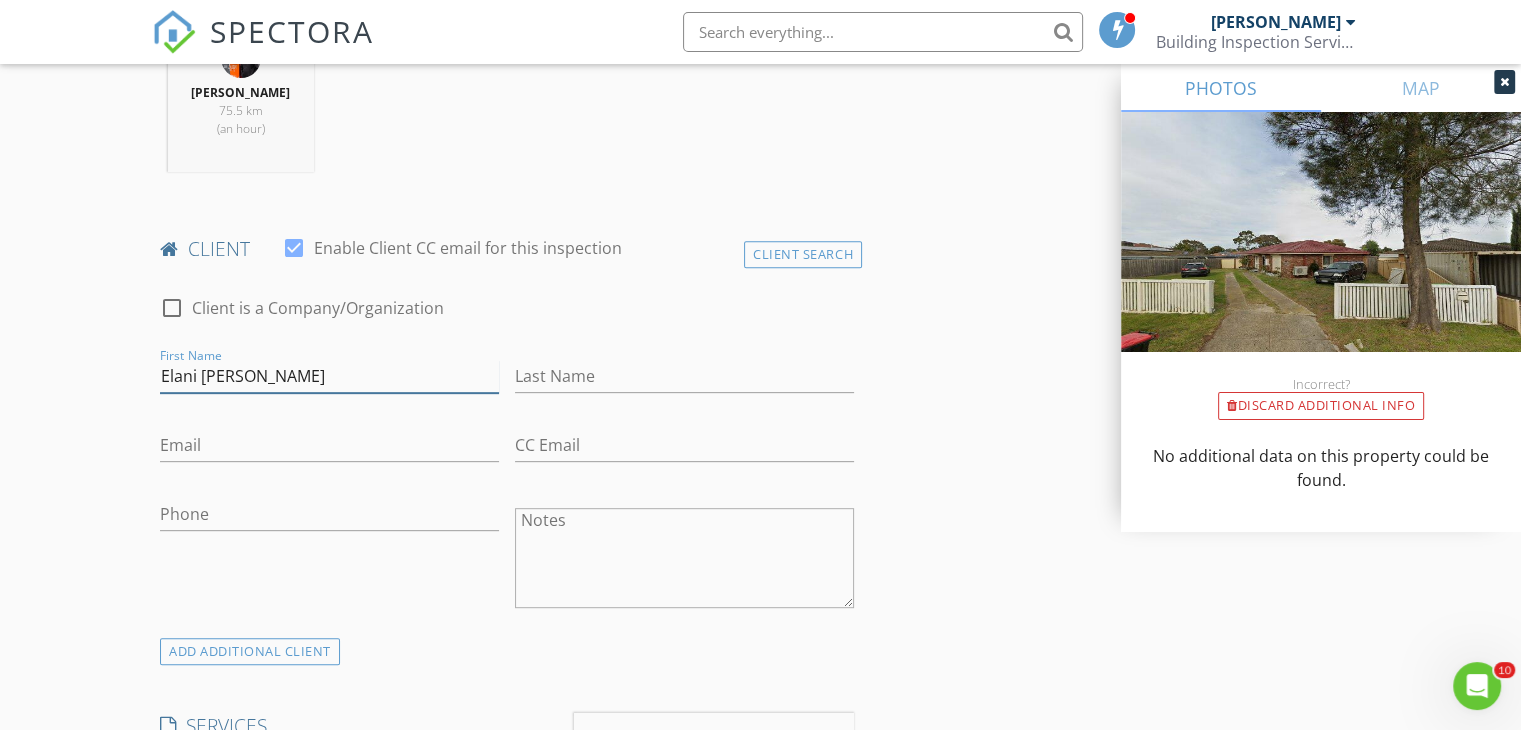 drag, startPoint x: 202, startPoint y: 377, endPoint x: 301, endPoint y: 385, distance: 99.32271 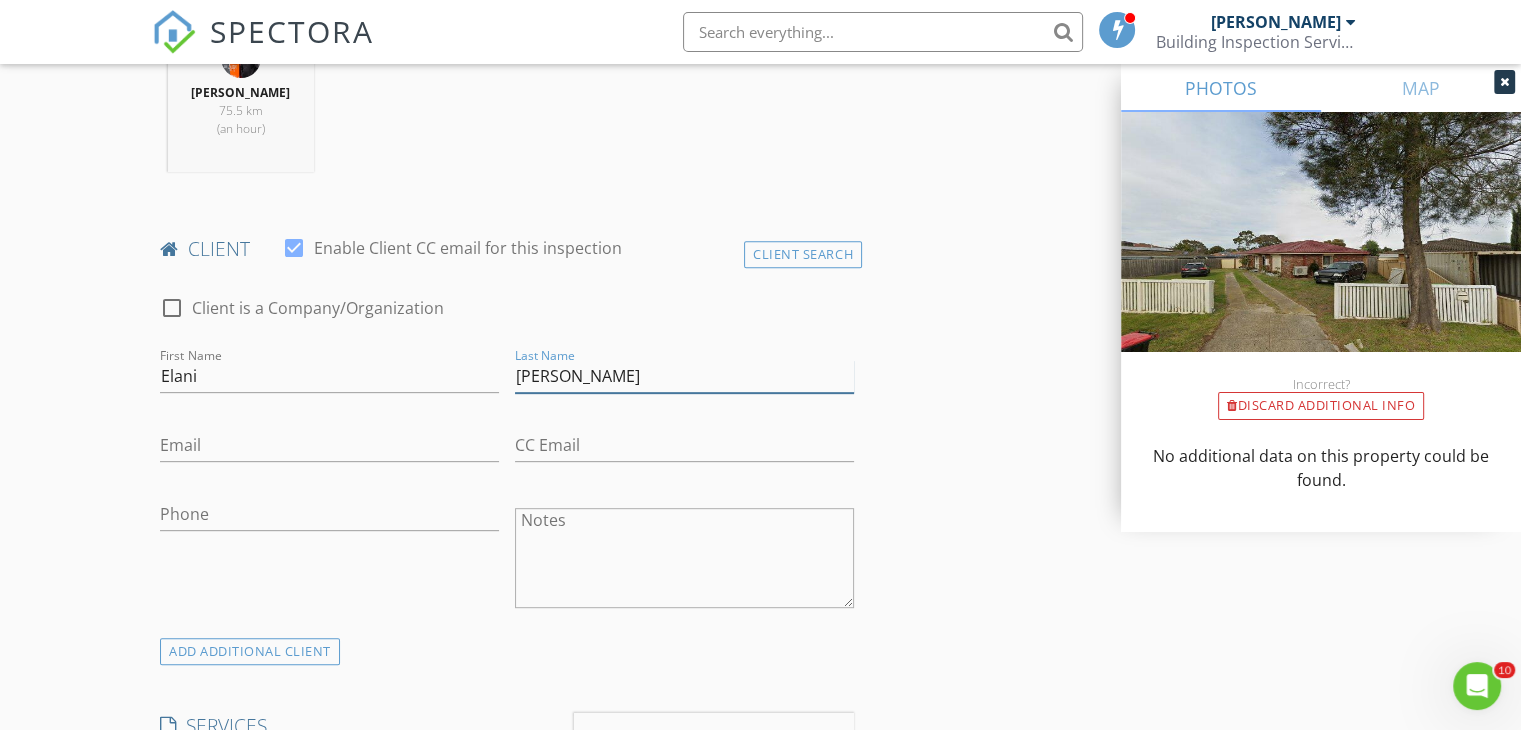 click on "[PERSON_NAME]" at bounding box center [684, 376] 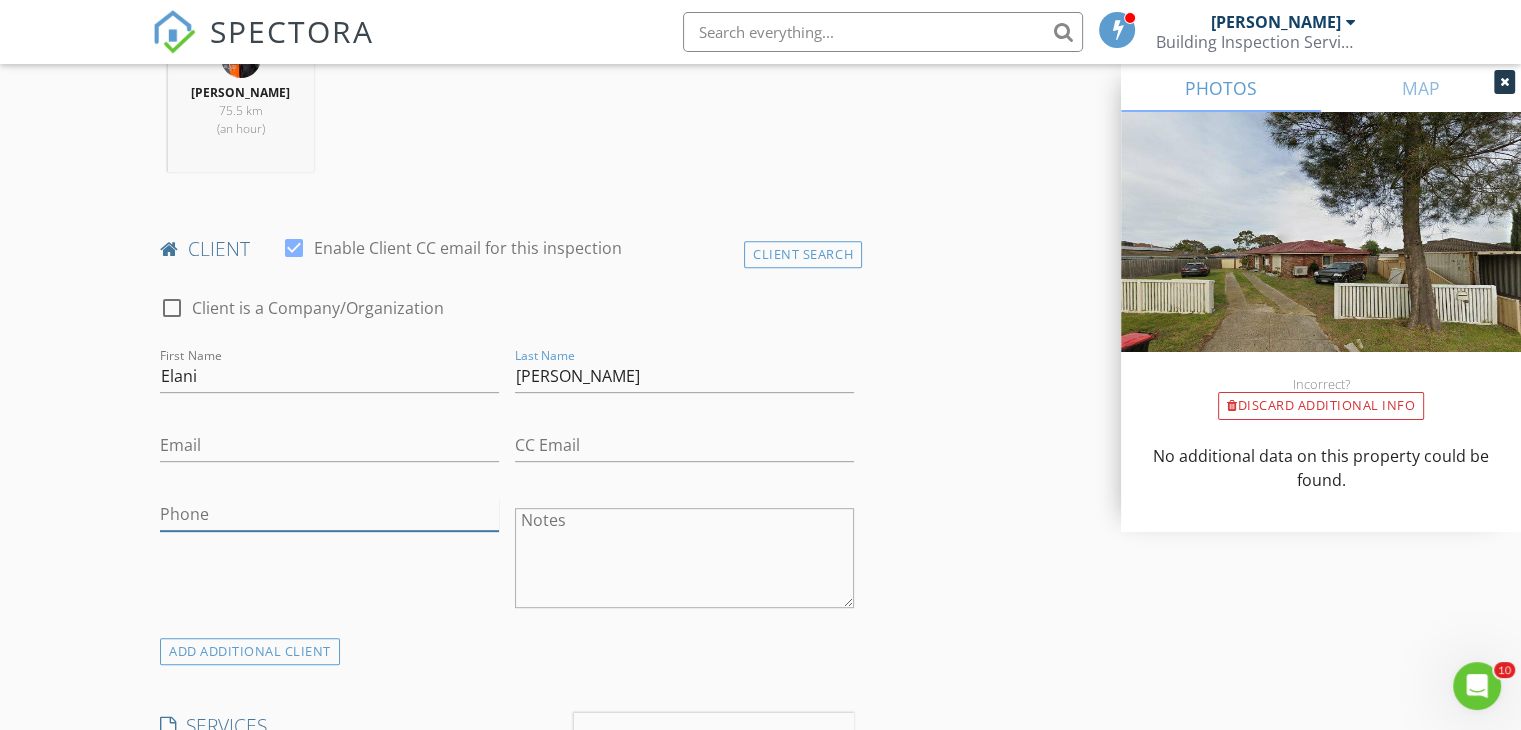 click on "Phone" at bounding box center [329, 514] 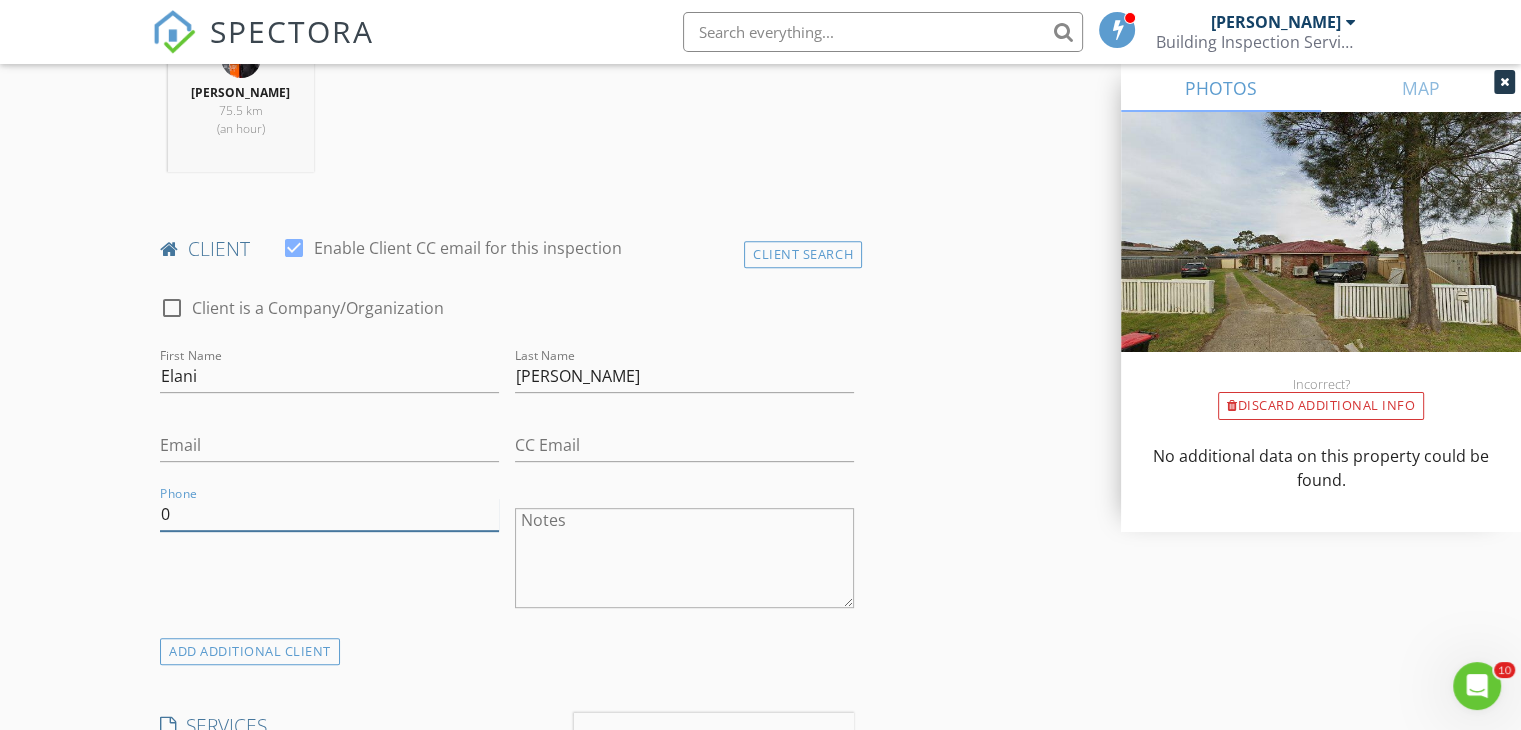 paste on "449135548" 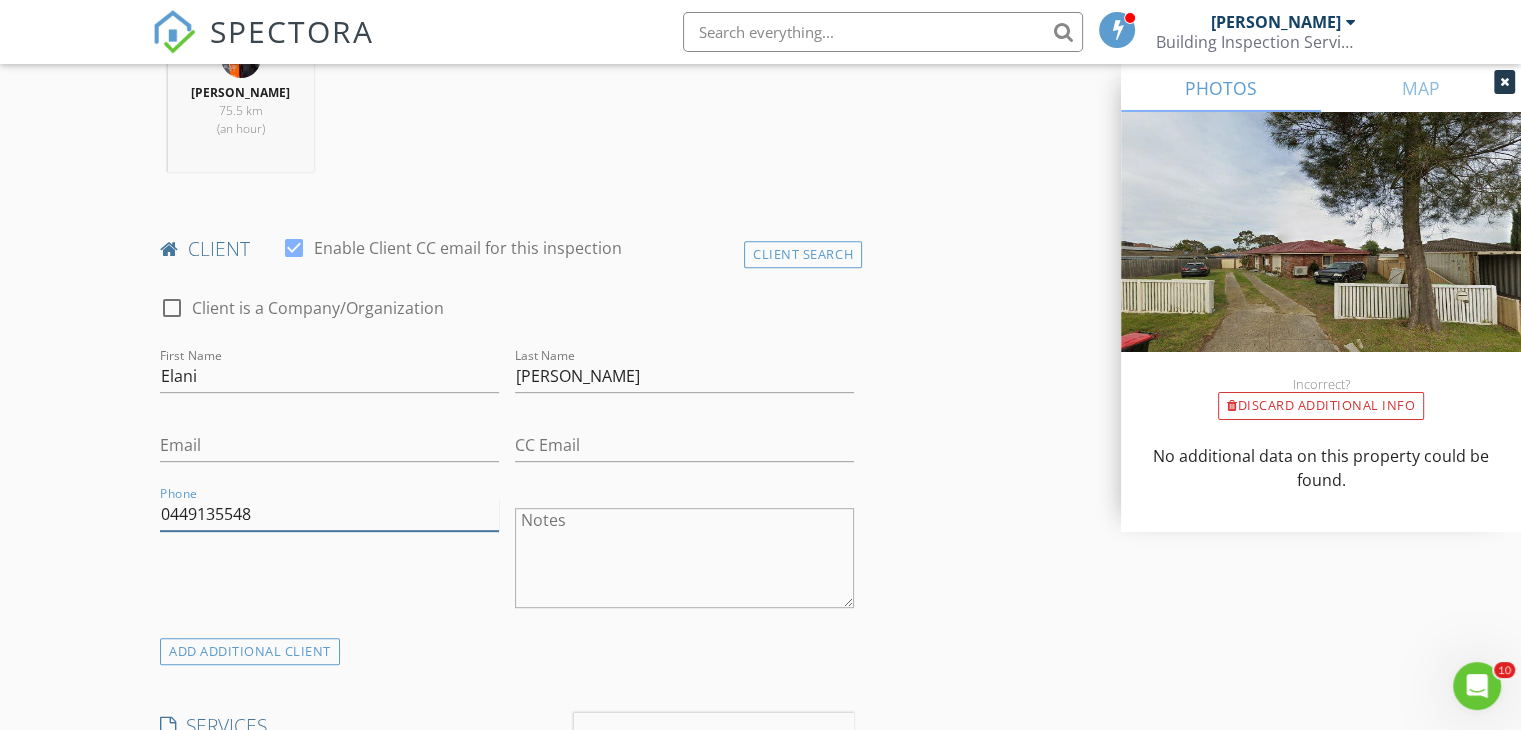 type on "0449135548" 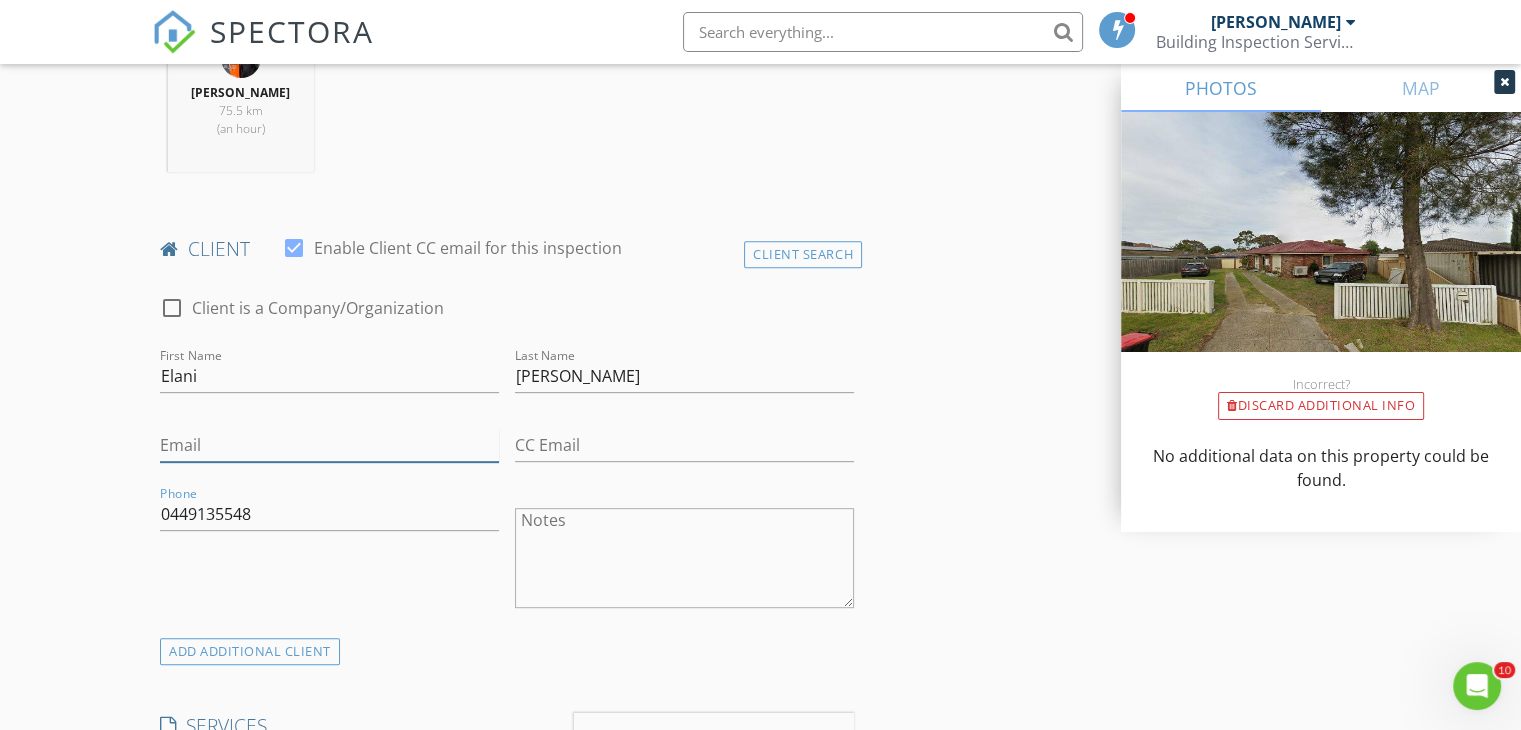 click on "Email" at bounding box center (329, 445) 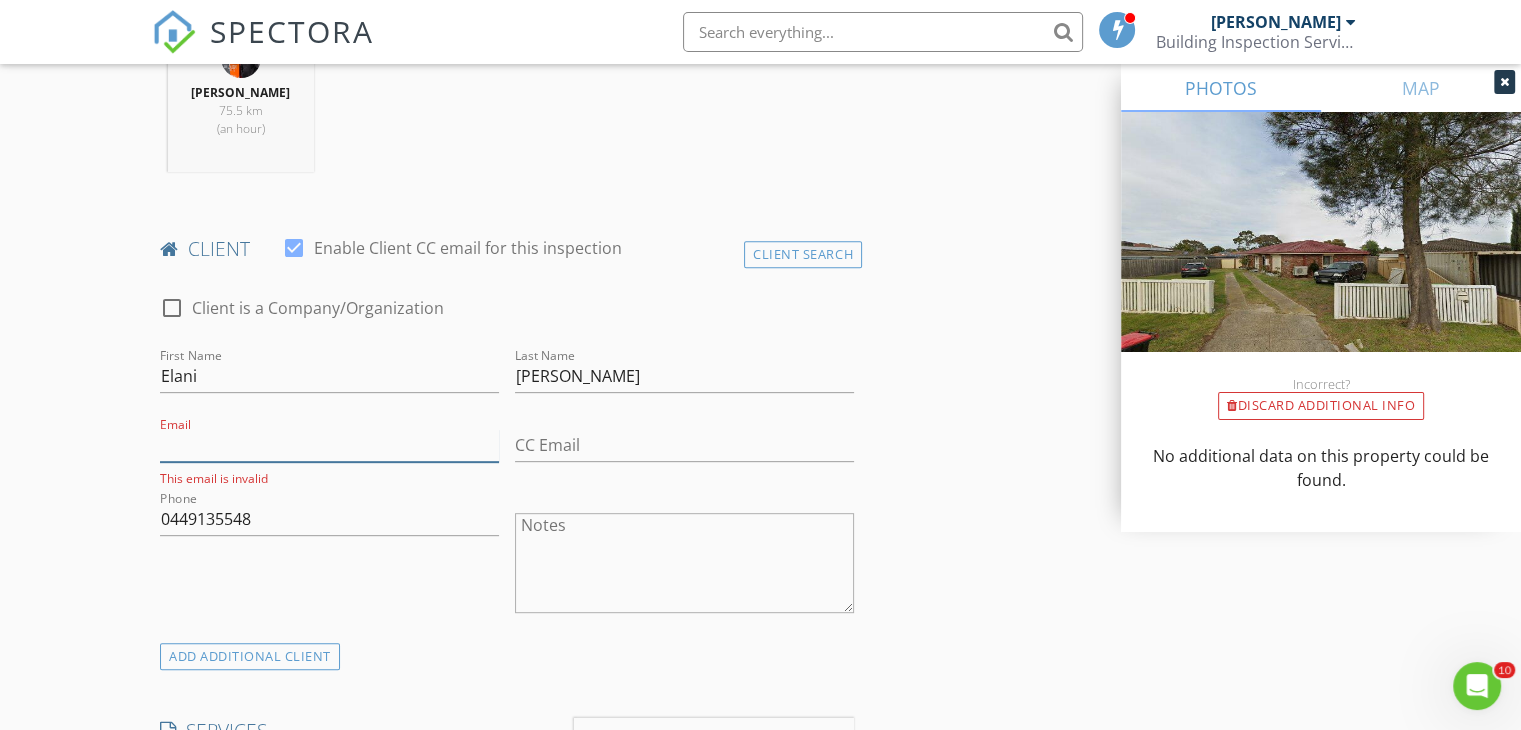 paste on "[EMAIL_ADDRESS][PERSON_NAME][DOMAIN_NAME]" 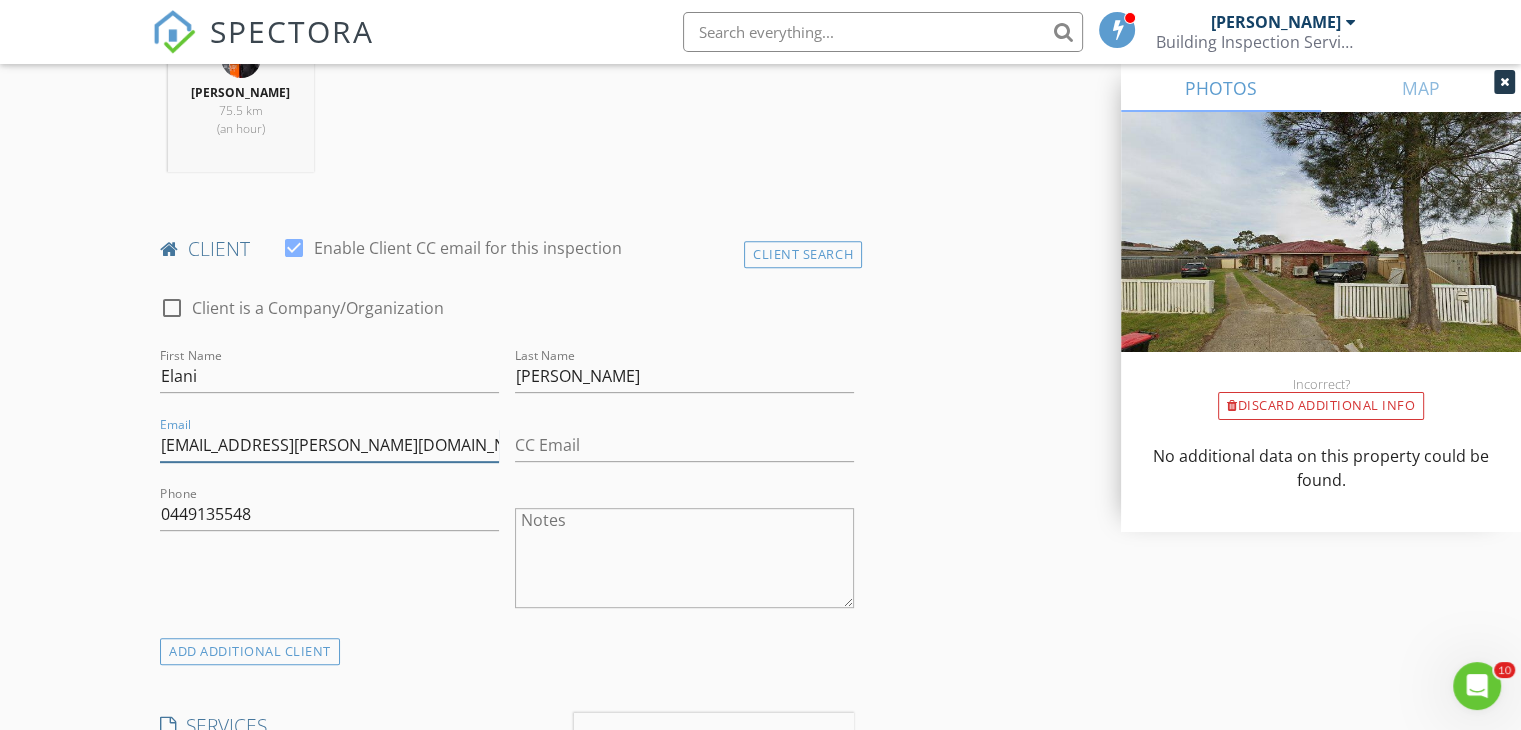 type on "[EMAIL_ADDRESS][PERSON_NAME][DOMAIN_NAME]" 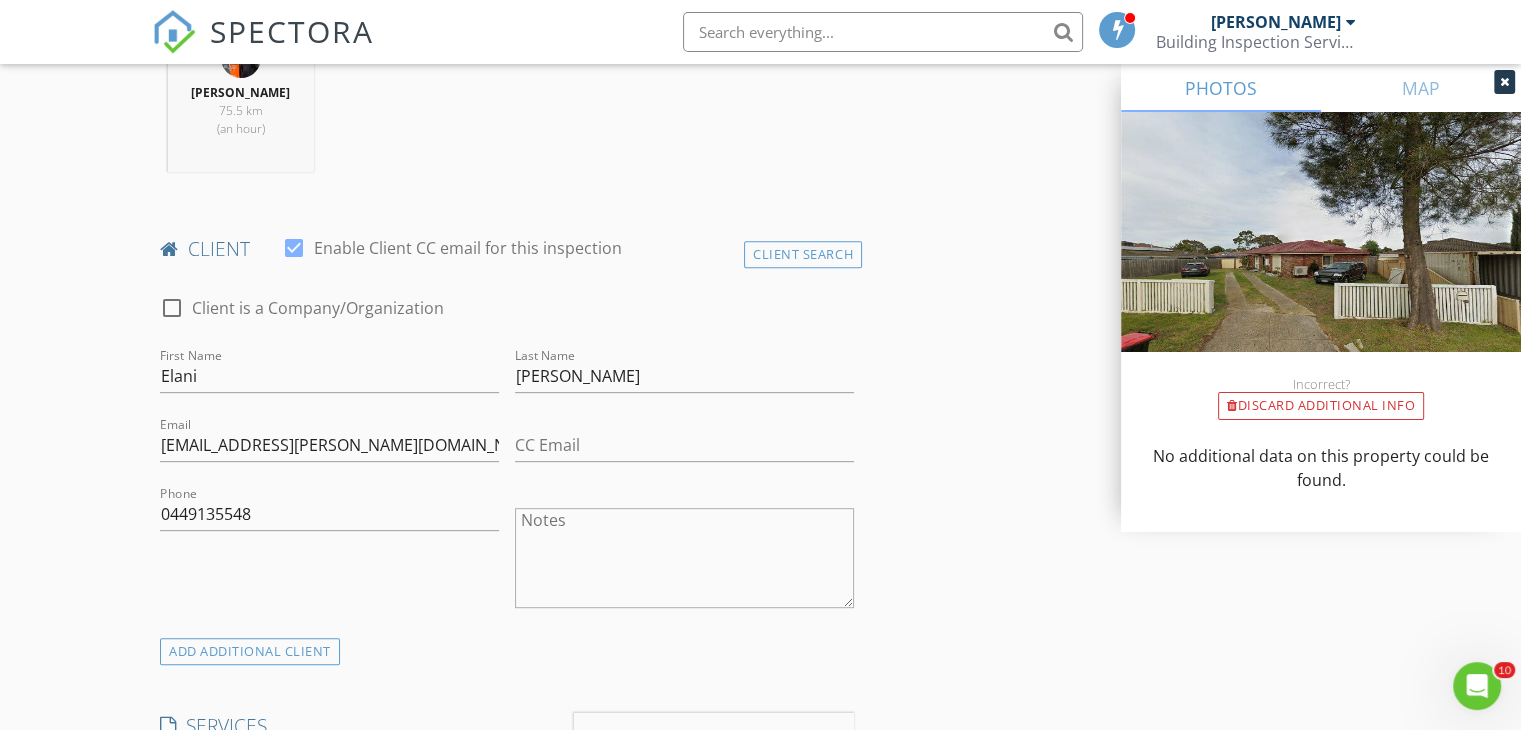 click on "INSPECTOR    Madan Deshmukh
Date/Time
16/07/2025 1:30 PM
Location
Address Search       Address 11 Fernberg Pl   Unit   City Melton West   State VIC   Zip 3337   Au Melton     Square Meters (m²)   Year Built   Foundation arrow_drop_down     Madan Deshmukh     75.5 km     (an hour)
client
check_box Enable Client CC email for this inspection   Client Search     check_box_outline_blank Client is a Company/Organization     First Name Elani   Last Name Hamman   Email elani.hamman@gmail.com   CC Email   Phone 0449135548           Notes
ADD ADDITIONAL client
SERVICES
check_box_outline_blank   BUILDING INSPECTION   check_box_outline_blank   TIMBER PEST INSPECTION    check_box_outline_blank   ASBESTOS SURVEY & REPORT   check_box_outline_blank   METH RESIDUE SITE TEST & REPORT   check_box_outline_blank" at bounding box center (760, 1043) 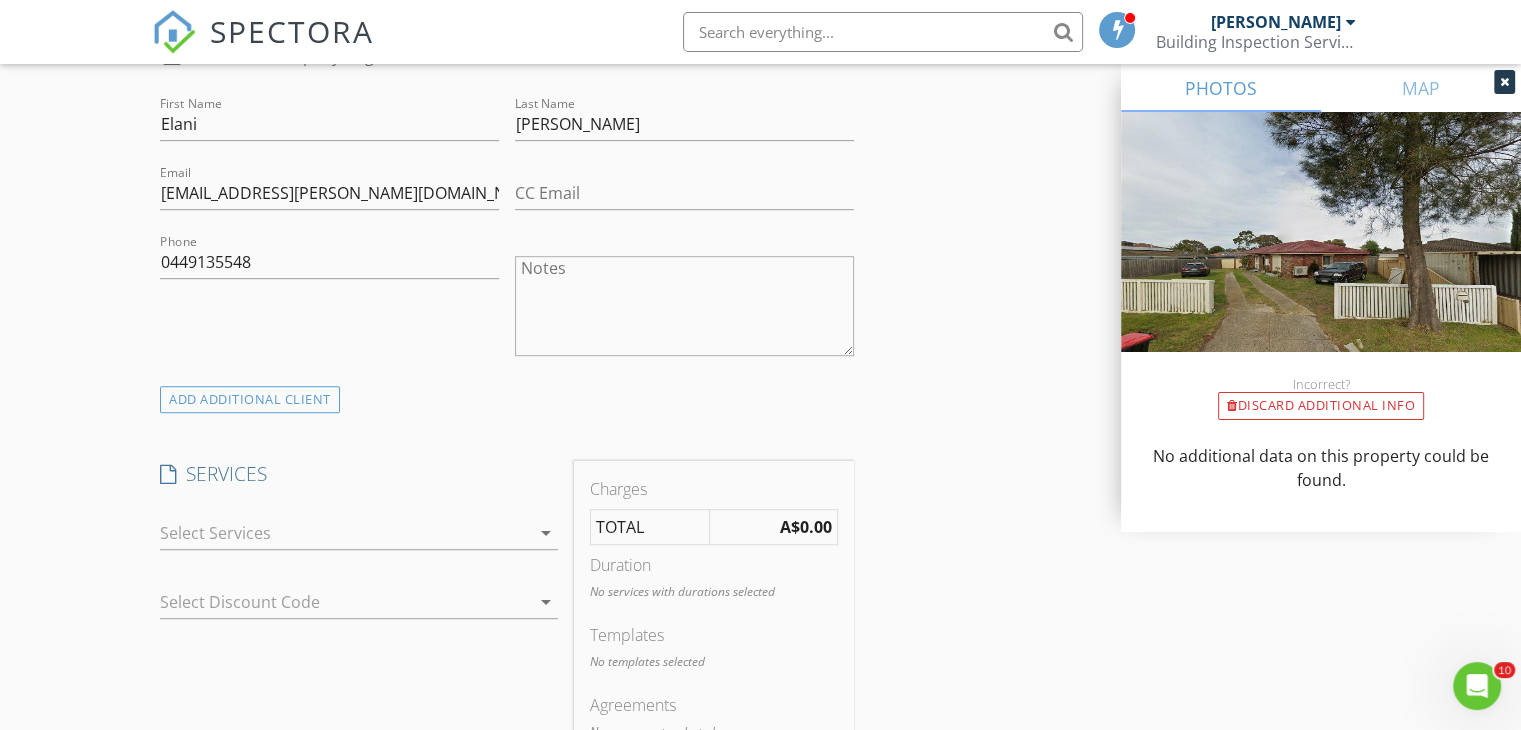 scroll, scrollTop: 1100, scrollLeft: 0, axis: vertical 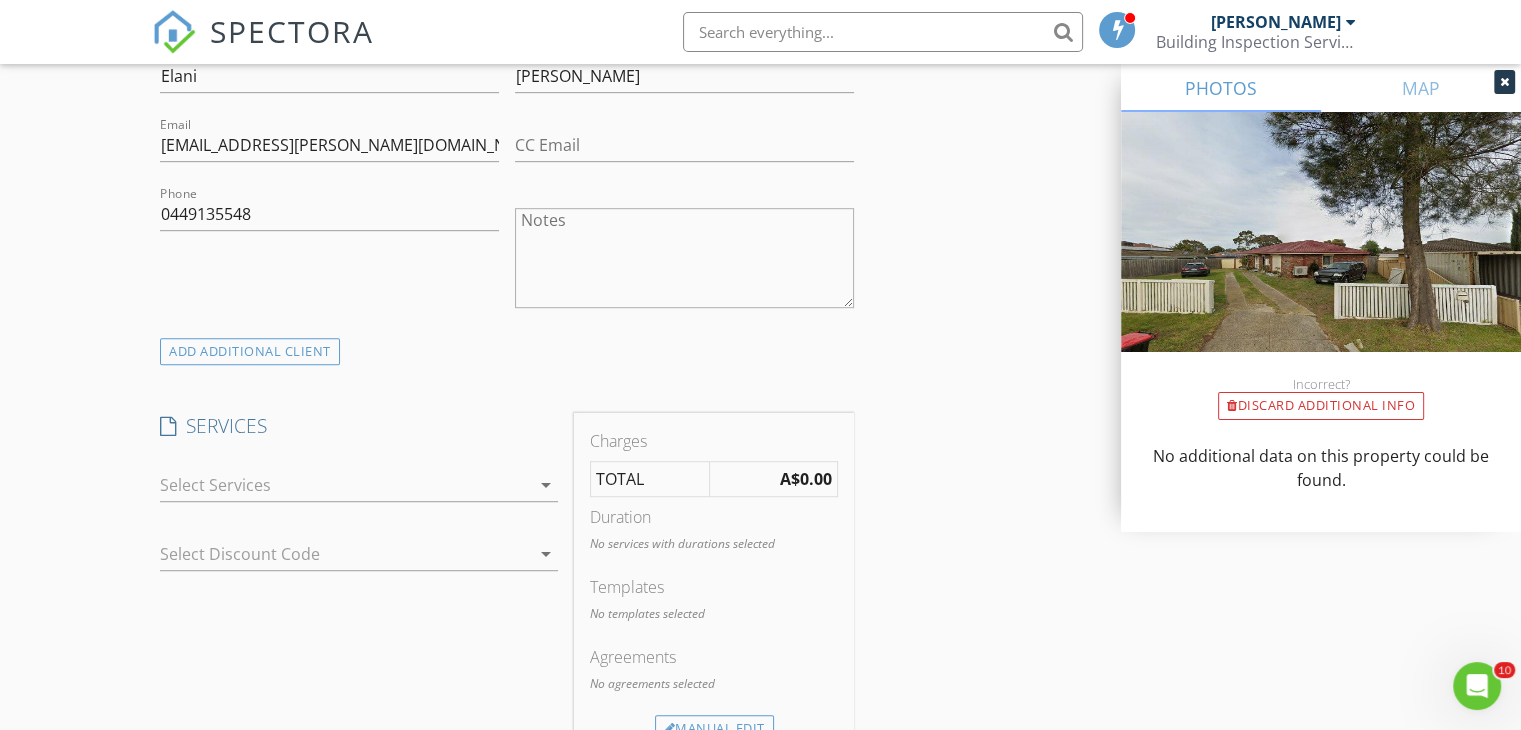 click on "arrow_drop_down" at bounding box center (546, 485) 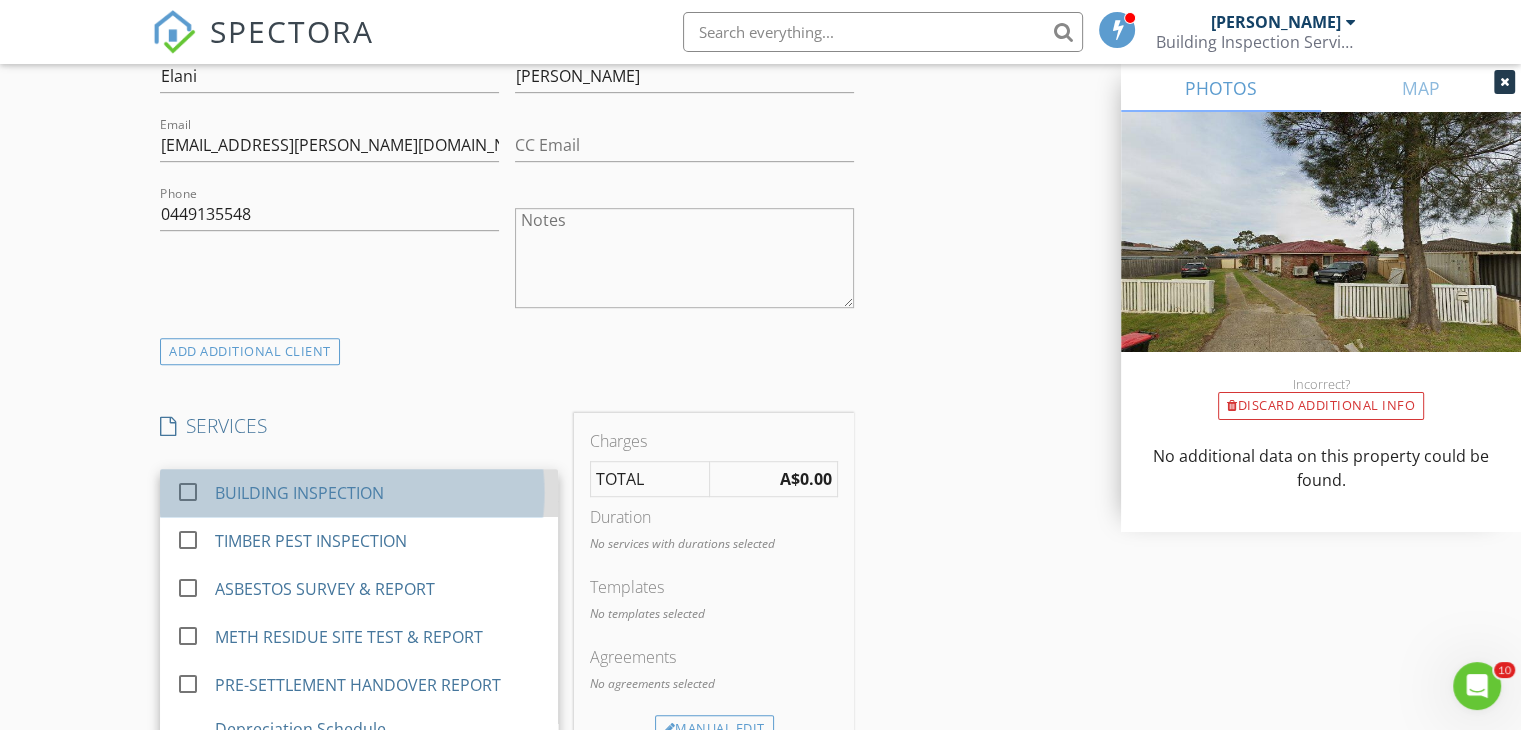 click on "BUILDING INSPECTION" at bounding box center [379, 493] 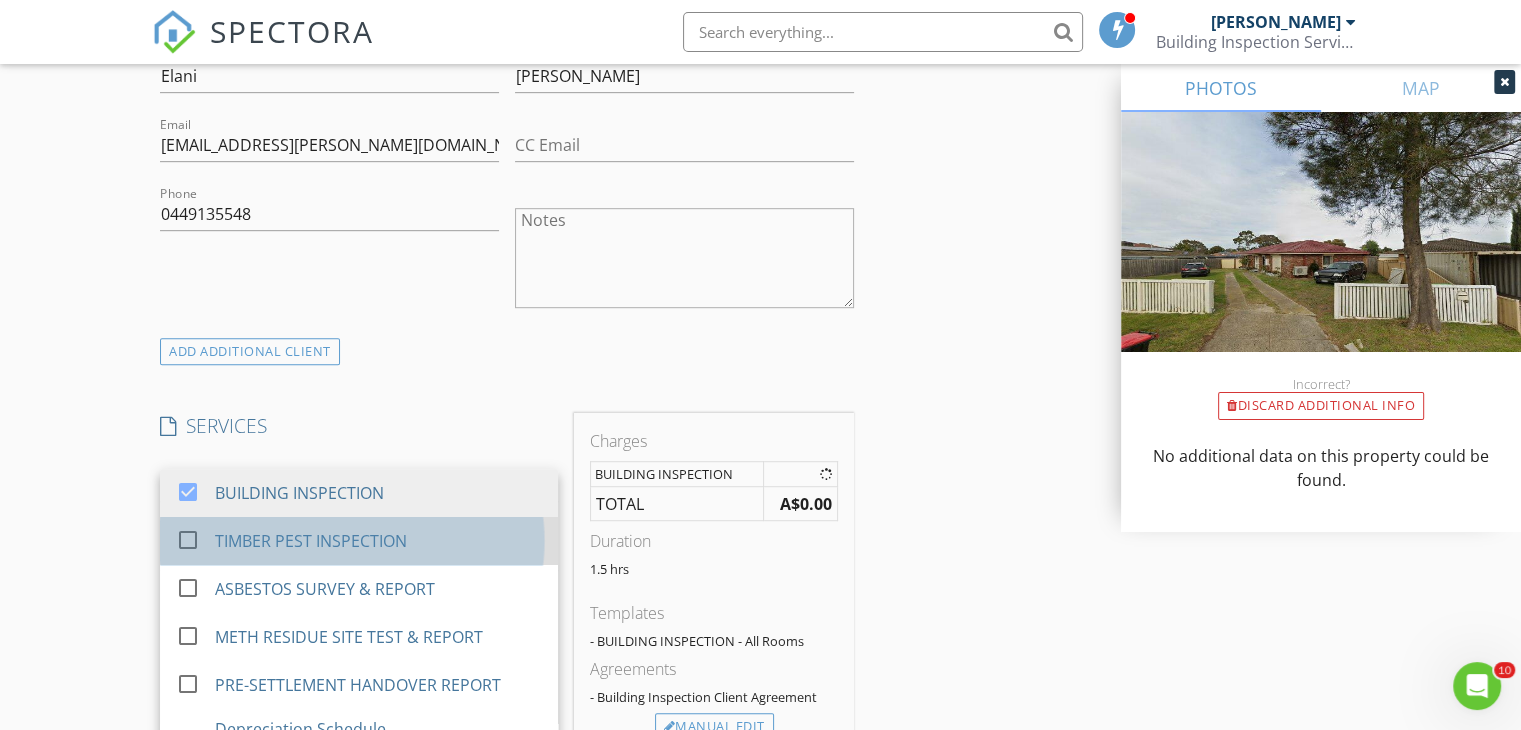 click on "TIMBER PEST INSPECTION" at bounding box center [379, 541] 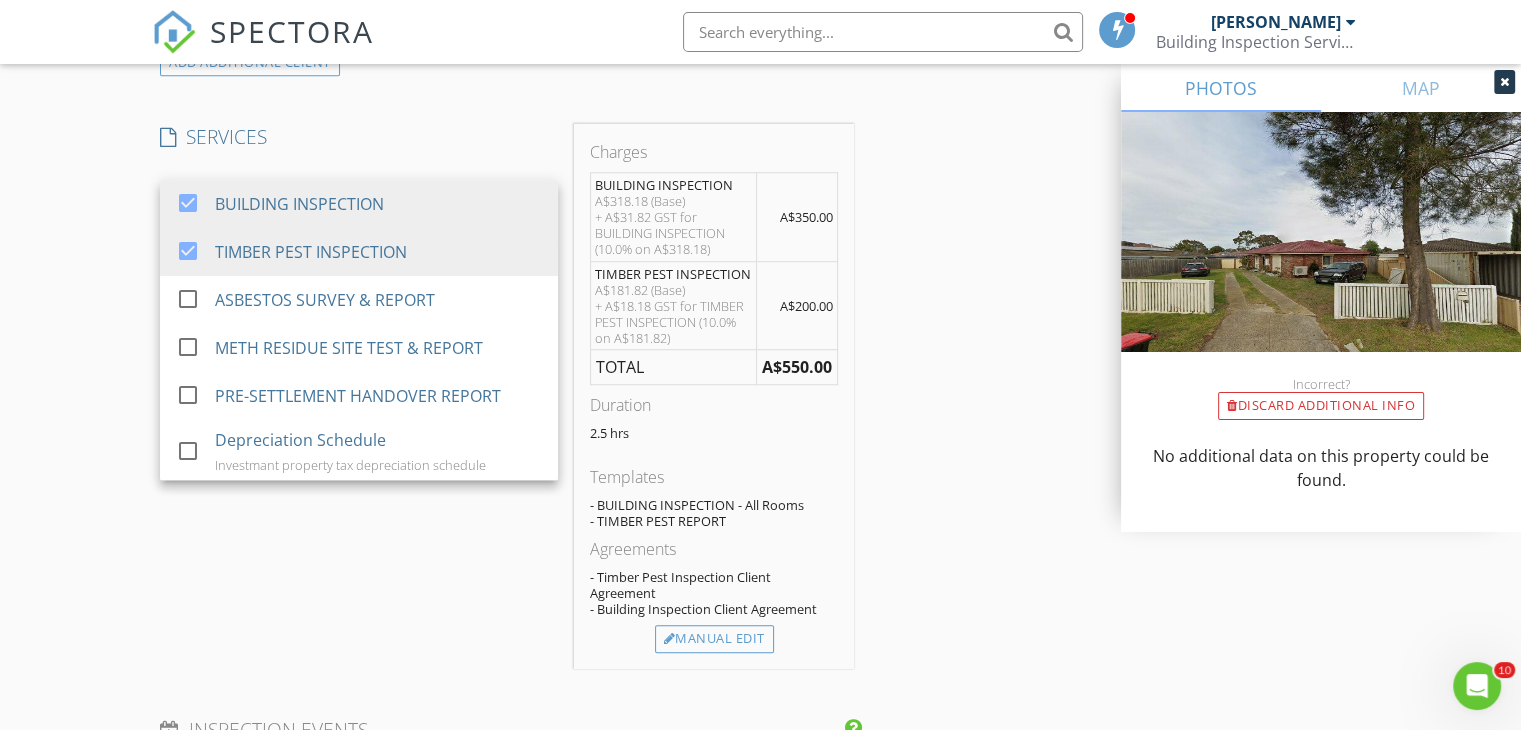 scroll, scrollTop: 1400, scrollLeft: 0, axis: vertical 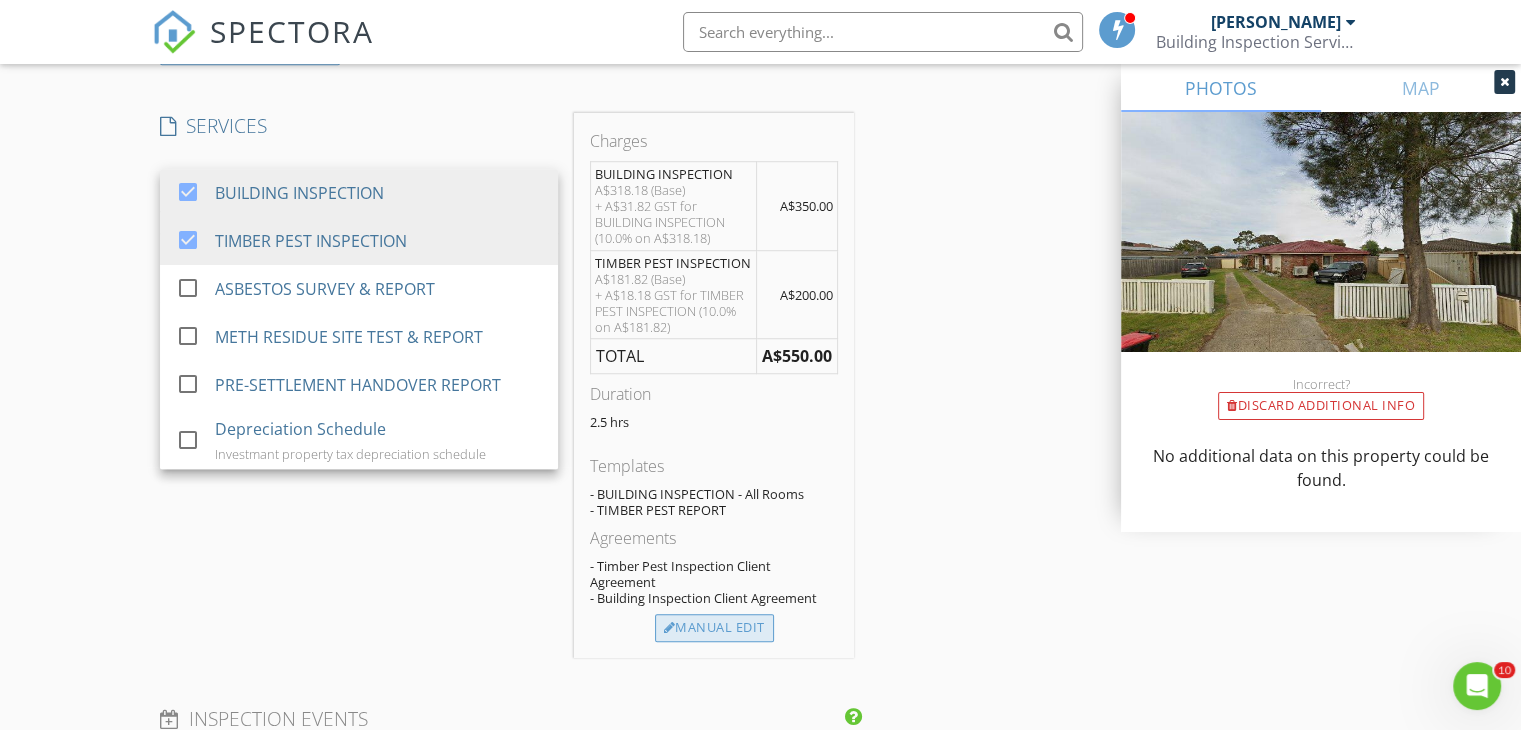 drag, startPoint x: 744, startPoint y: 623, endPoint x: 831, endPoint y: 626, distance: 87.05171 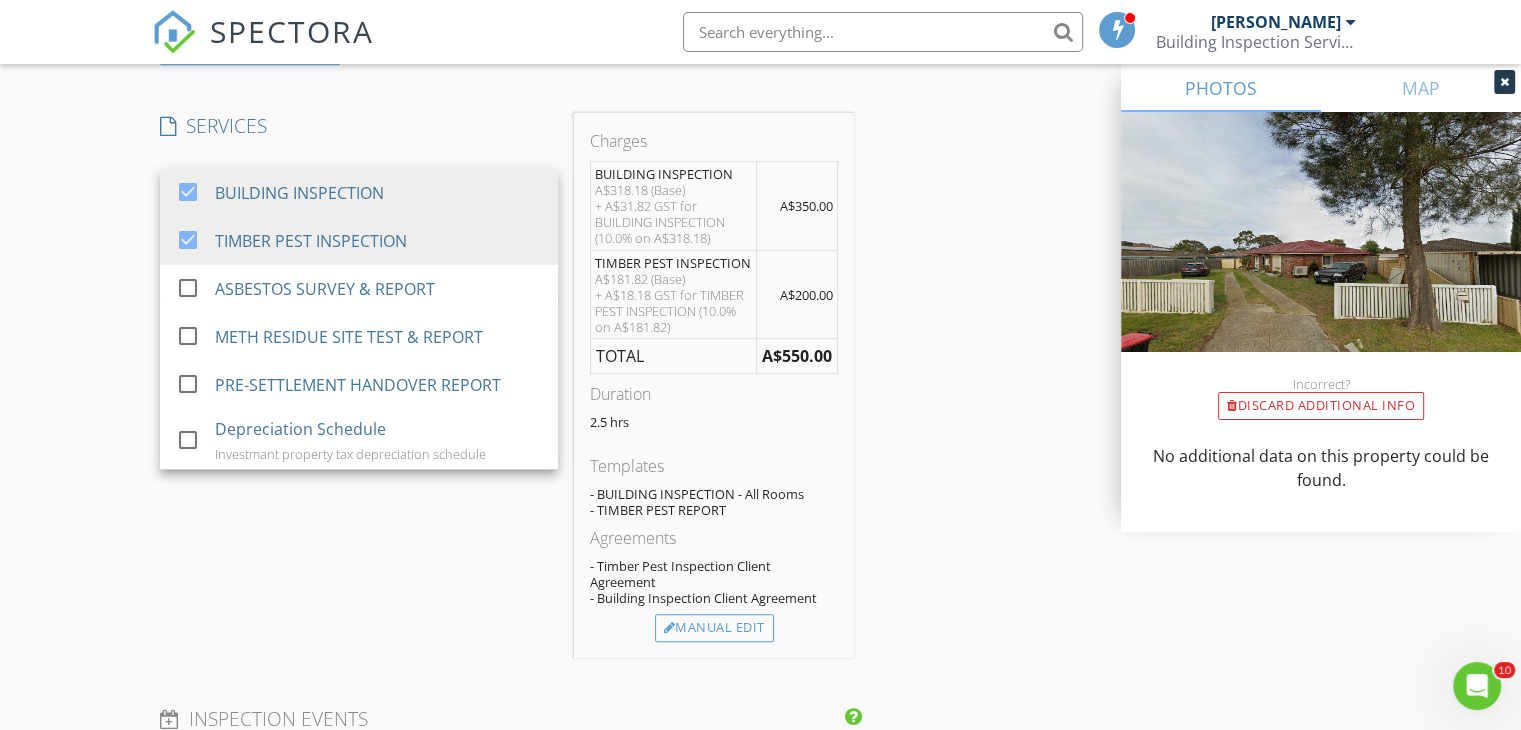 click on "Manual Edit" at bounding box center [714, 628] 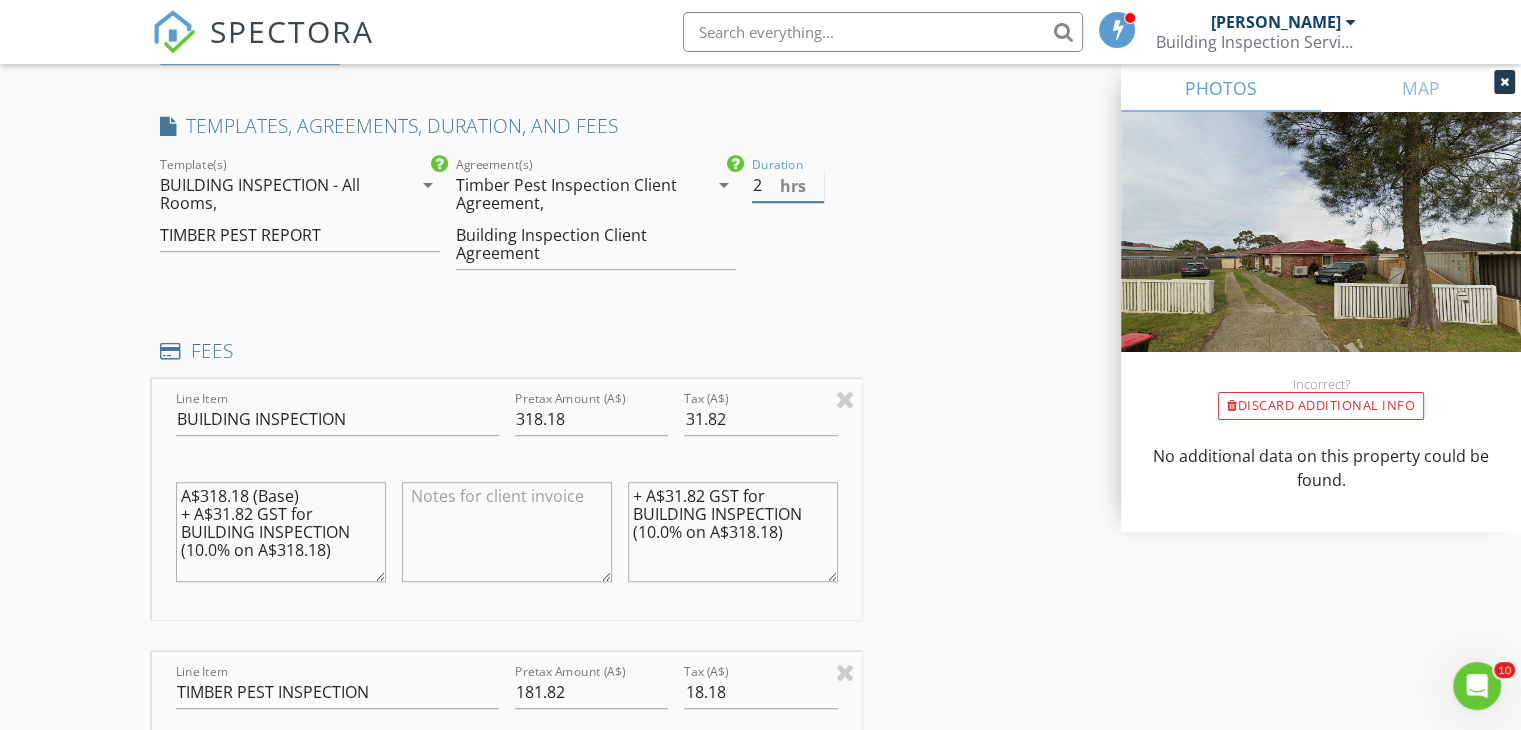 type on "2" 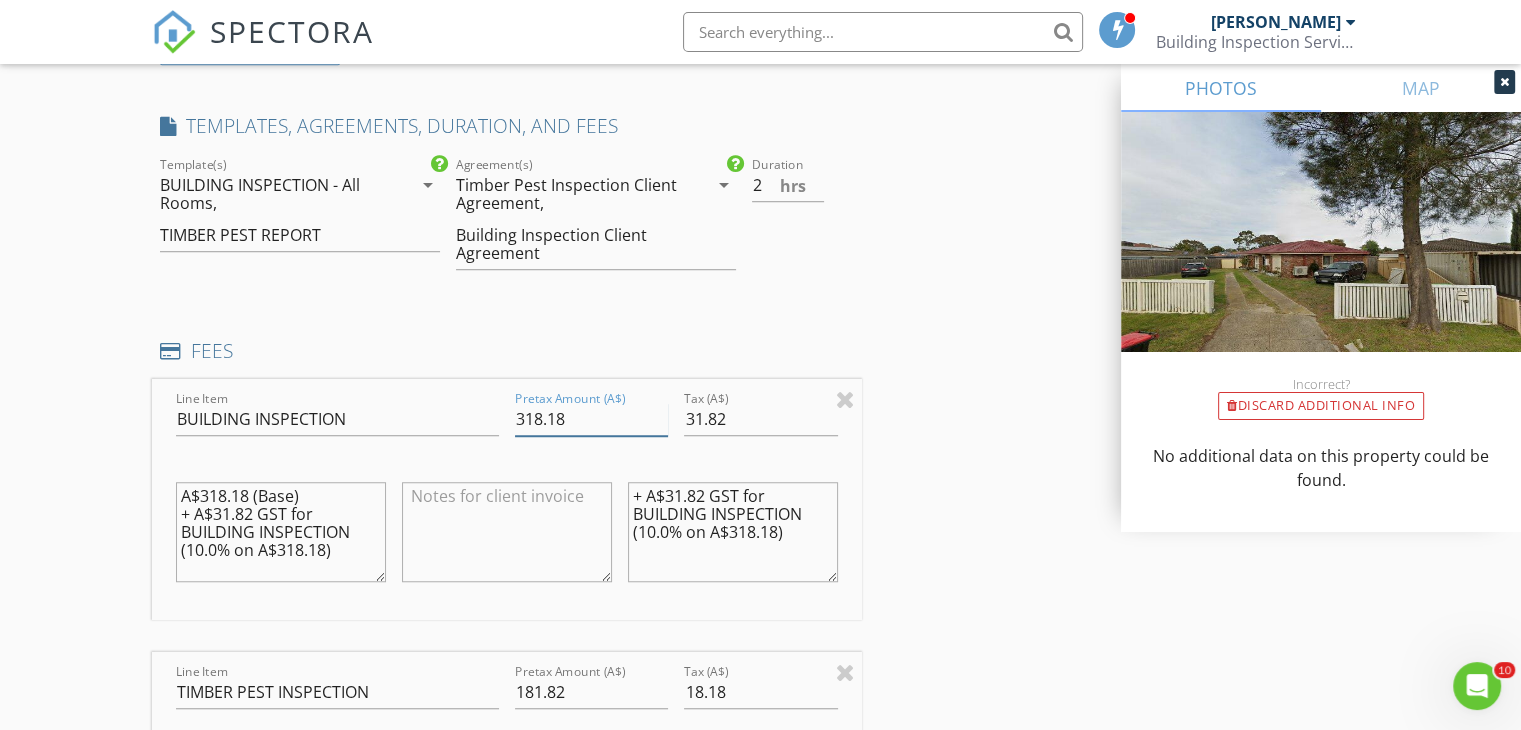 drag, startPoint x: 525, startPoint y: 415, endPoint x: 668, endPoint y: 418, distance: 143.03146 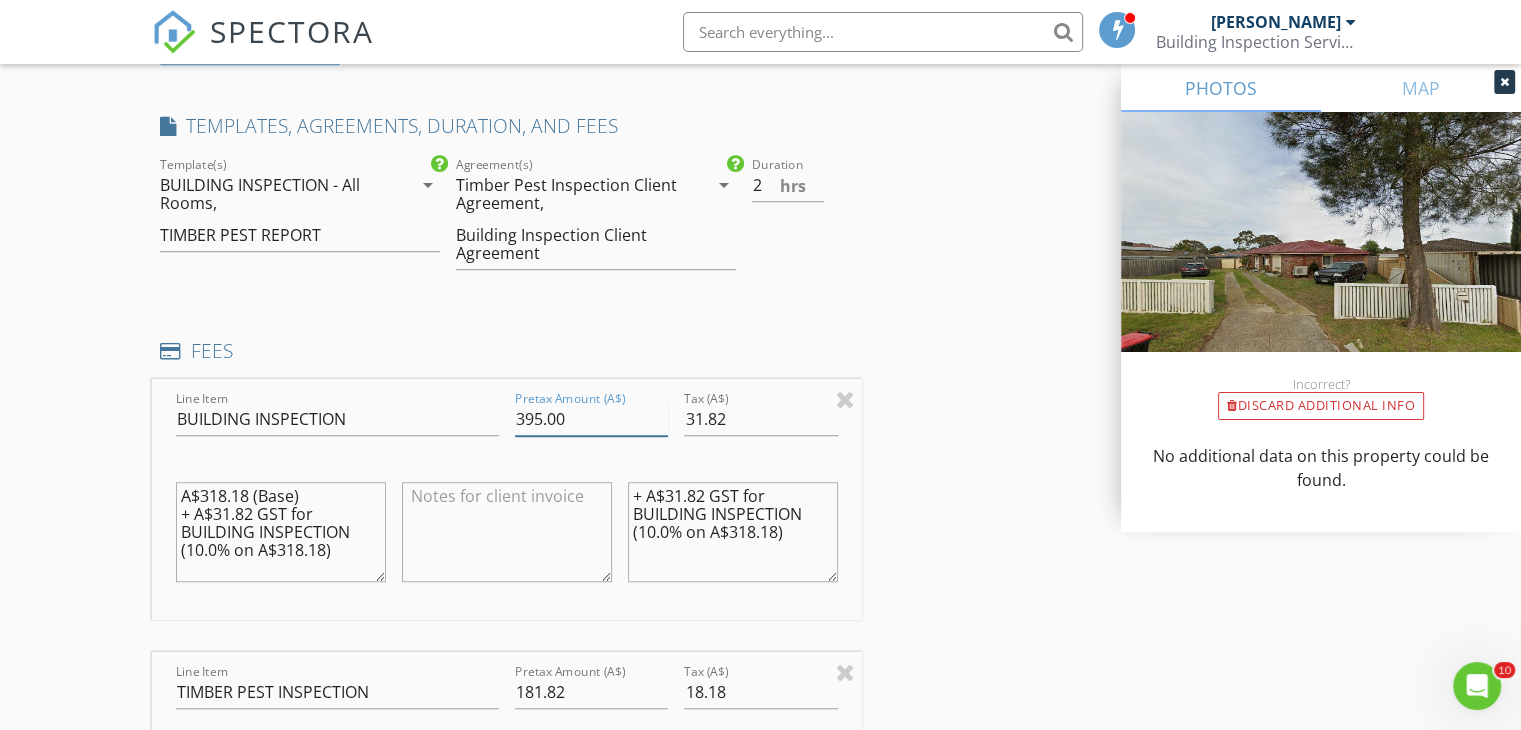 type on "395.00" 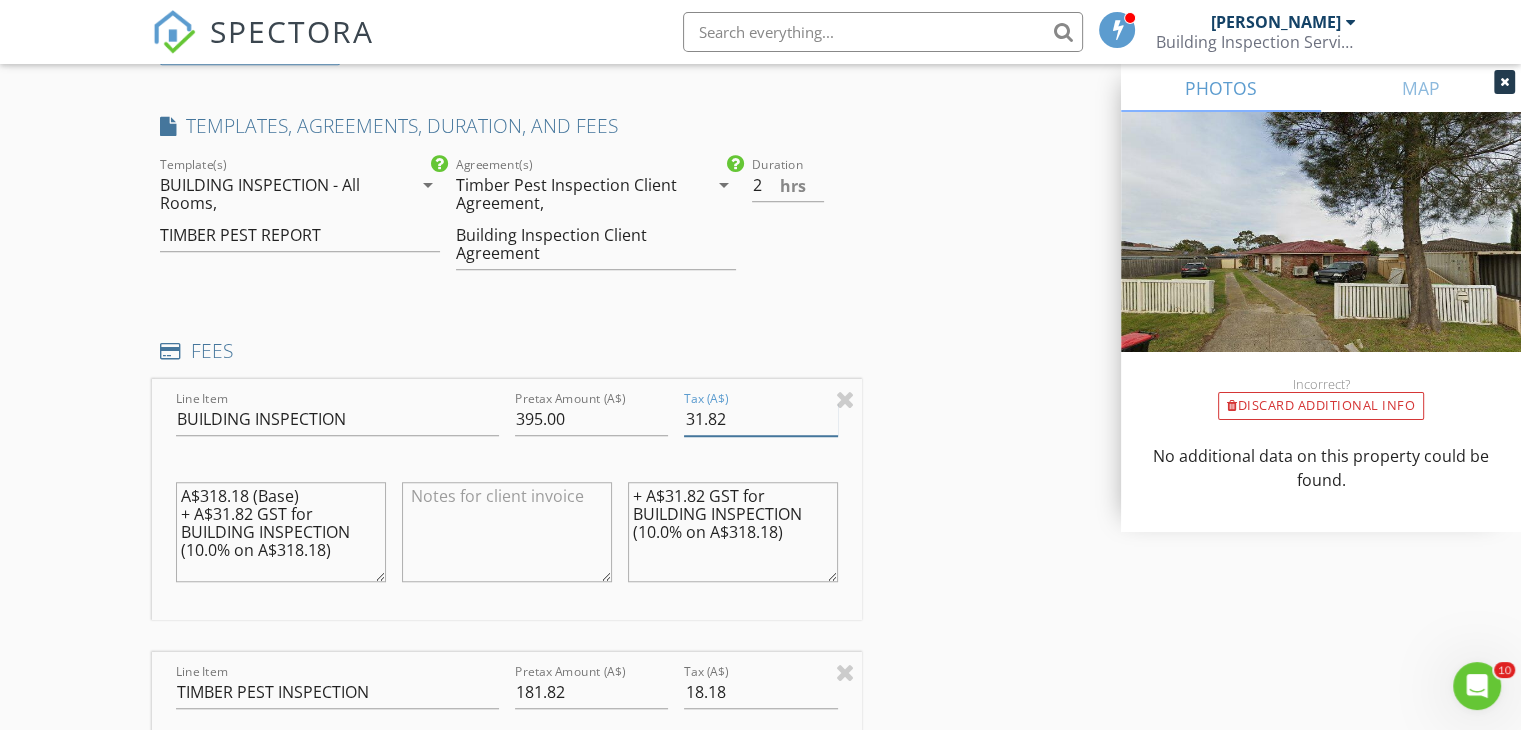 drag, startPoint x: 687, startPoint y: 413, endPoint x: 786, endPoint y: 409, distance: 99.08077 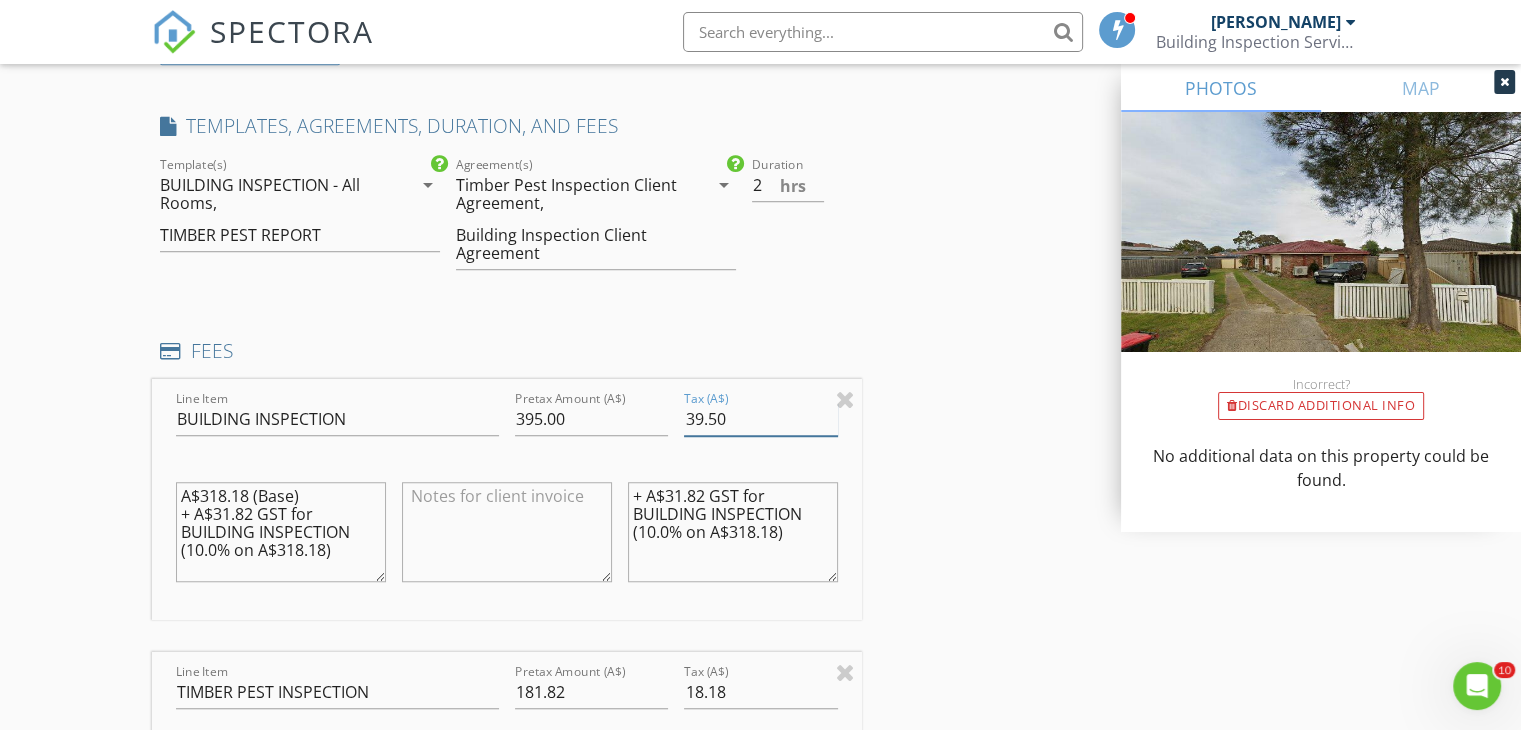 type on "39.50" 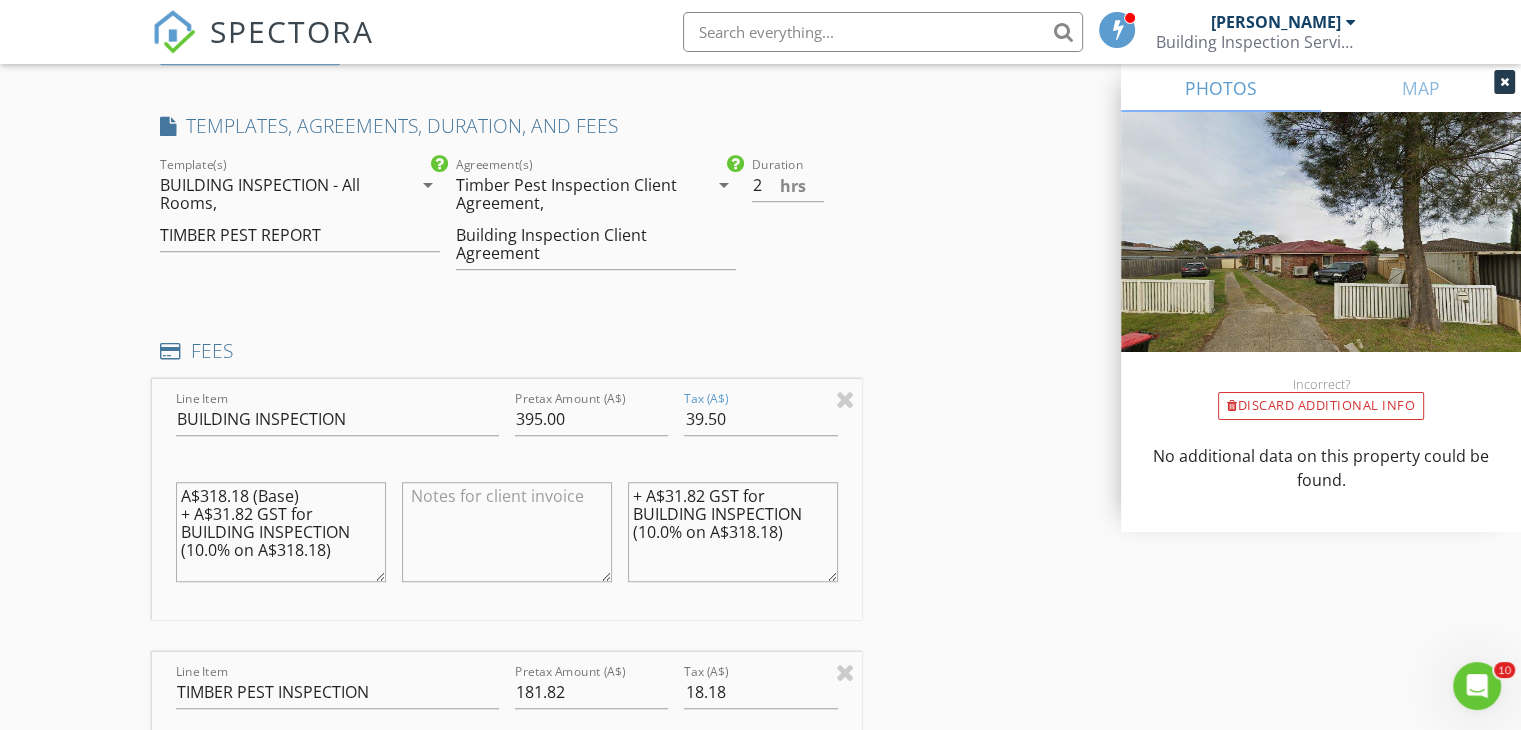 click on "+ A$31.82 GST for BUILDING INSPECTION (10.0% on A$318.18)" at bounding box center [733, 532] 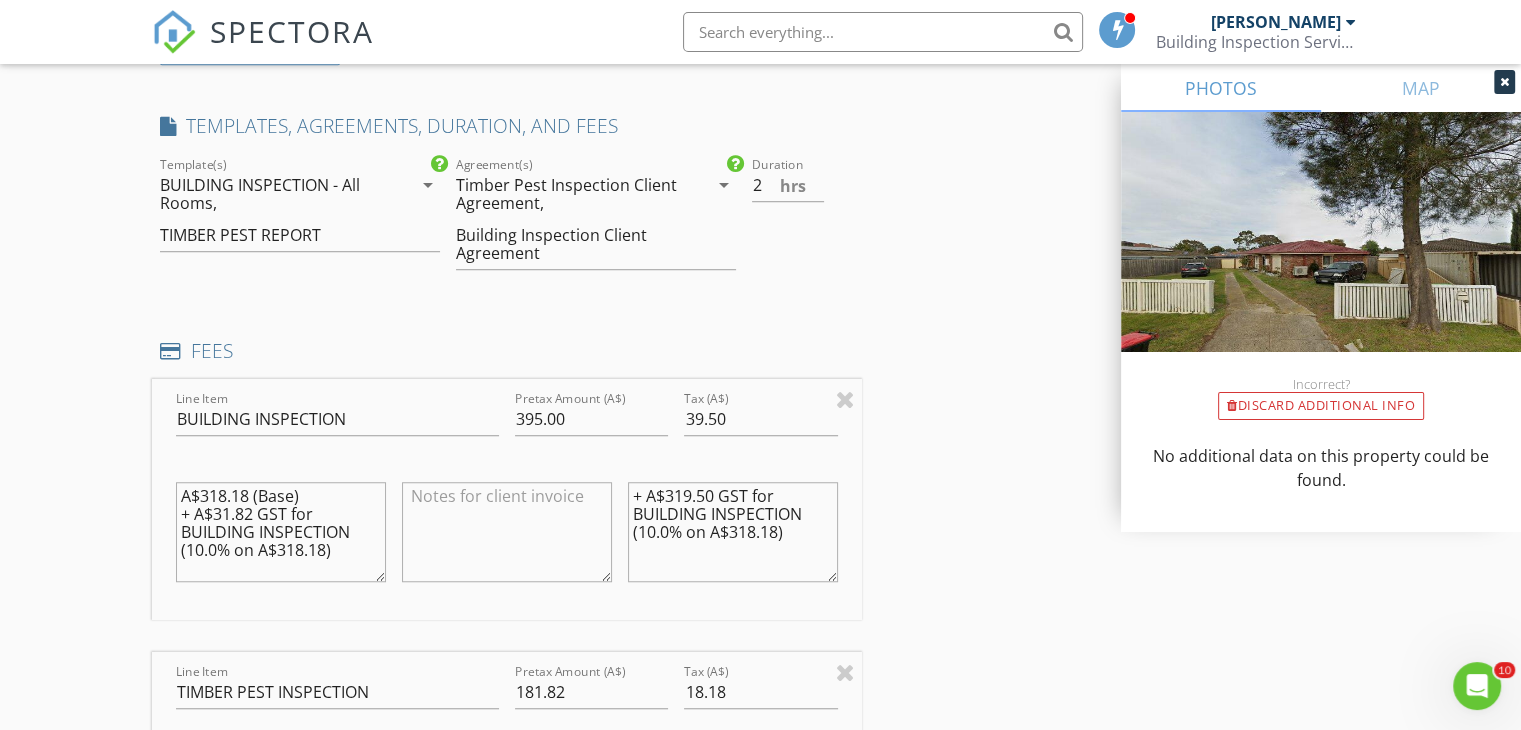click on "+ A$319.50 GST for BUILDING INSPECTION (10.0% on A$318.18)" at bounding box center (733, 532) 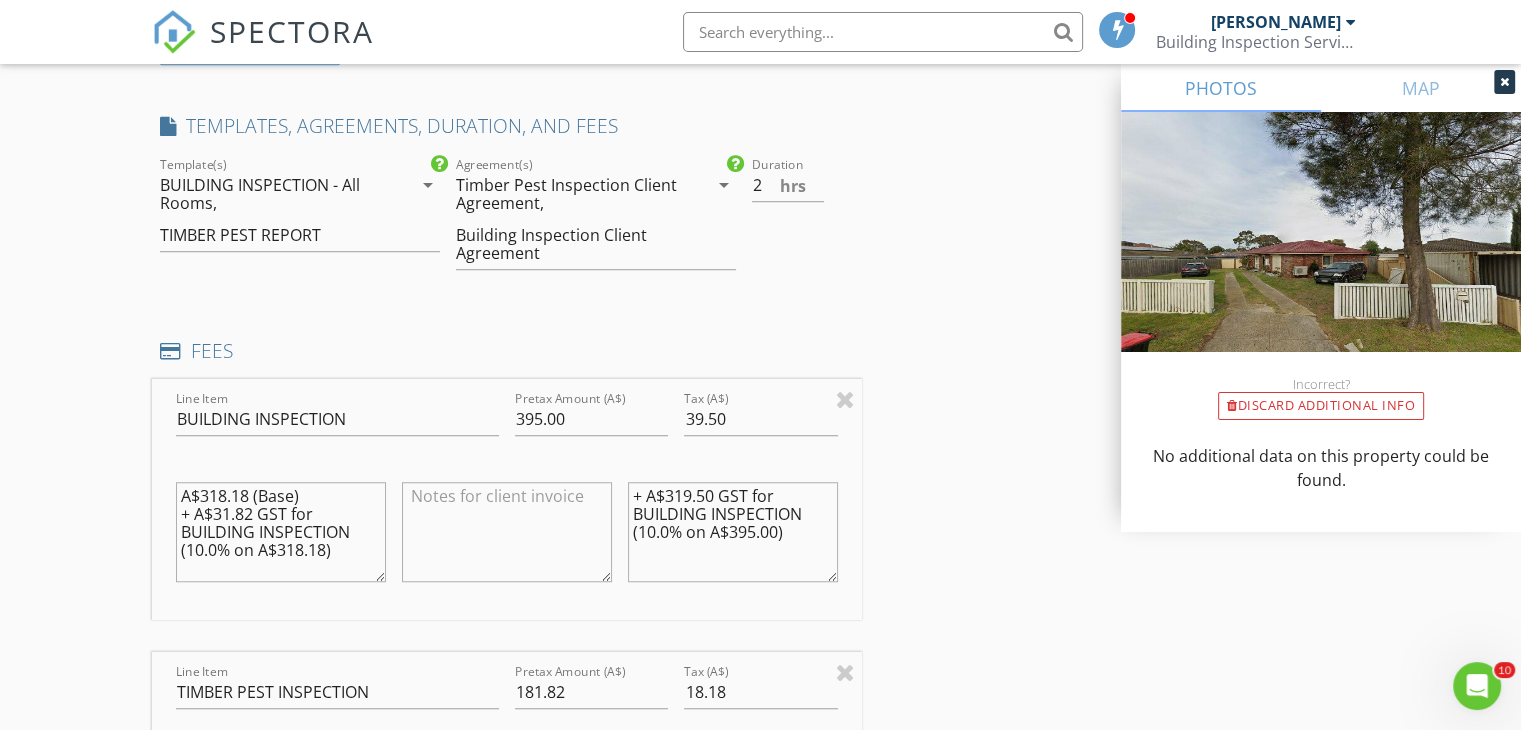 type on "+ A$319.50 GST for BUILDING INSPECTION (10.0% on A$395.00)" 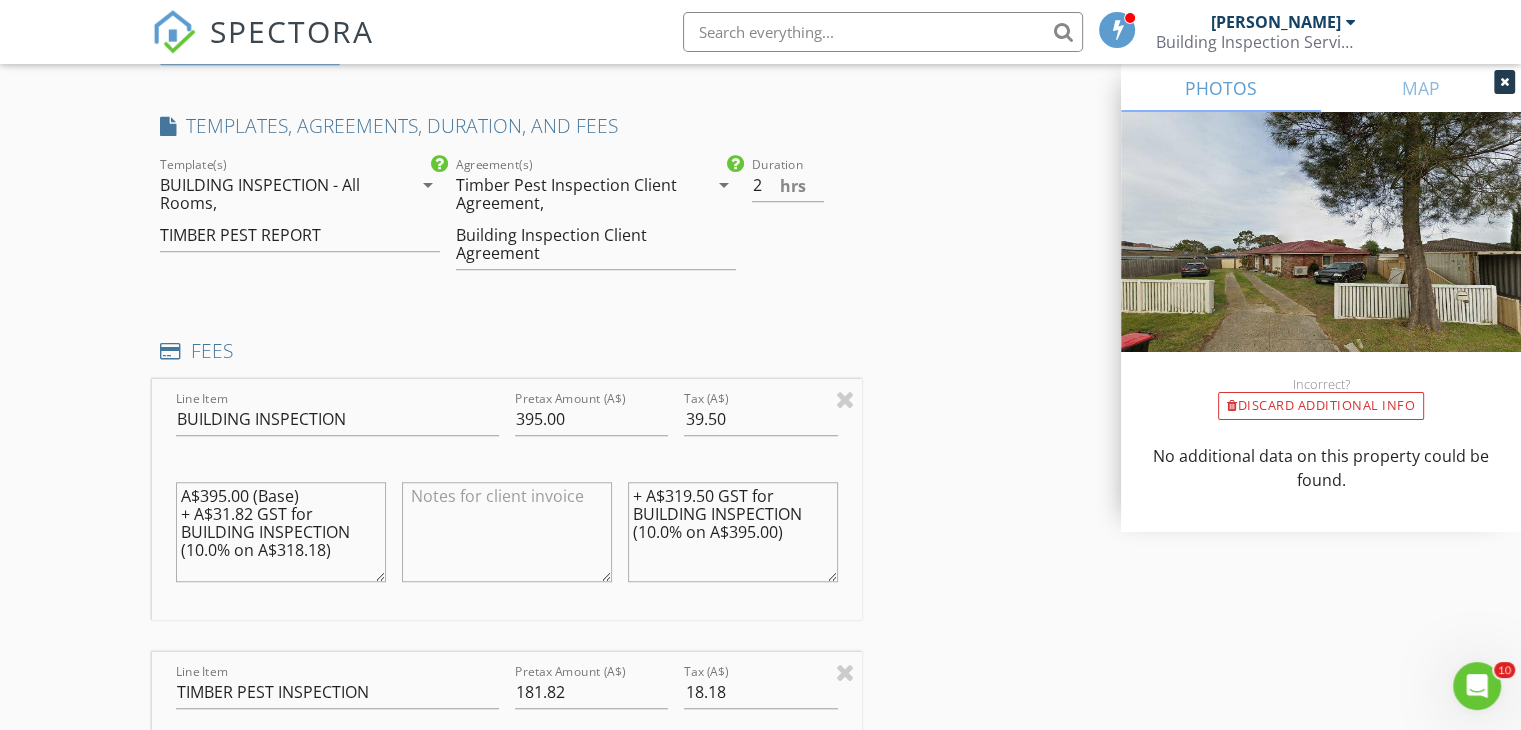 click on "A$395.00 (Base)
+ A$31.82 GST for BUILDING INSPECTION (10.0% on A$318.18)" at bounding box center [281, 532] 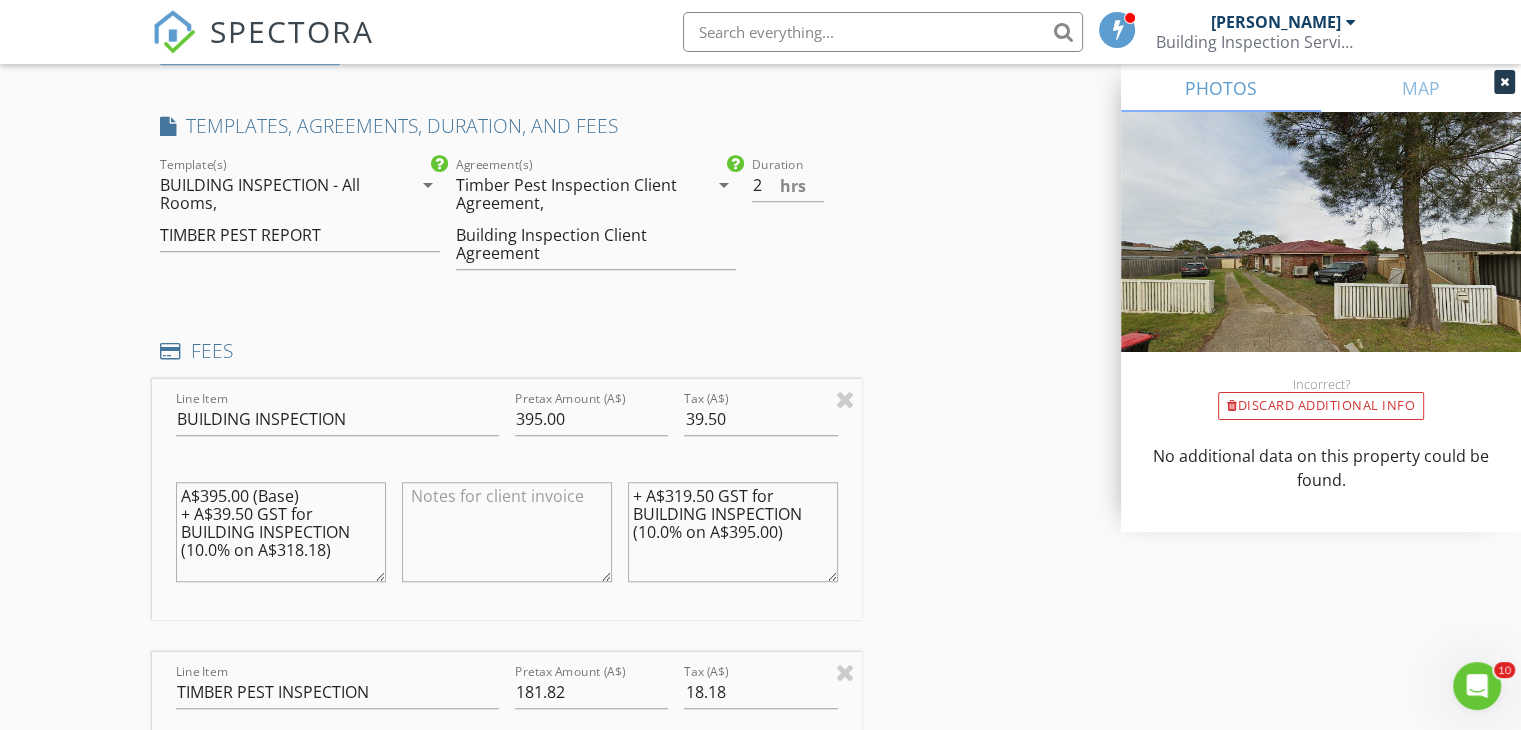 click on "A$395.00 (Base)
+ A$39.50 GST for BUILDING INSPECTION (10.0% on A$318.18)" at bounding box center [281, 532] 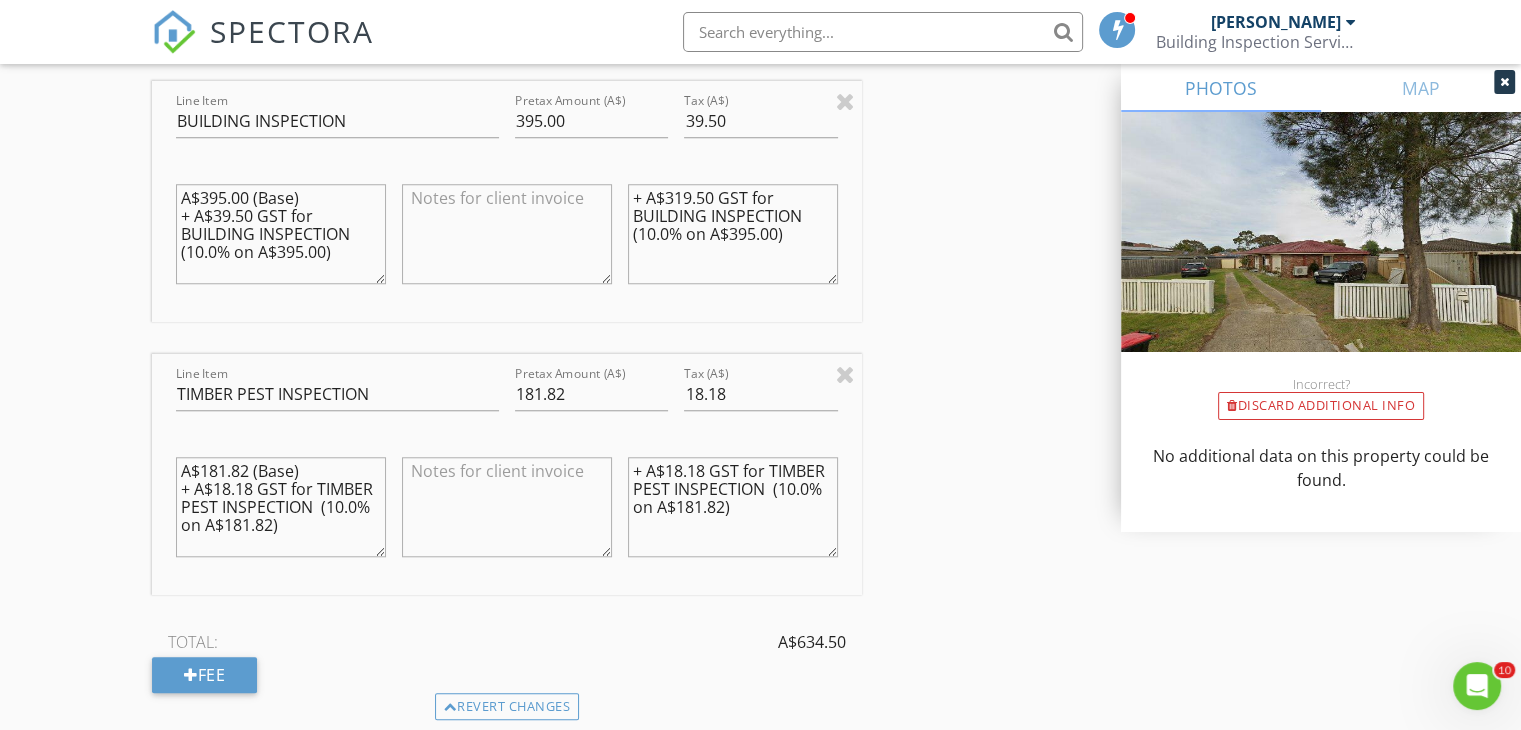 scroll, scrollTop: 1700, scrollLeft: 0, axis: vertical 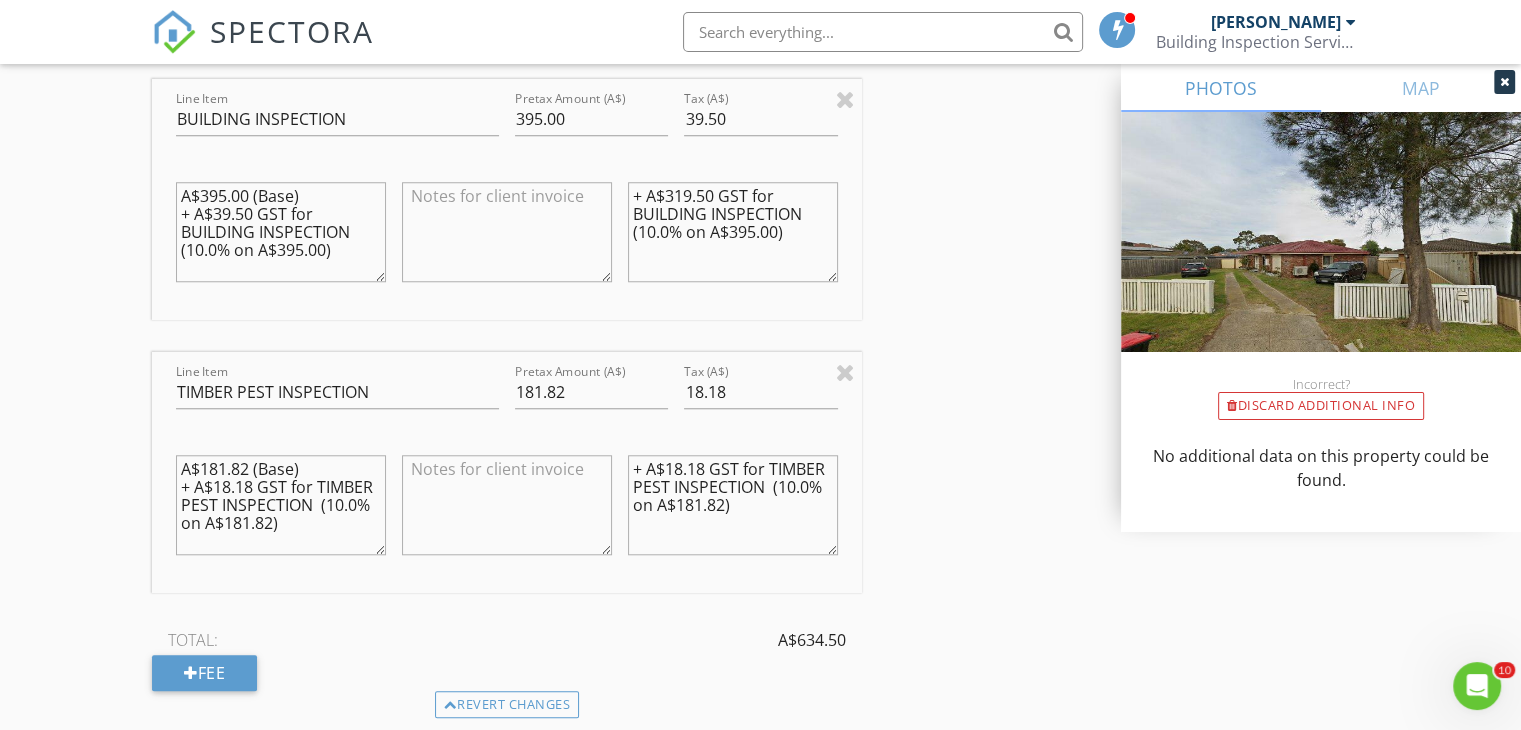type on "A$395.00 (Base)
+ A$39.50 GST for BUILDING INSPECTION (10.0% on A$395.00)" 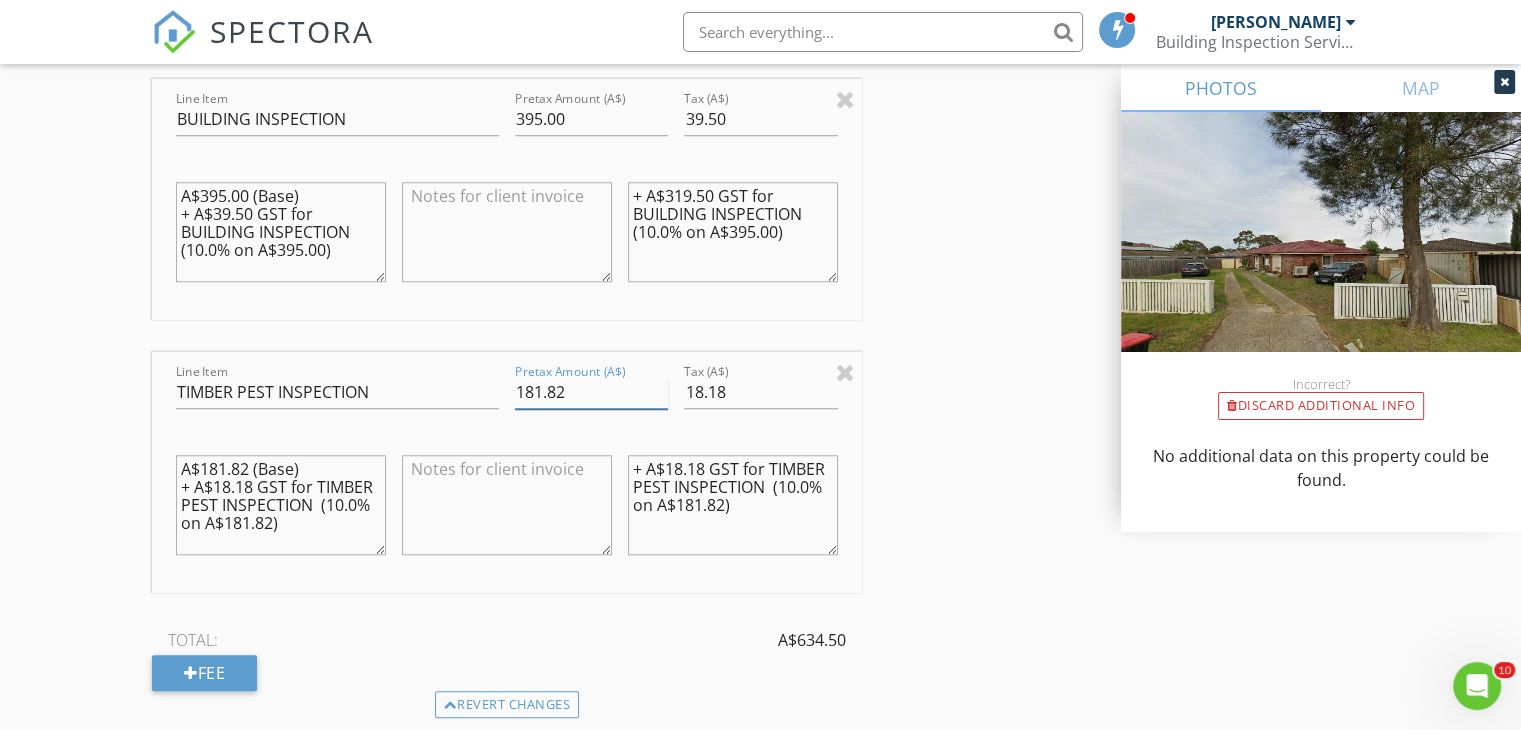 drag, startPoint x: 517, startPoint y: 393, endPoint x: 604, endPoint y: 391, distance: 87.02299 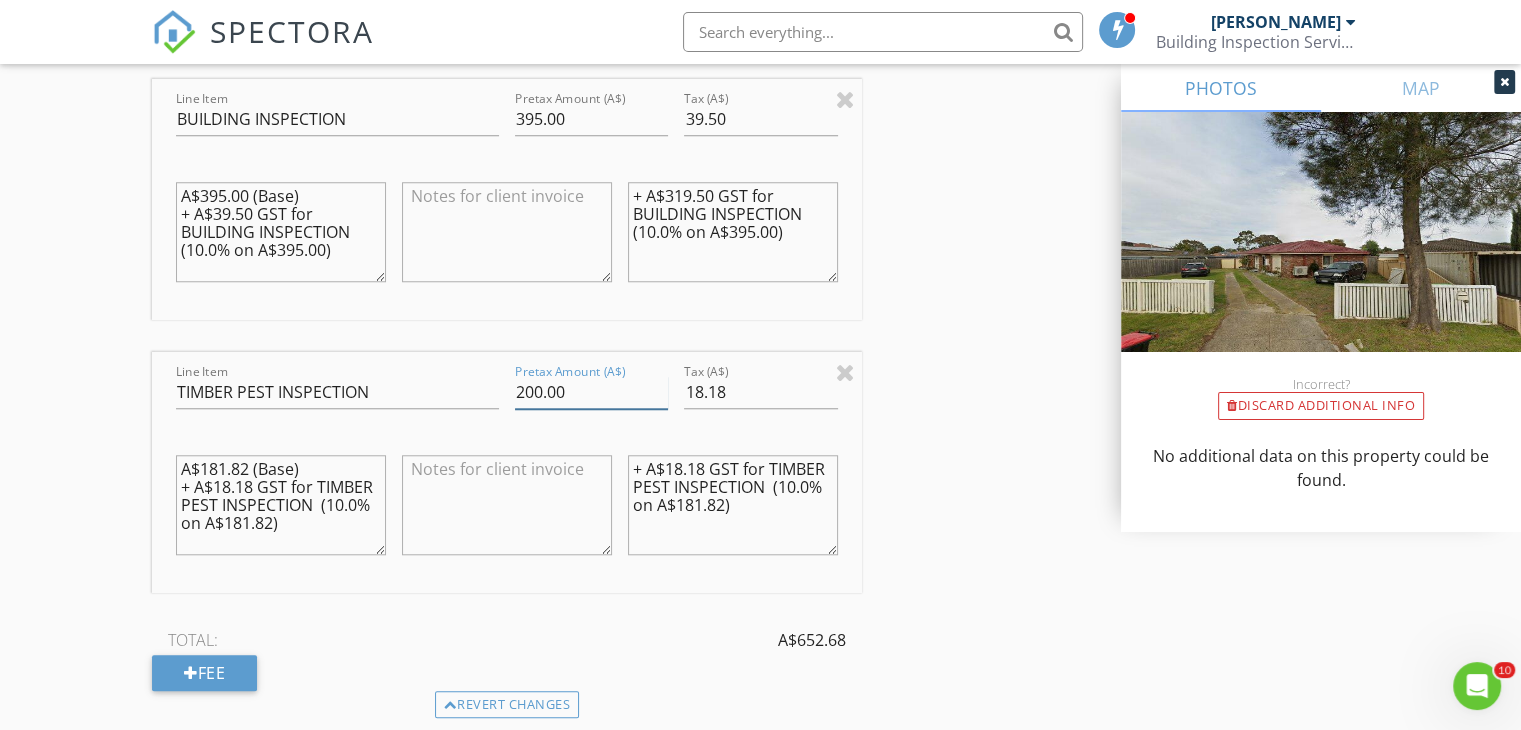 type on "200.00" 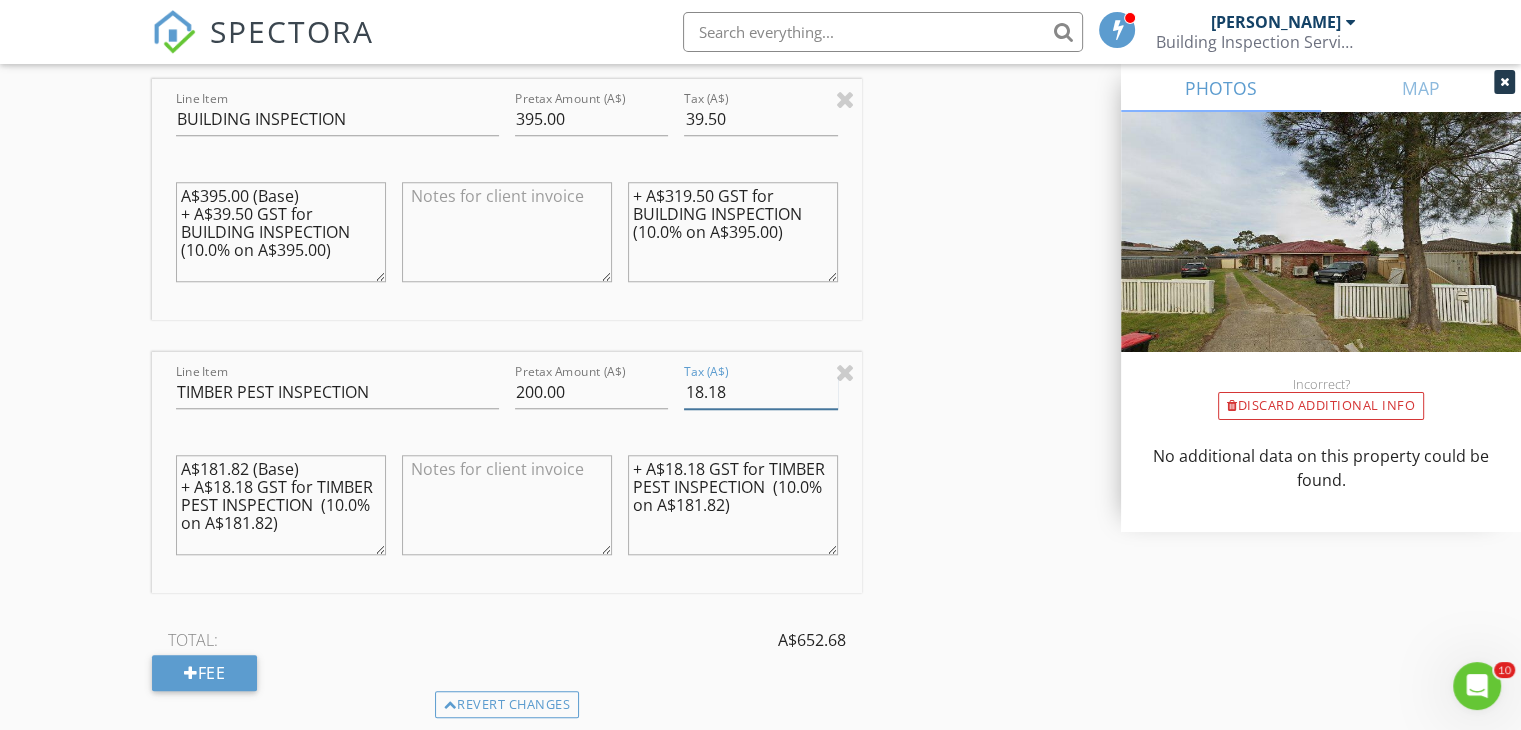 drag, startPoint x: 686, startPoint y: 389, endPoint x: 764, endPoint y: 386, distance: 78.05767 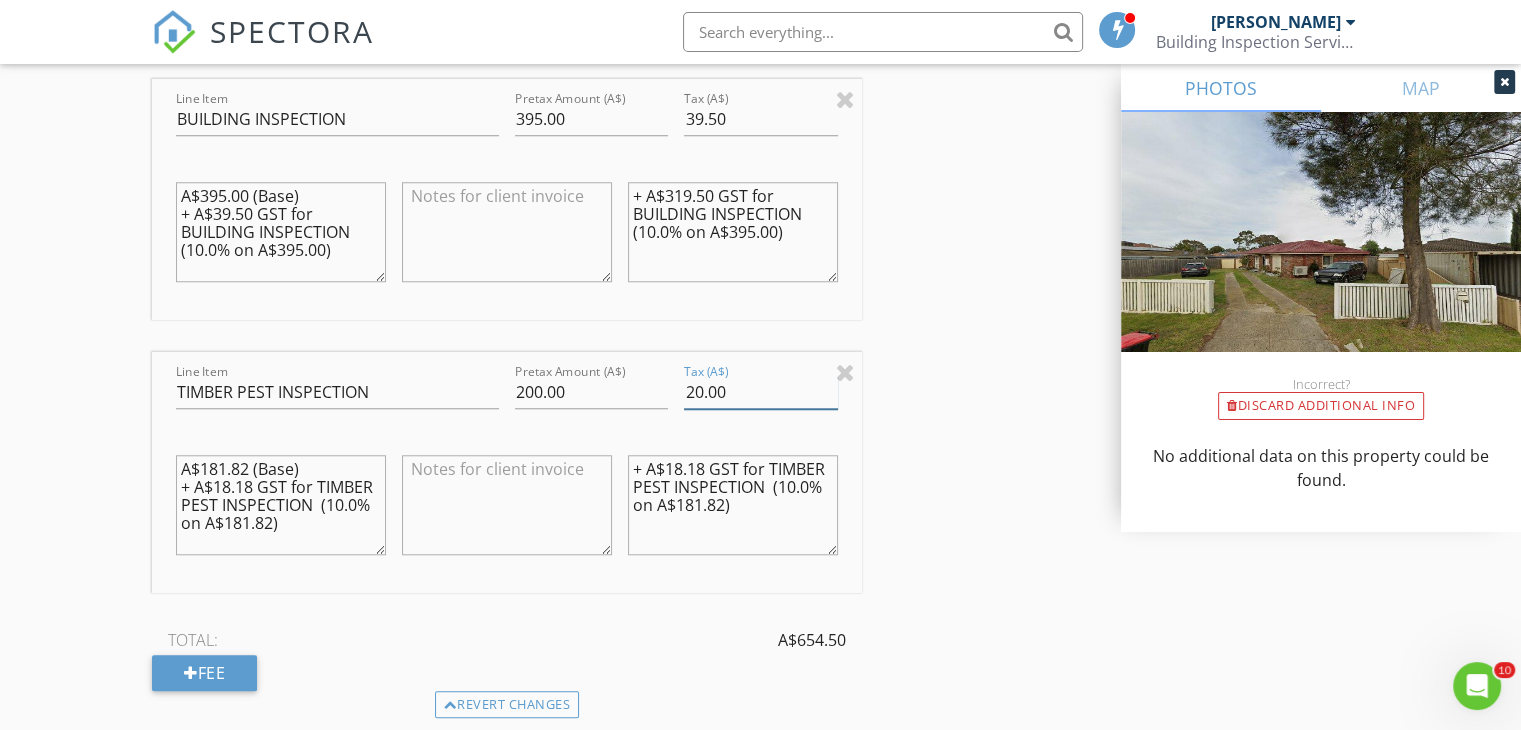 type on "20.00" 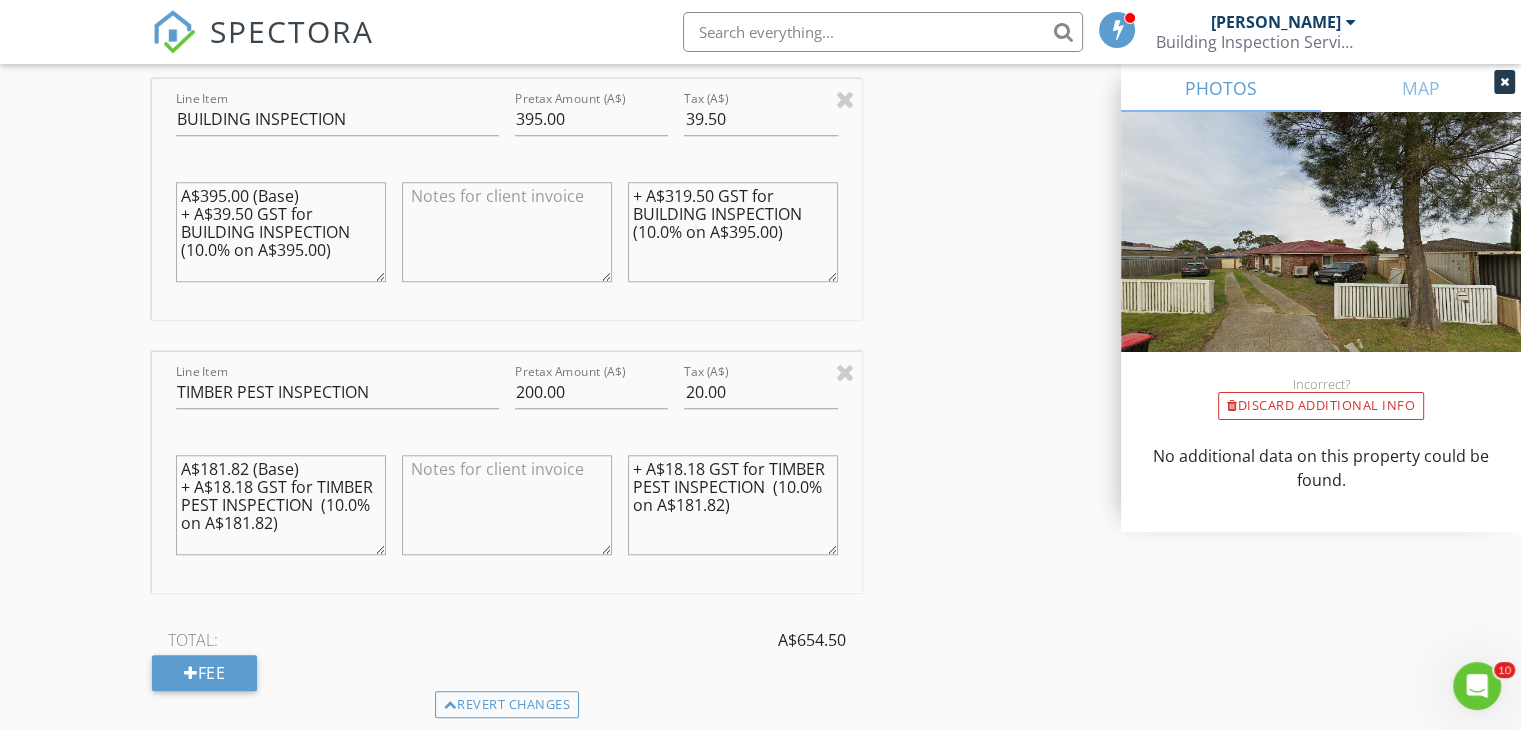 drag, startPoint x: 667, startPoint y: 464, endPoint x: 712, endPoint y: 458, distance: 45.39824 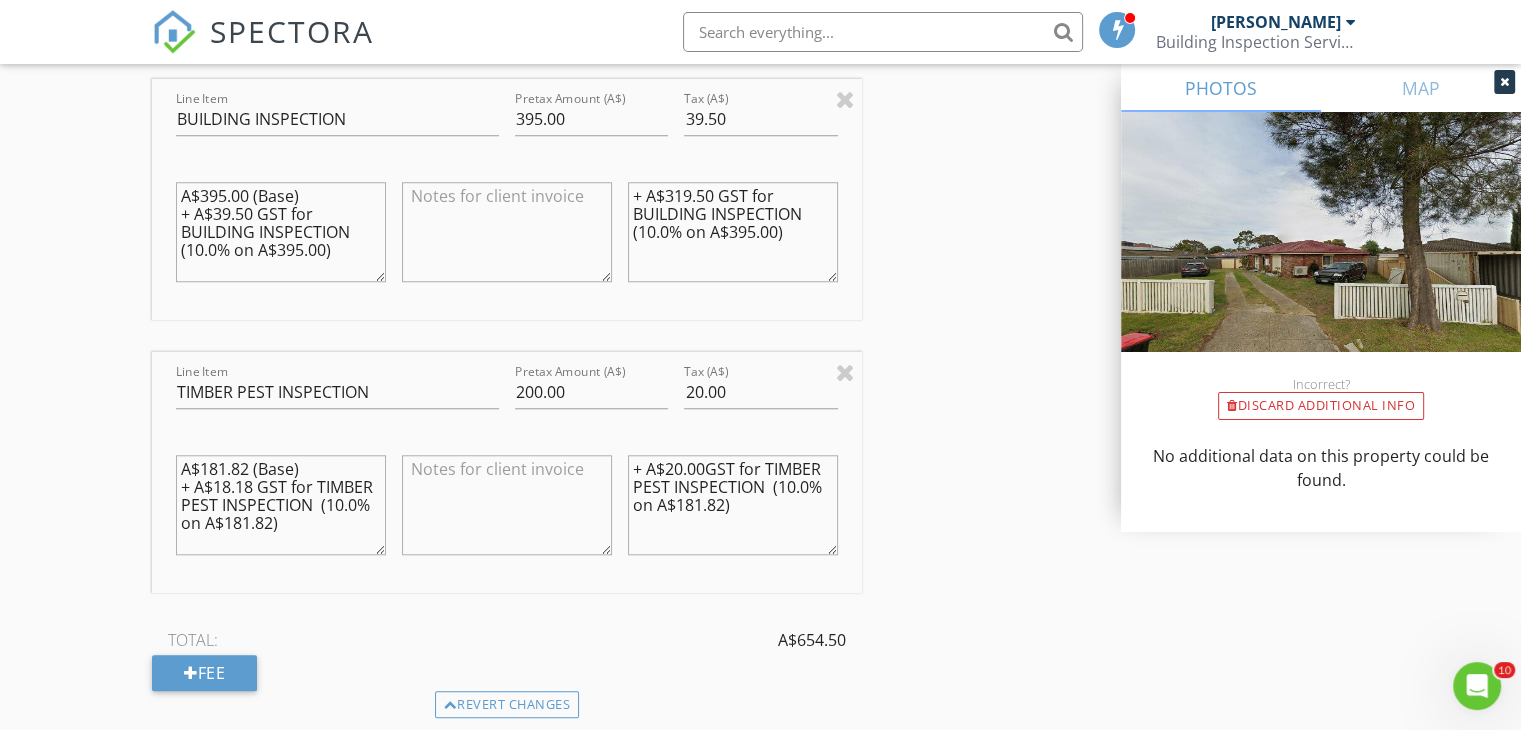 drag, startPoint x: 678, startPoint y: 501, endPoint x: 725, endPoint y: 501, distance: 47 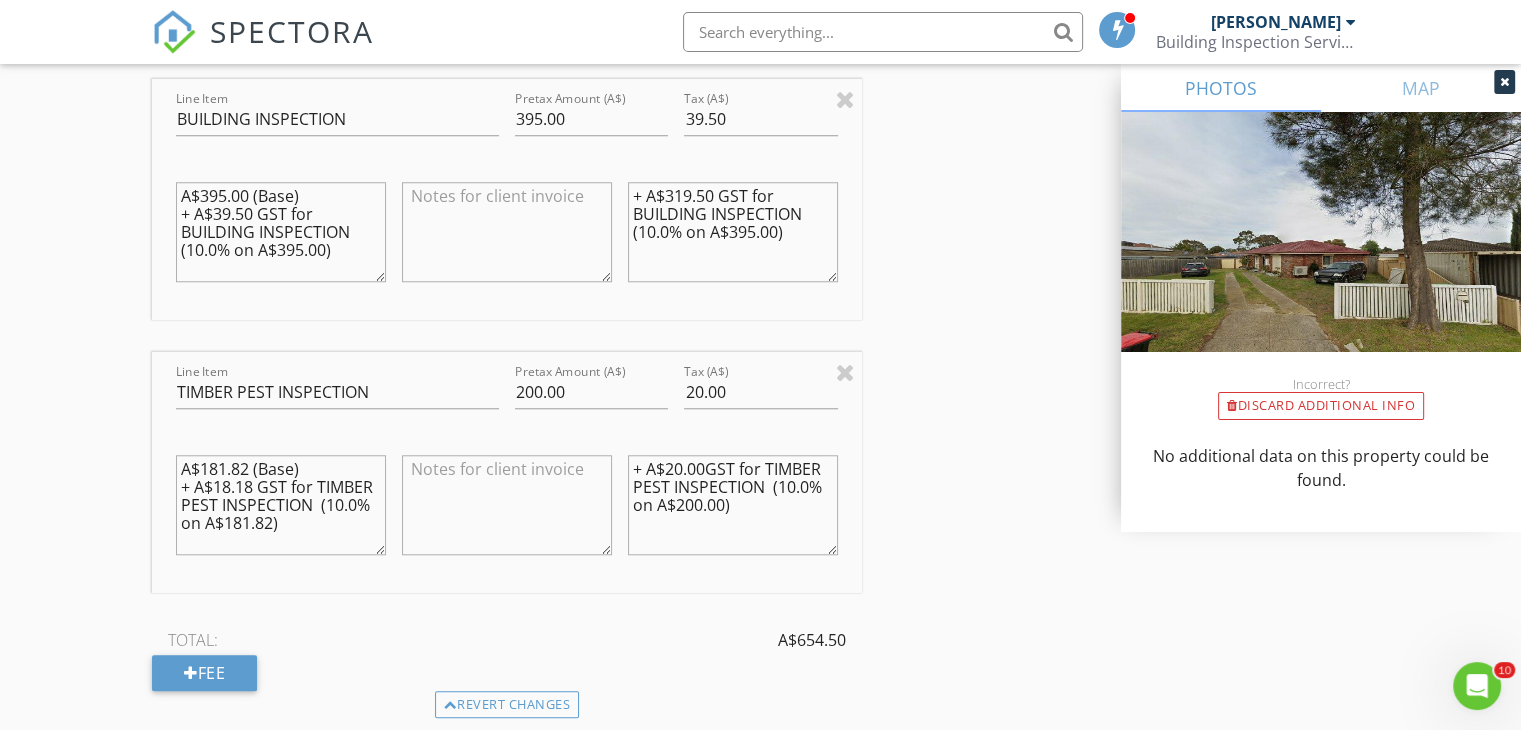 type on "+ A$20.00GST for TIMBER PEST INSPECTION  (10.0% on A$200.00)" 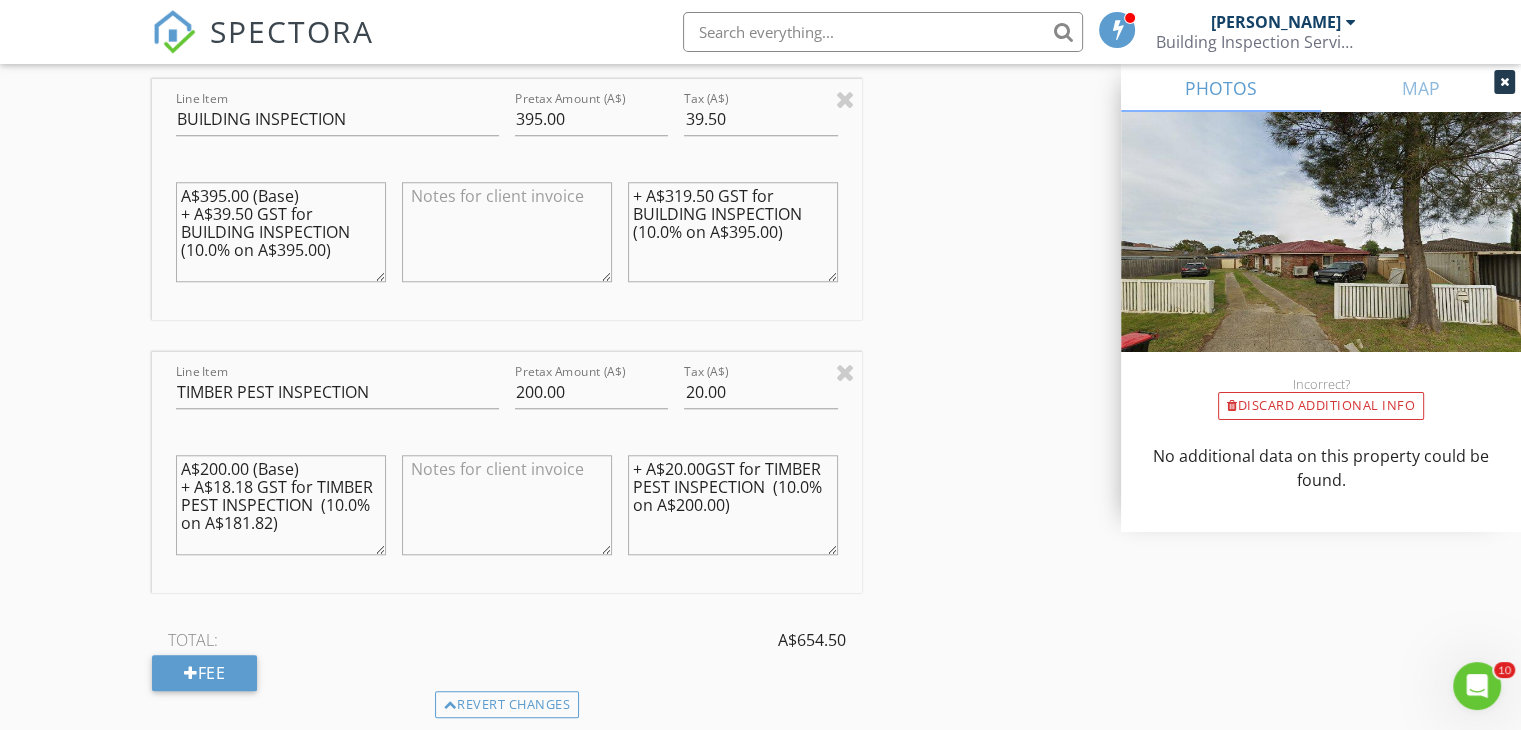 drag, startPoint x: 218, startPoint y: 480, endPoint x: 266, endPoint y: 484, distance: 48.166378 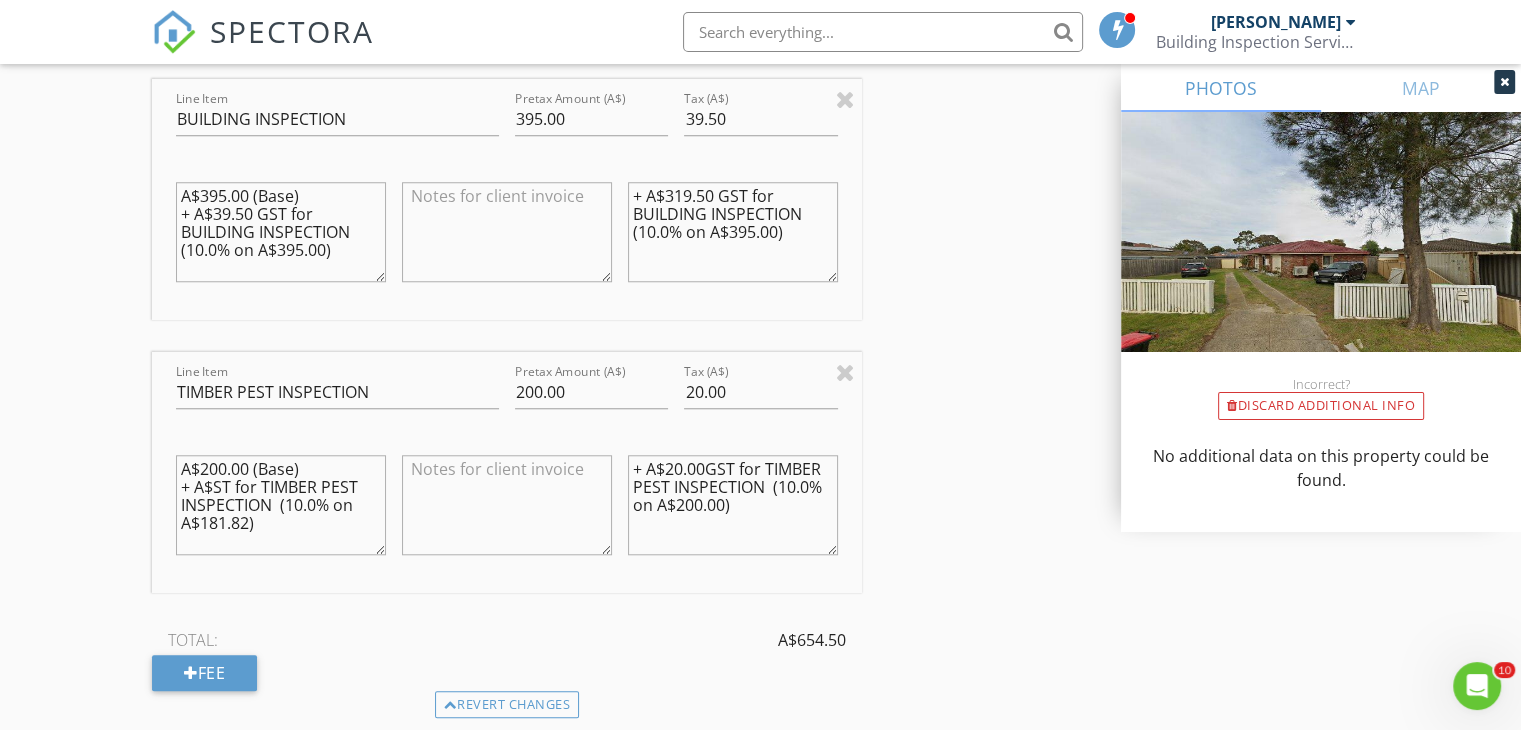 click on "A$200.00 (Base)
+ A$ST for TIMBER PEST INSPECTION  (10.0% on A$181.82)" at bounding box center (281, 505) 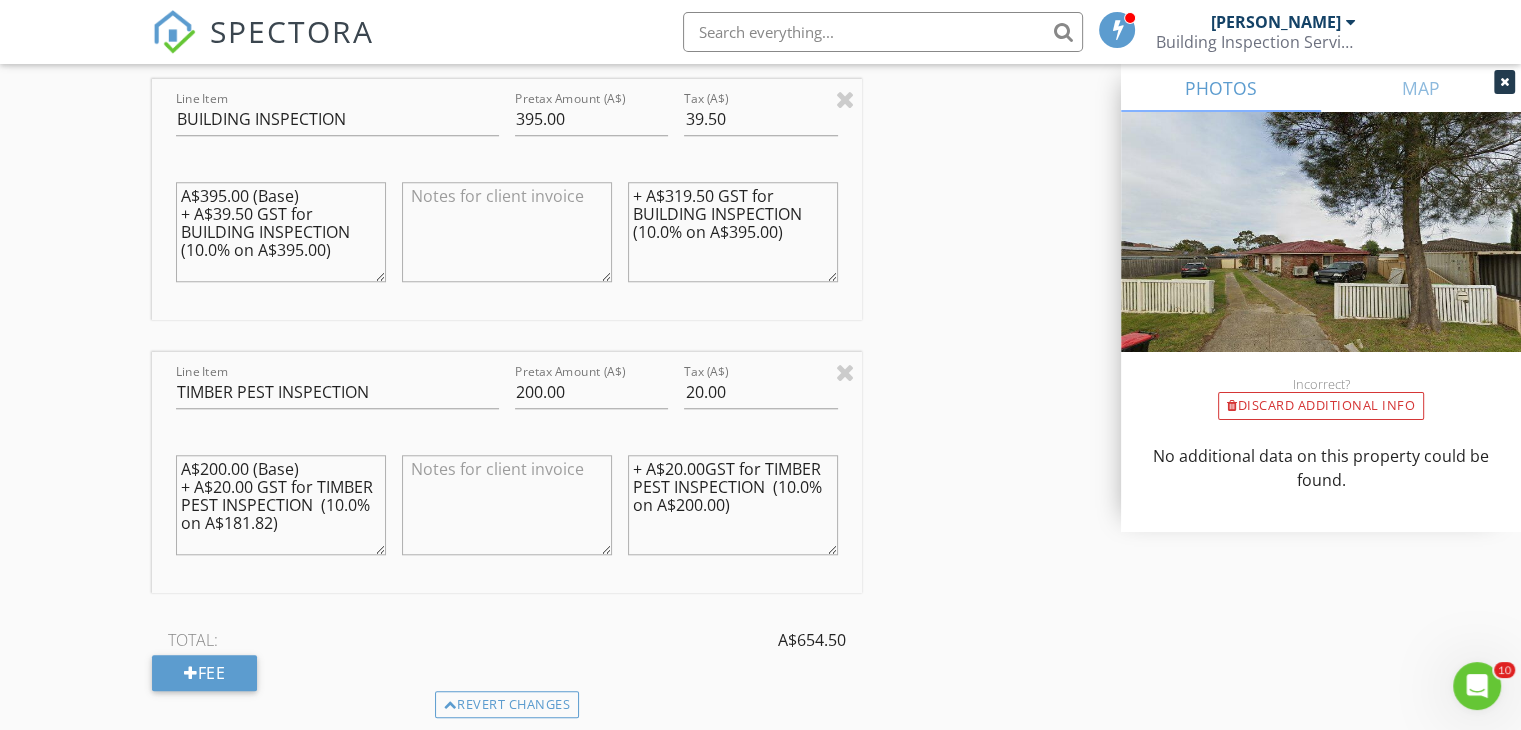 click on "A$200.00 (Base)
+ A$20.00 GST for TIMBER PEST INSPECTION  (10.0% on A$181.82)" at bounding box center [281, 505] 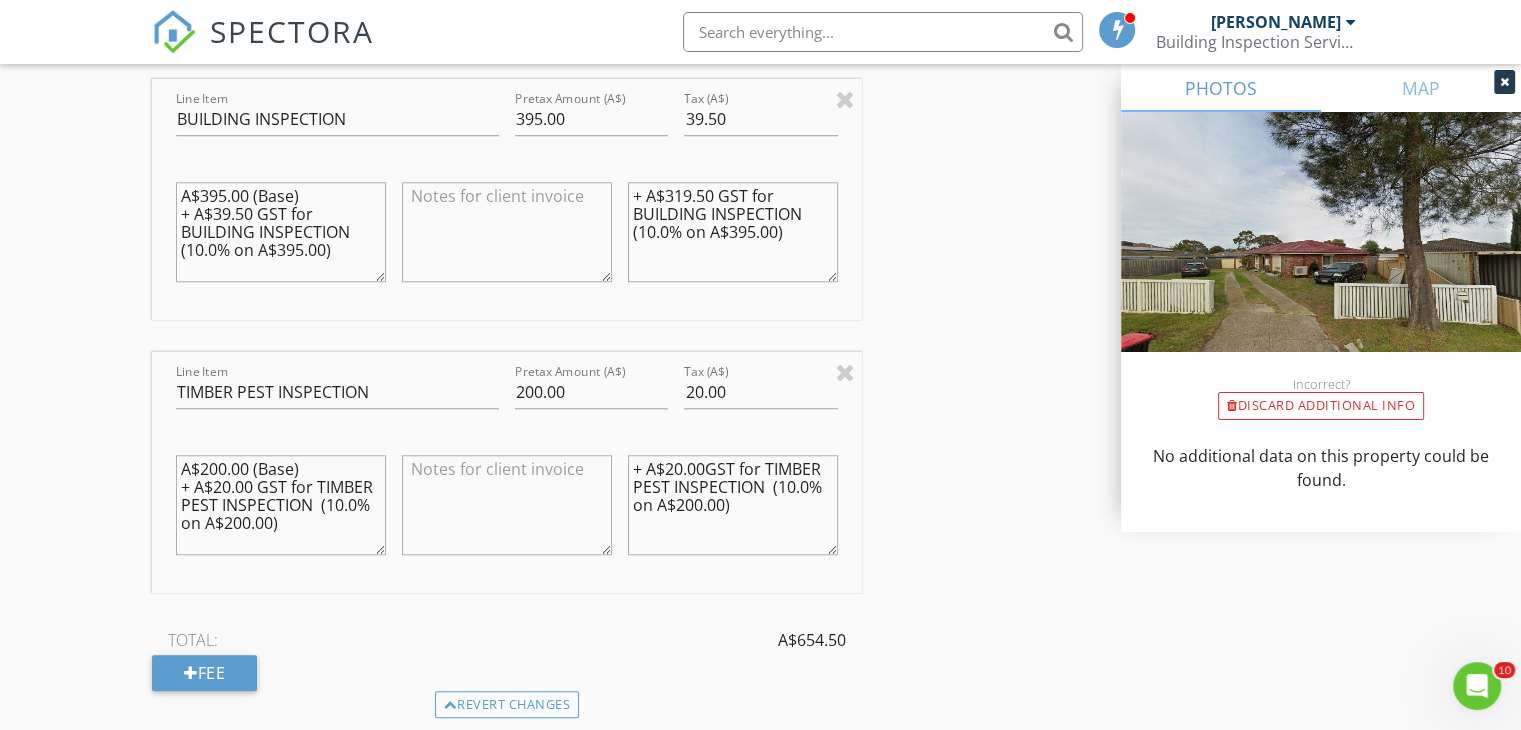 type on "A$200.00 (Base)
+ A$20.00 GST for TIMBER PEST INSPECTION  (10.0% on A$200.00)" 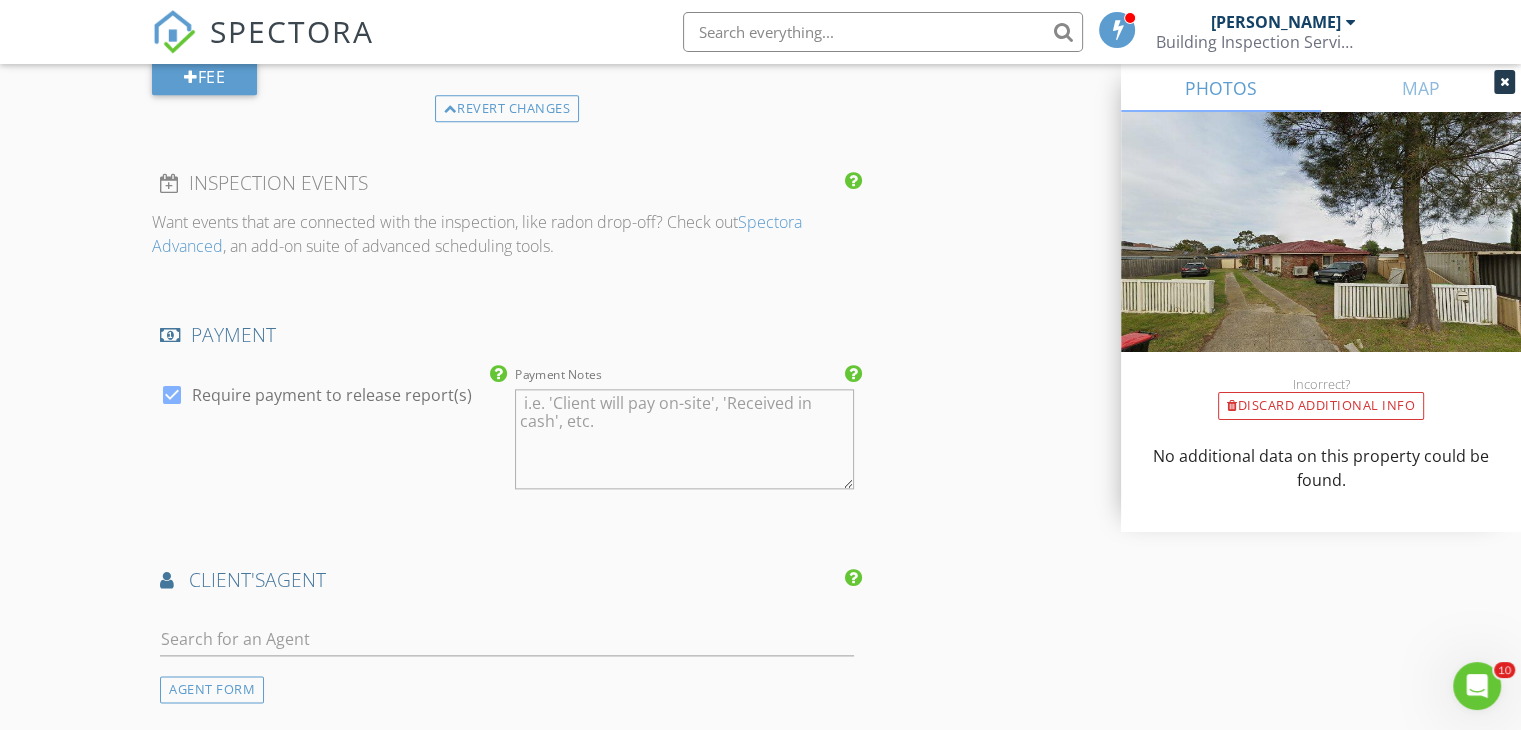 scroll, scrollTop: 2300, scrollLeft: 0, axis: vertical 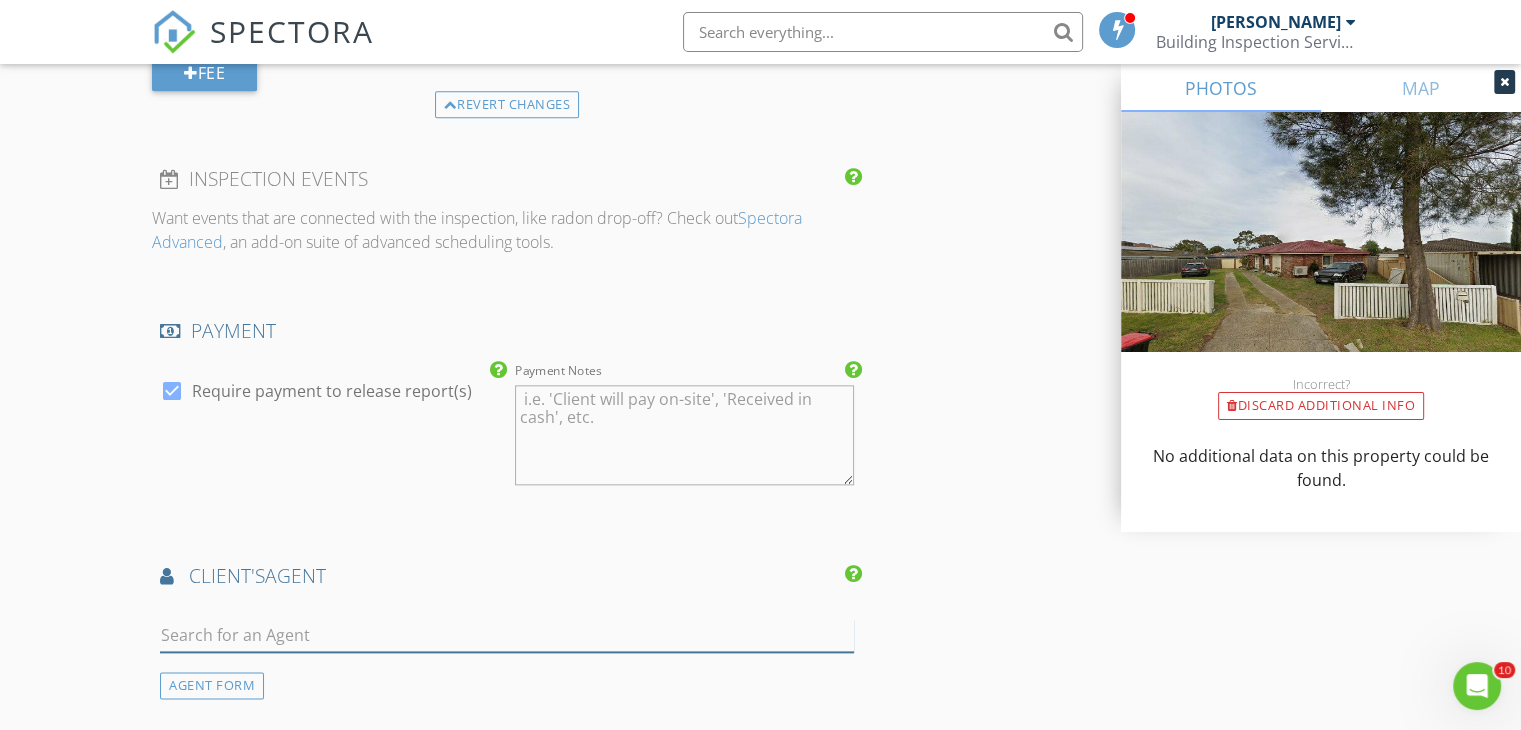 click at bounding box center [507, 635] 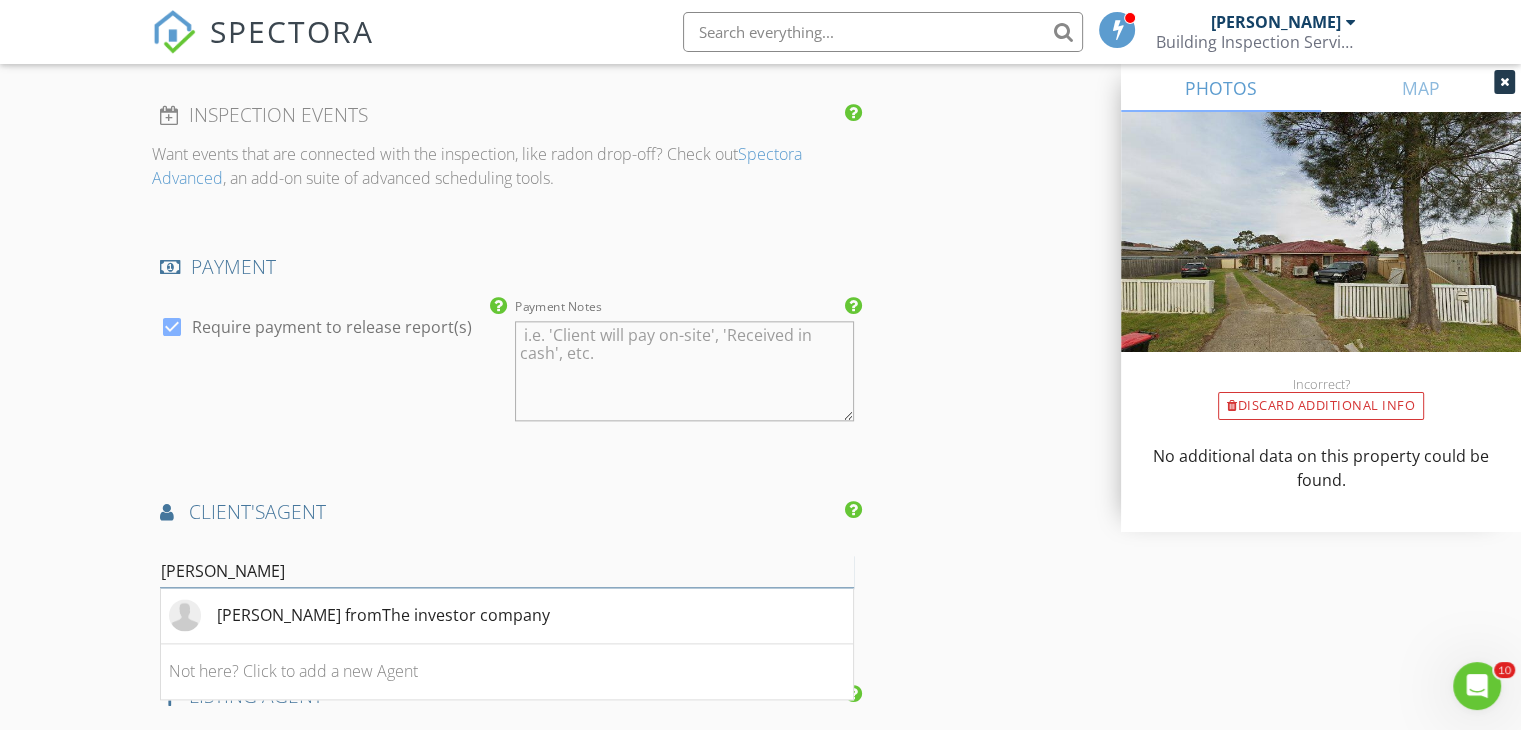 scroll, scrollTop: 2400, scrollLeft: 0, axis: vertical 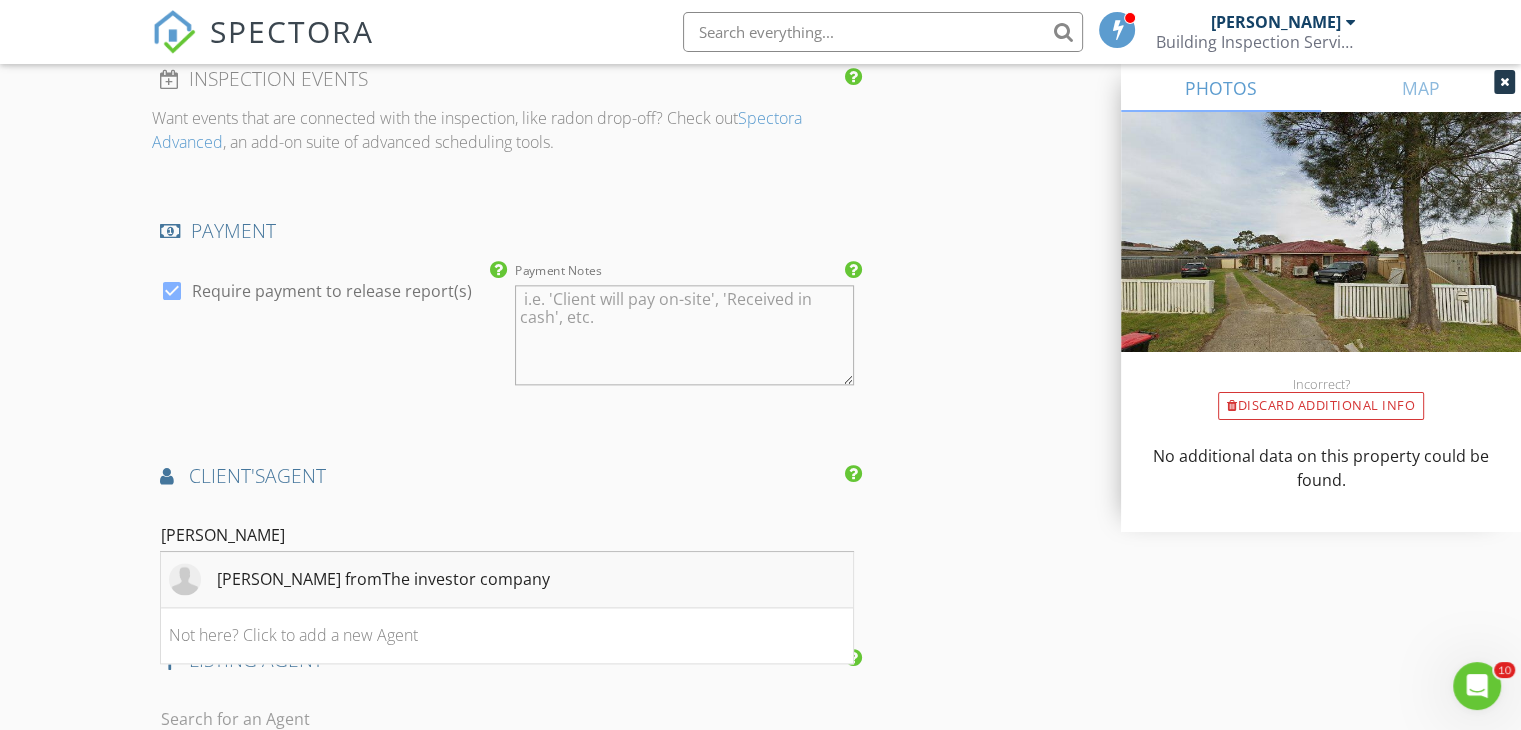 click on "[PERSON_NAME] fromThe investor company" at bounding box center (383, 579) 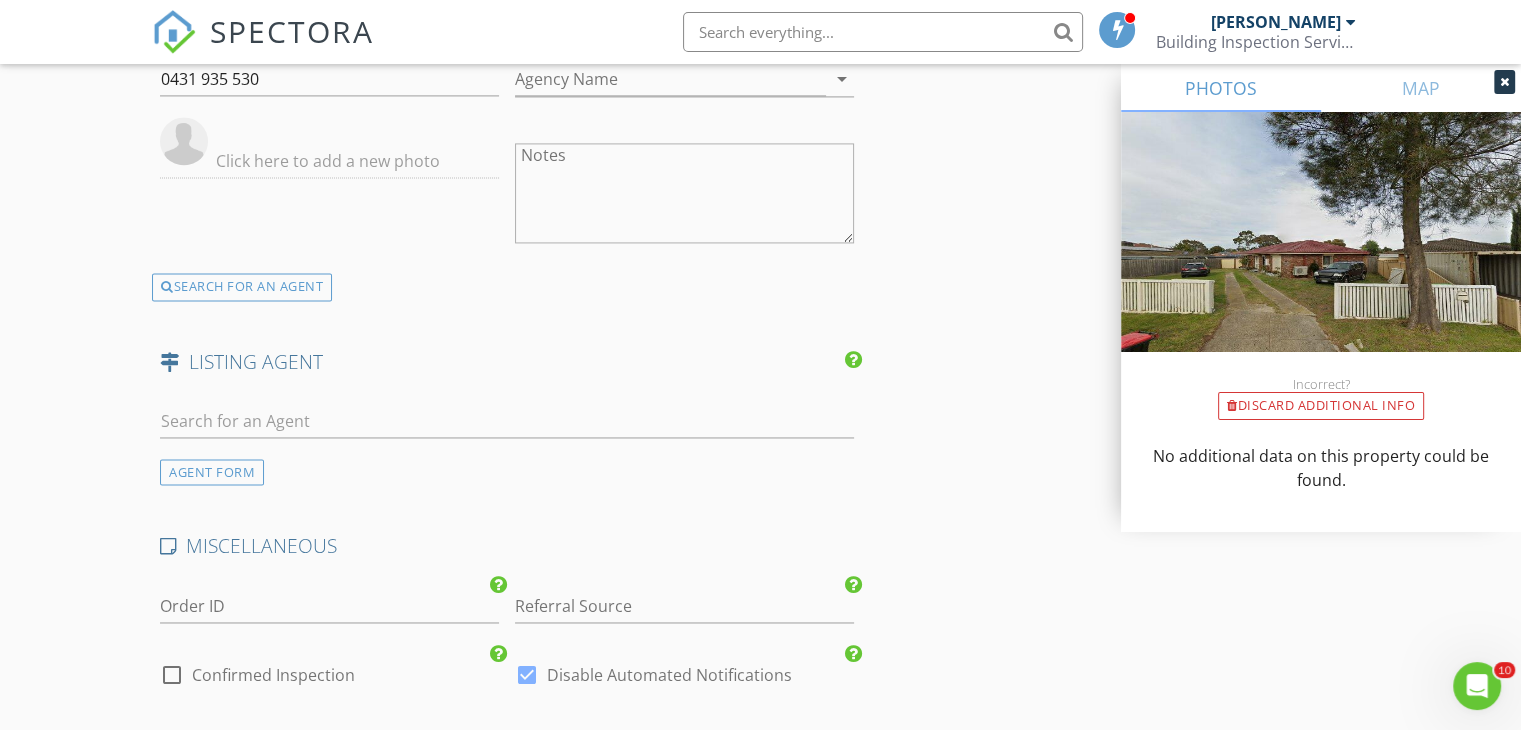 scroll, scrollTop: 3000, scrollLeft: 0, axis: vertical 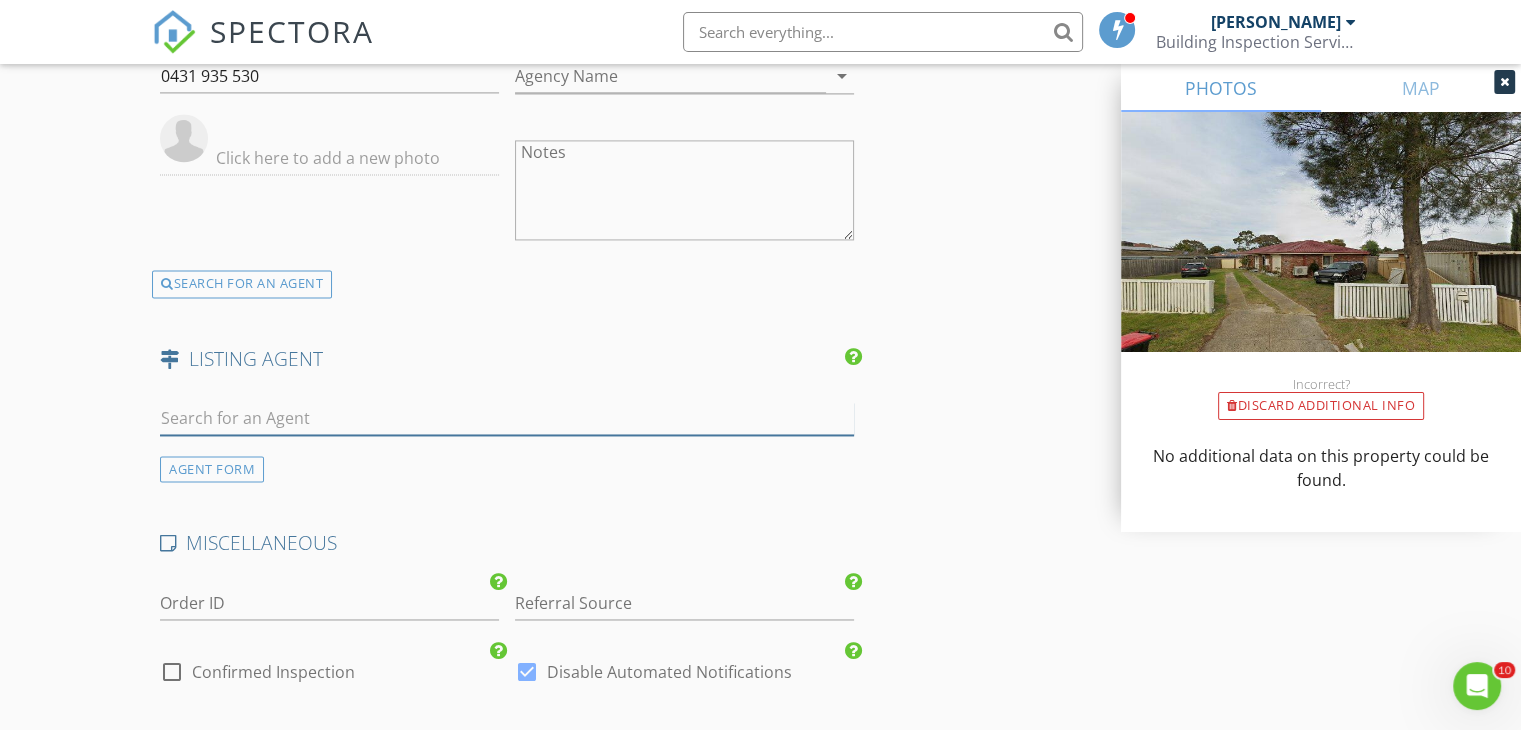 click at bounding box center [507, 418] 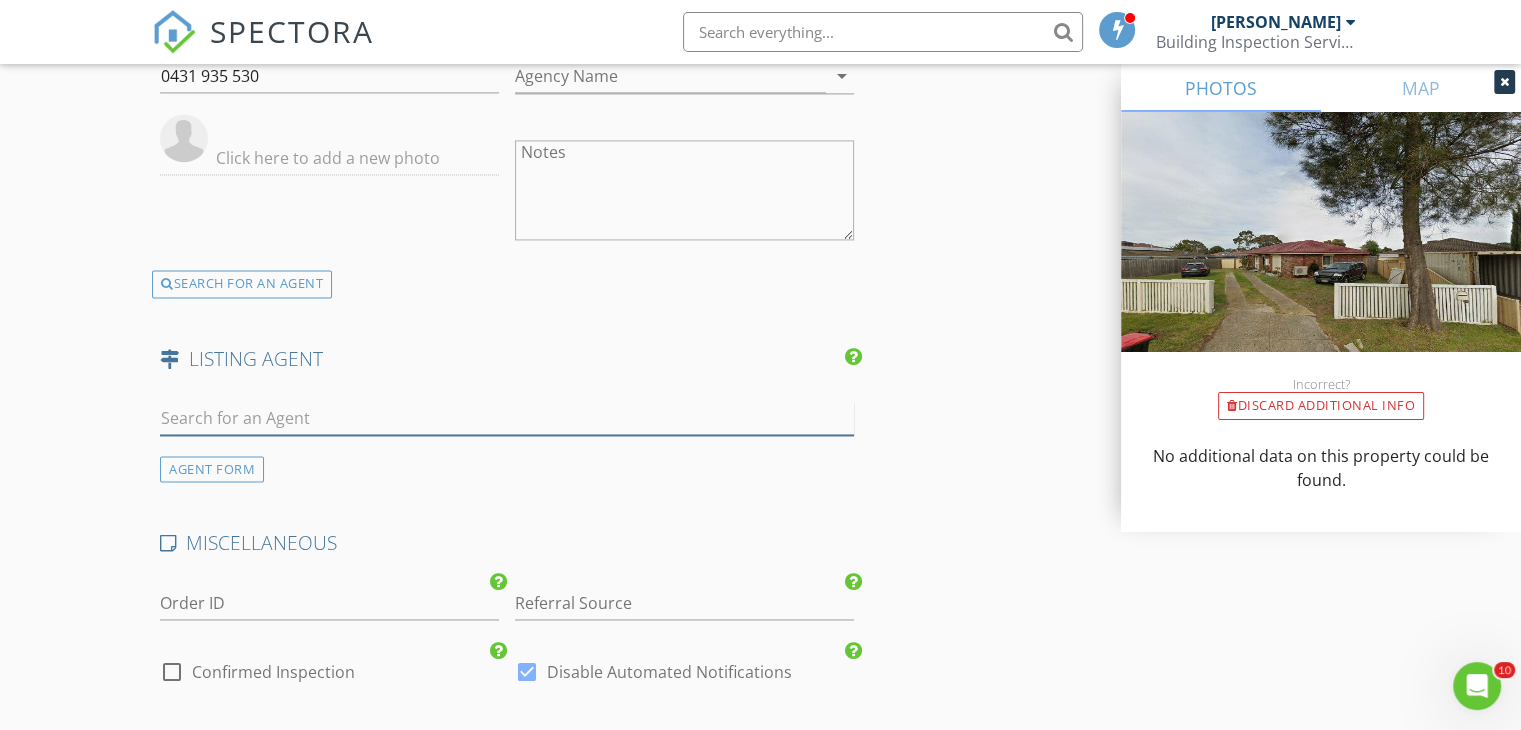 paste on "[PERSON_NAME]" 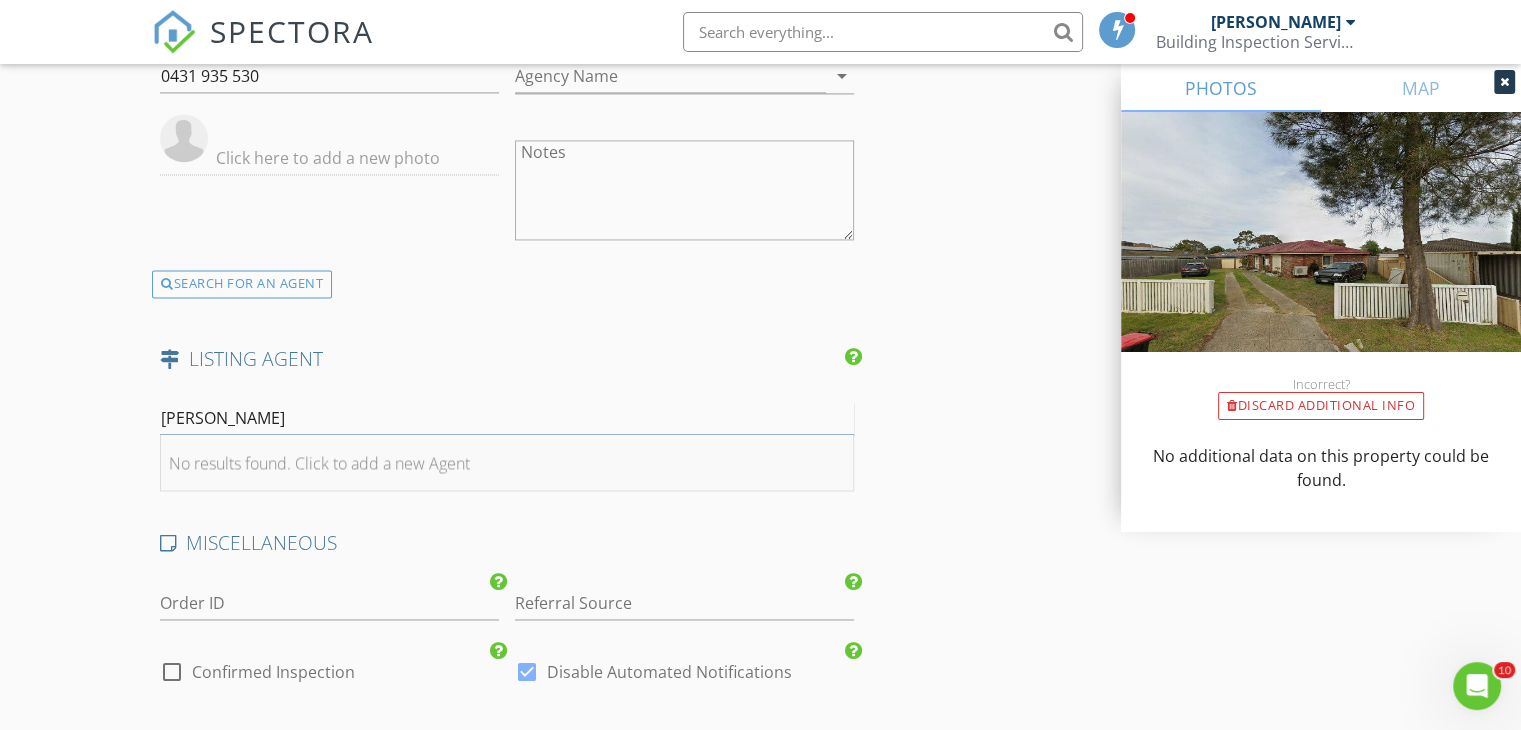 type on "[PERSON_NAME]" 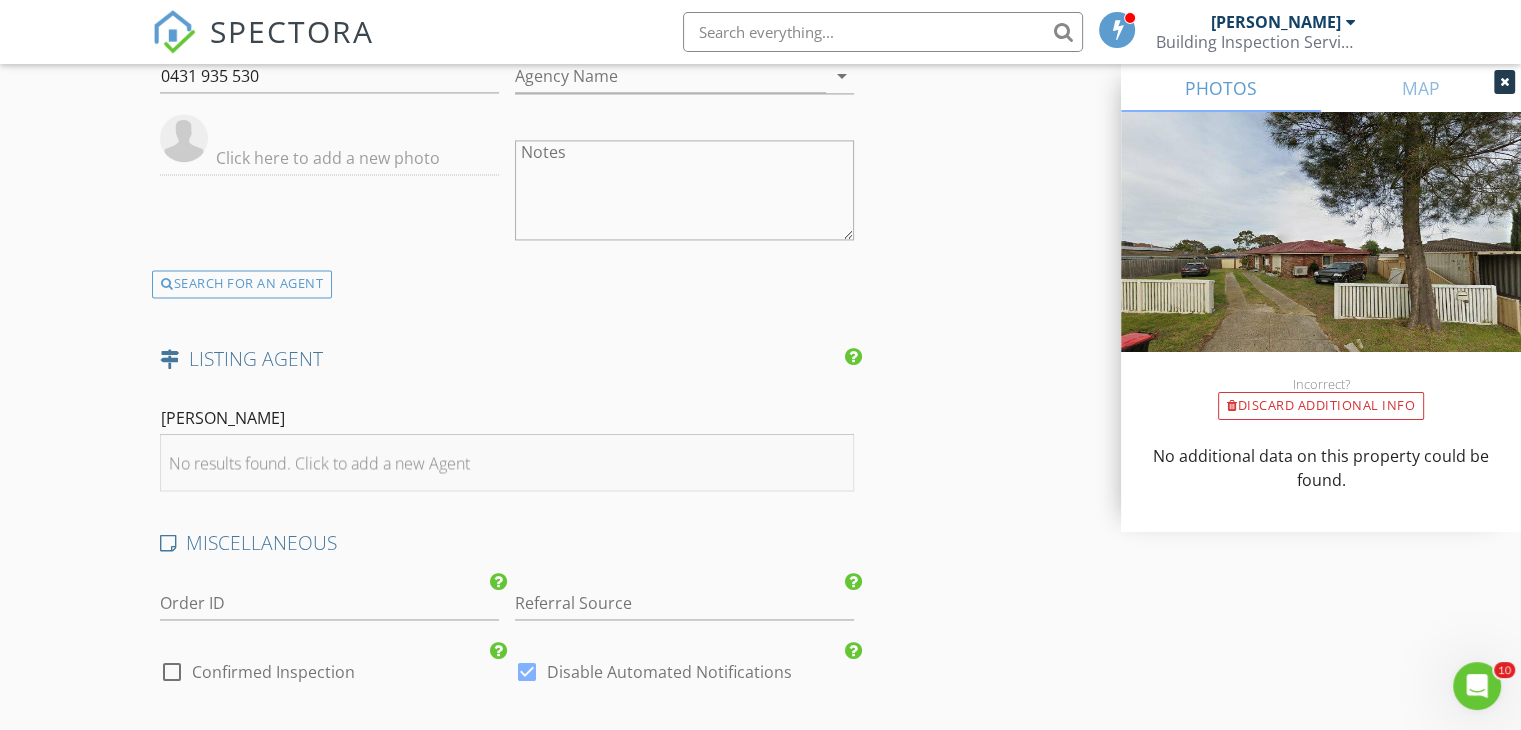 click on "No results found. Click to add a new Agent" at bounding box center (507, 463) 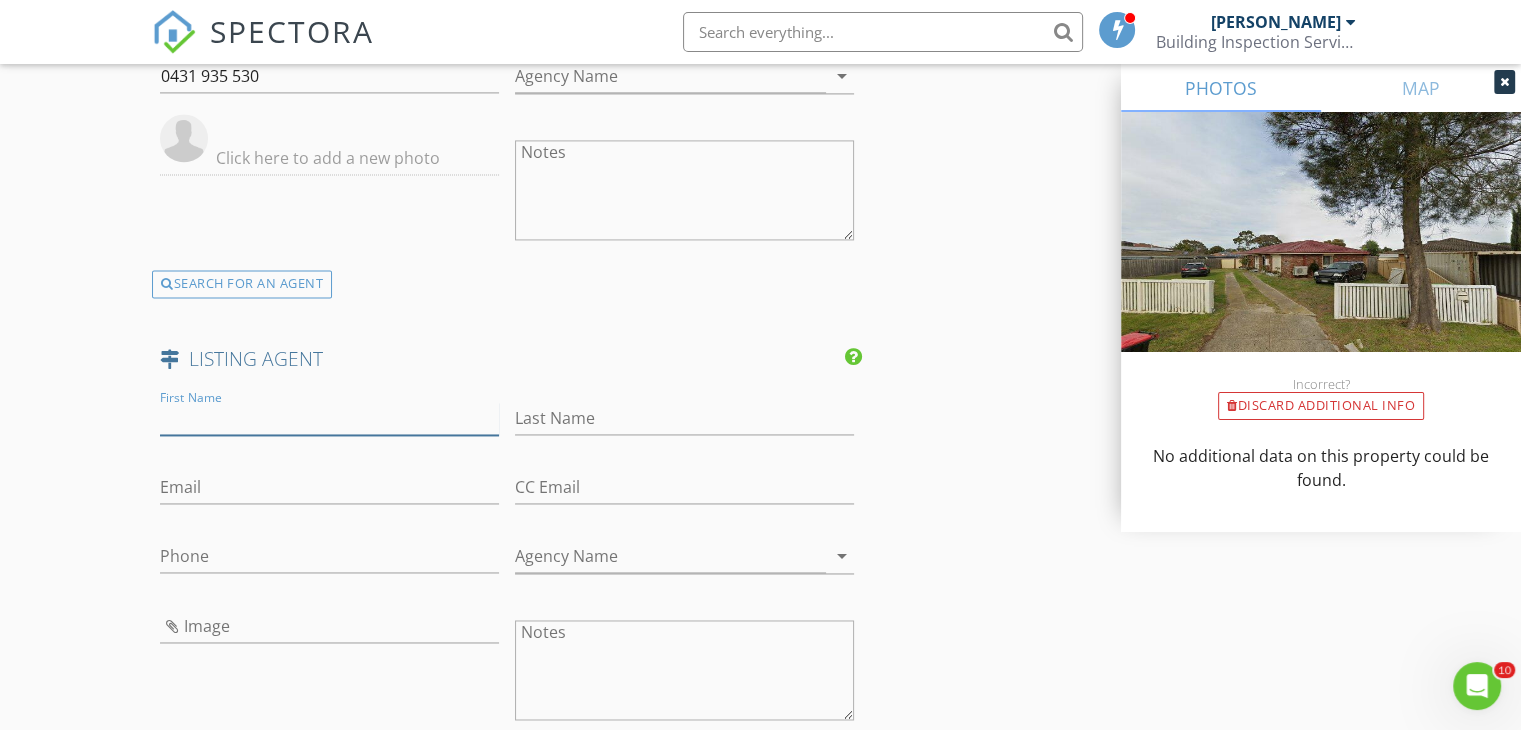click on "First Name" at bounding box center (329, 418) 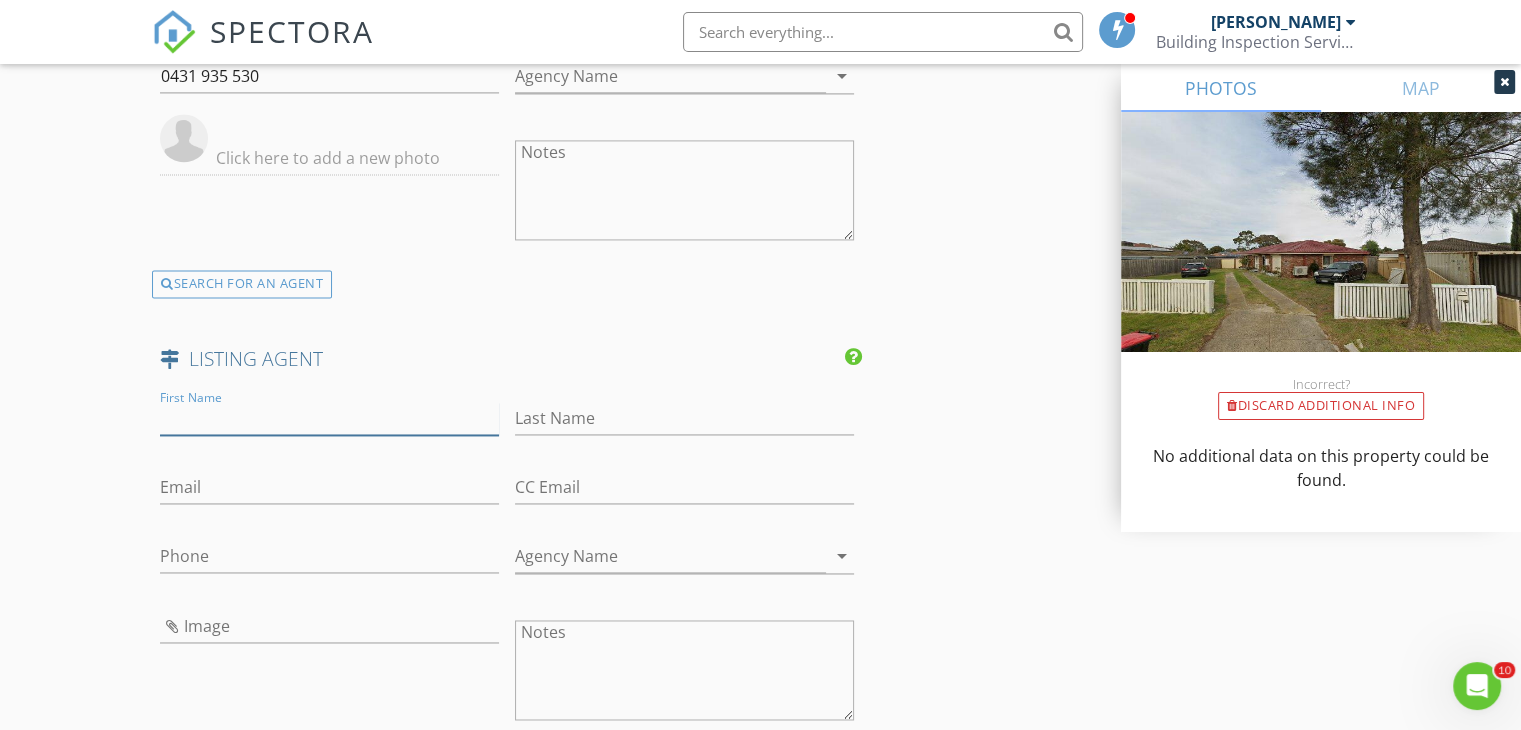 paste on "[PERSON_NAME]" 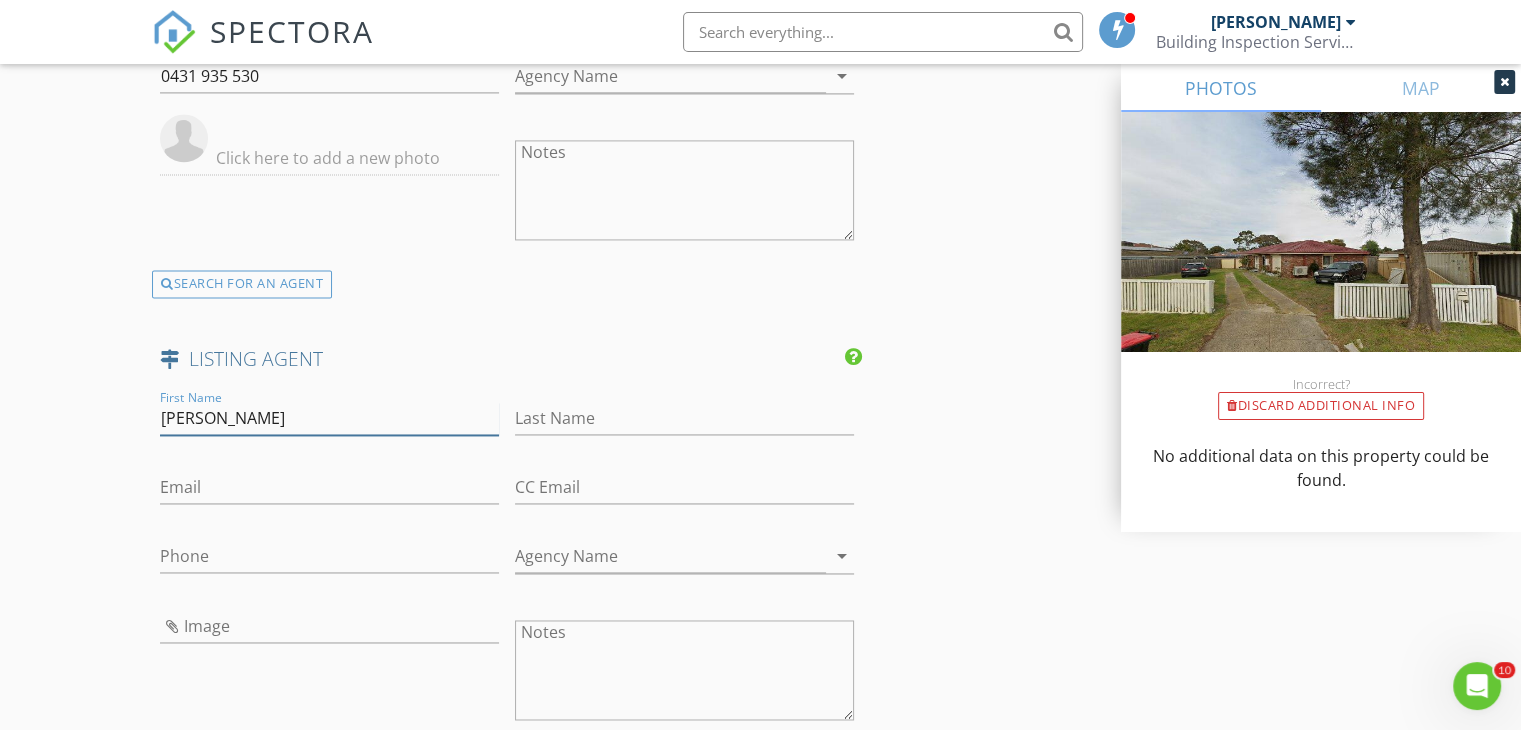 drag, startPoint x: 206, startPoint y: 408, endPoint x: 309, endPoint y: 406, distance: 103.01942 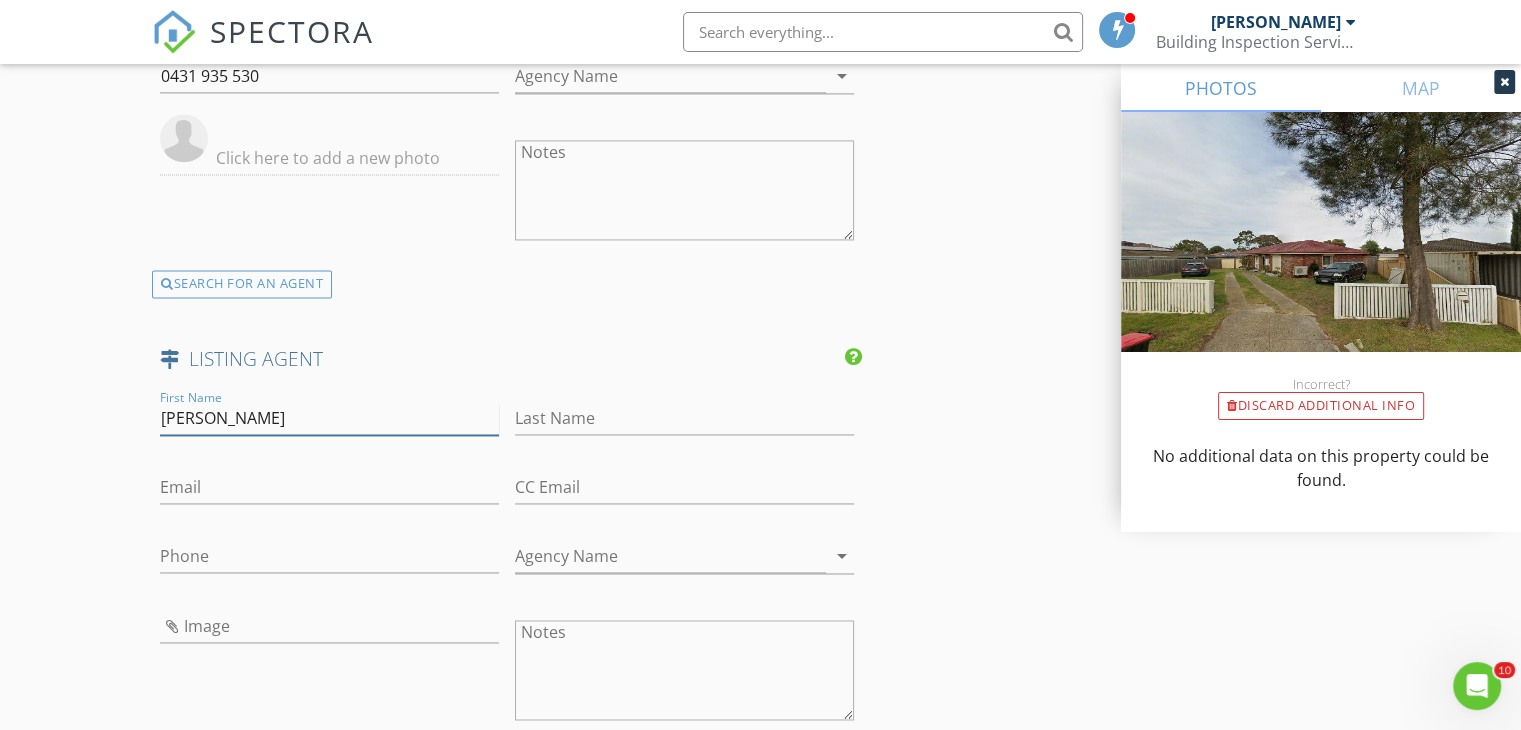 click on "[PERSON_NAME]" at bounding box center [329, 418] 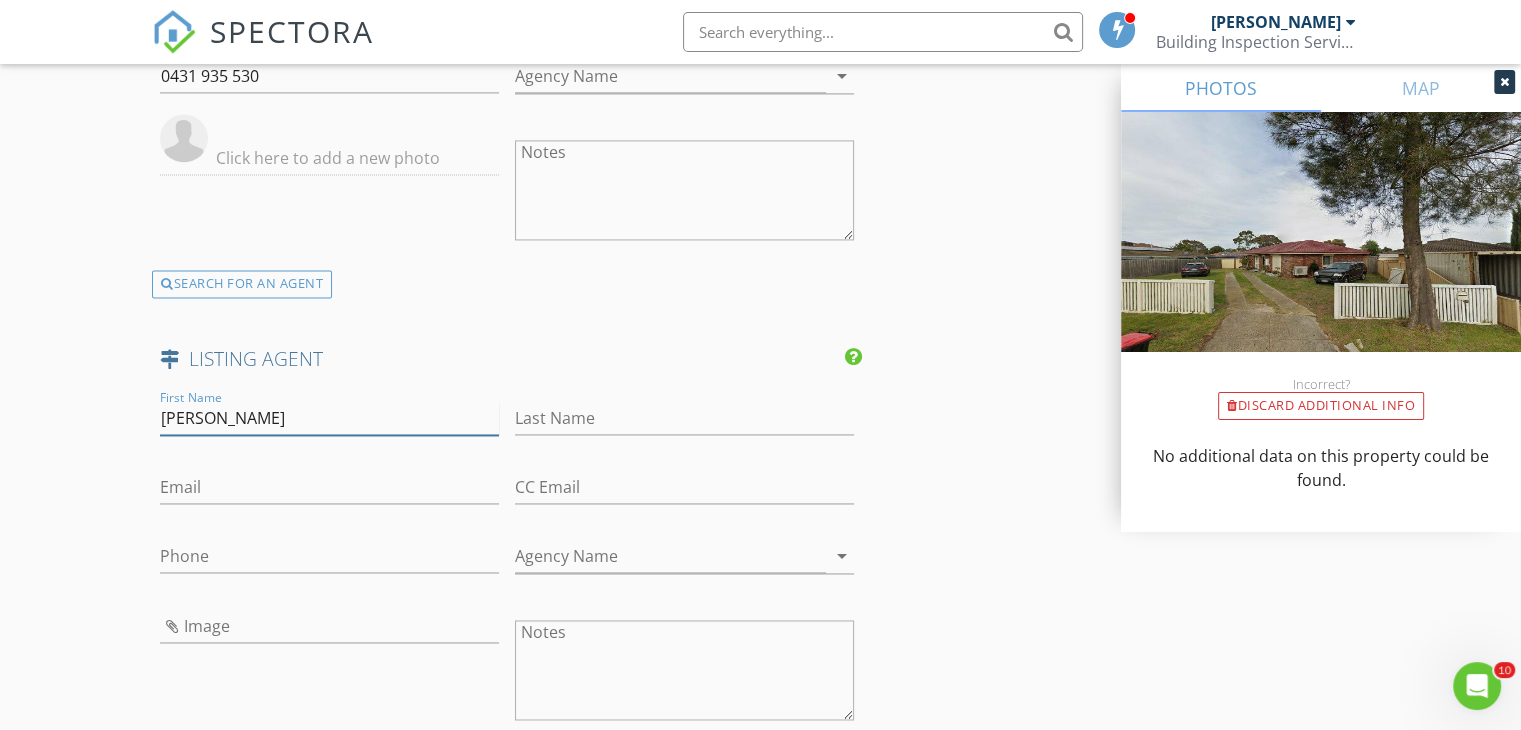 type on "Varun" 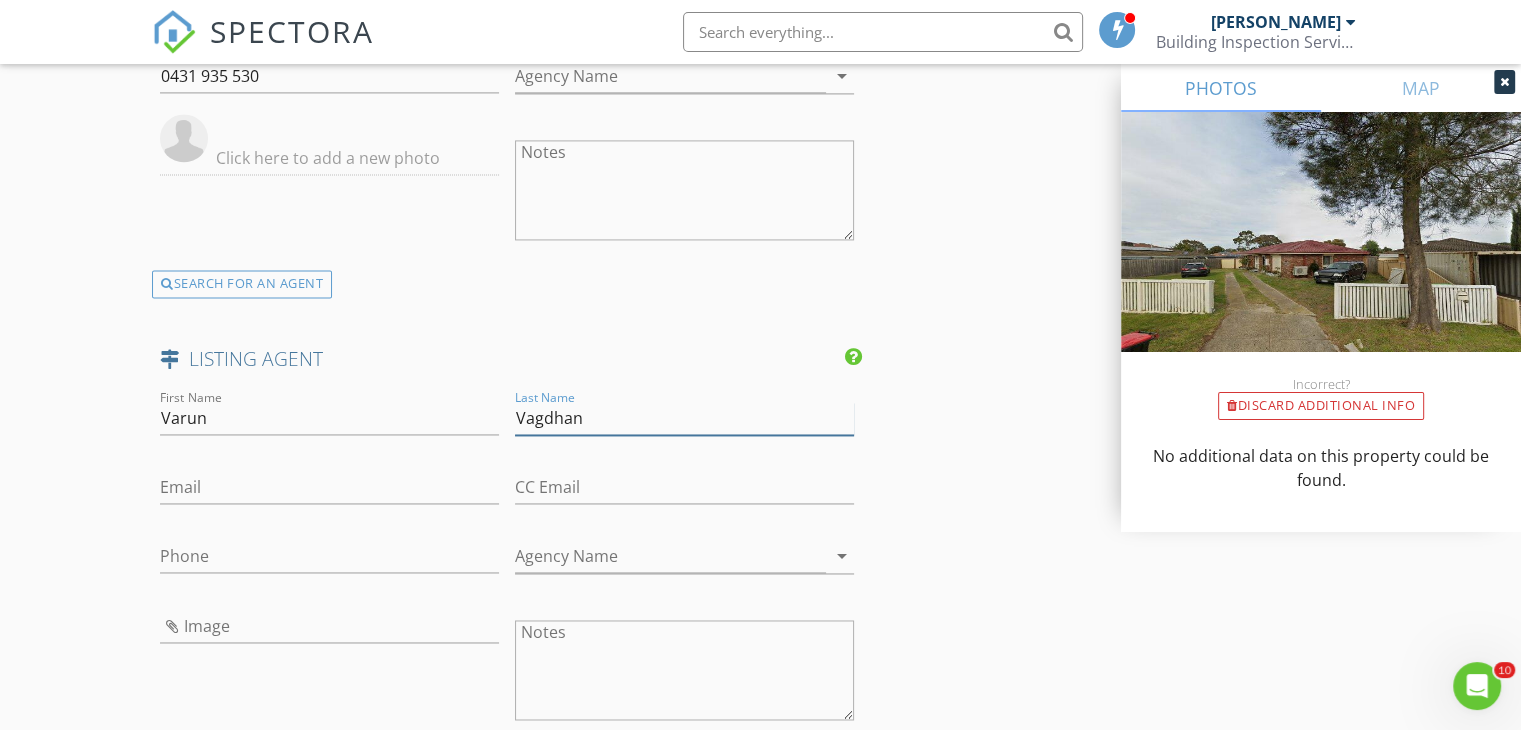type on "Vagdhan" 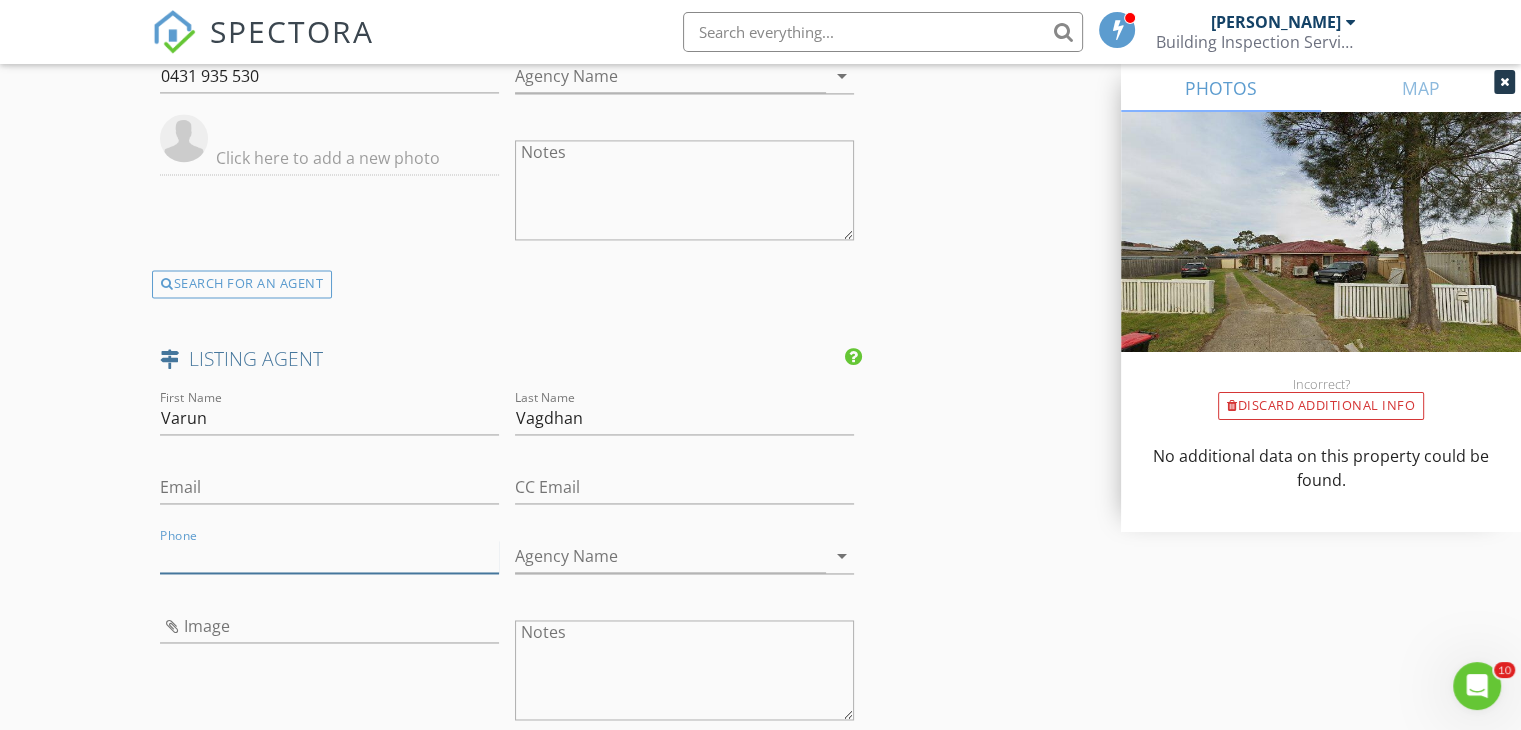 click on "Phone" at bounding box center [329, 556] 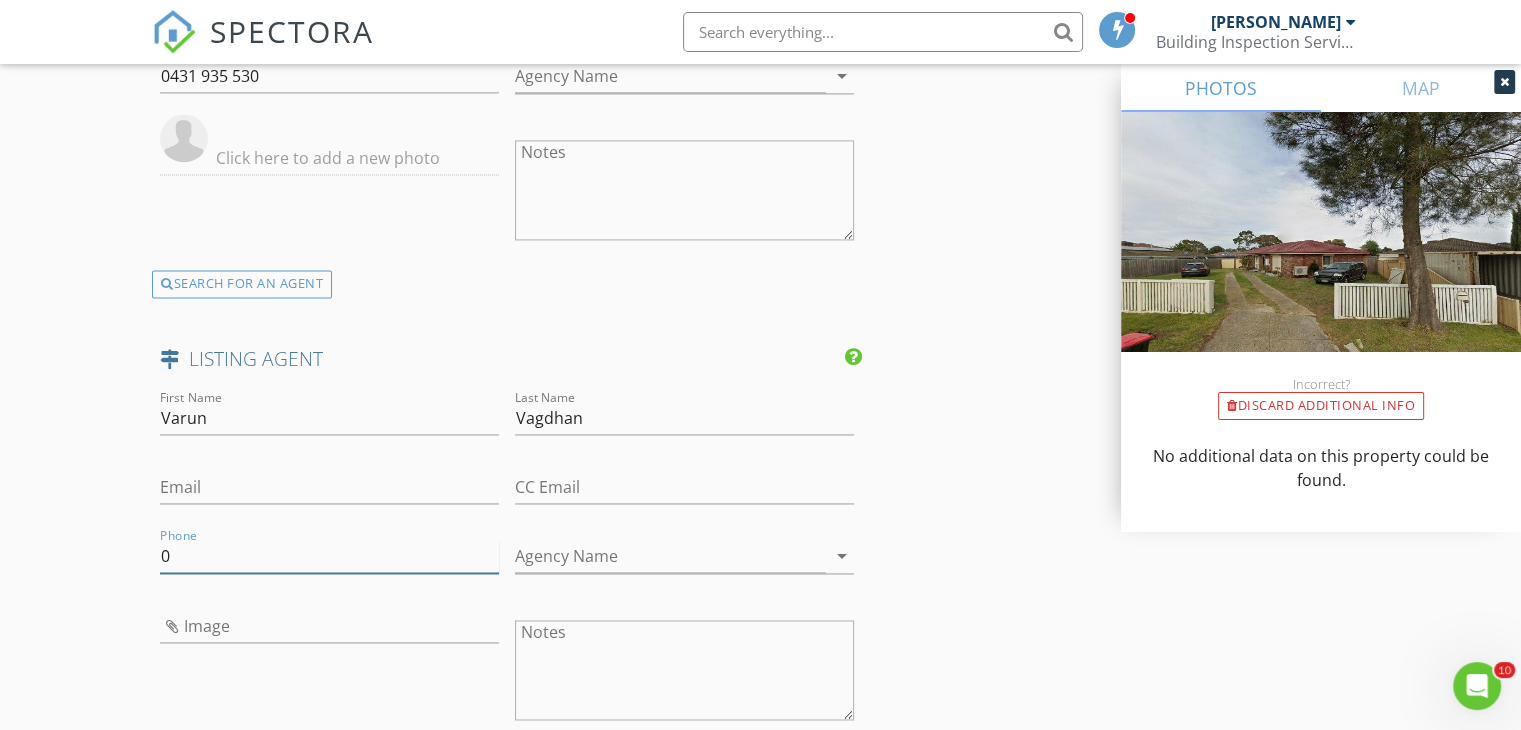 paste on "451 040 009" 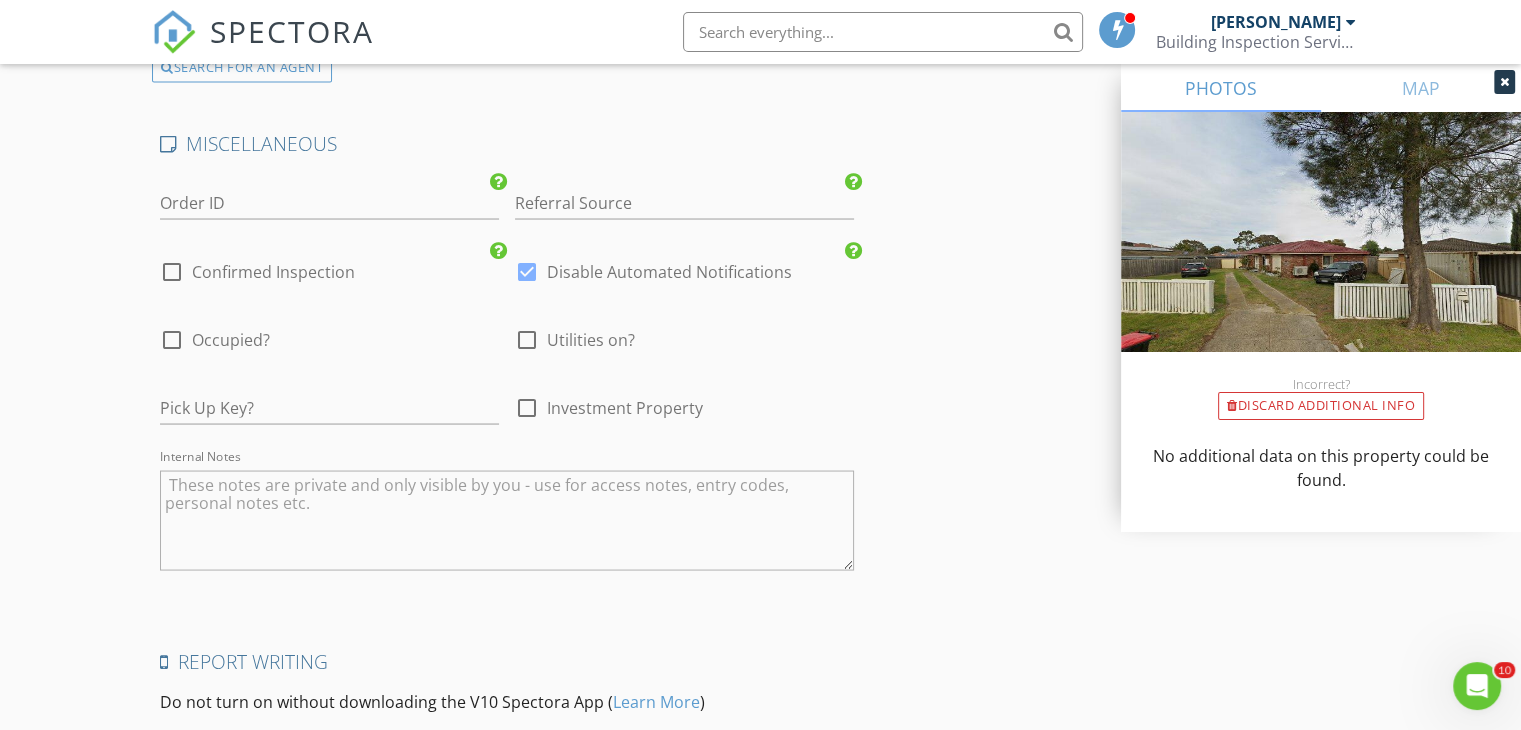 scroll, scrollTop: 3700, scrollLeft: 0, axis: vertical 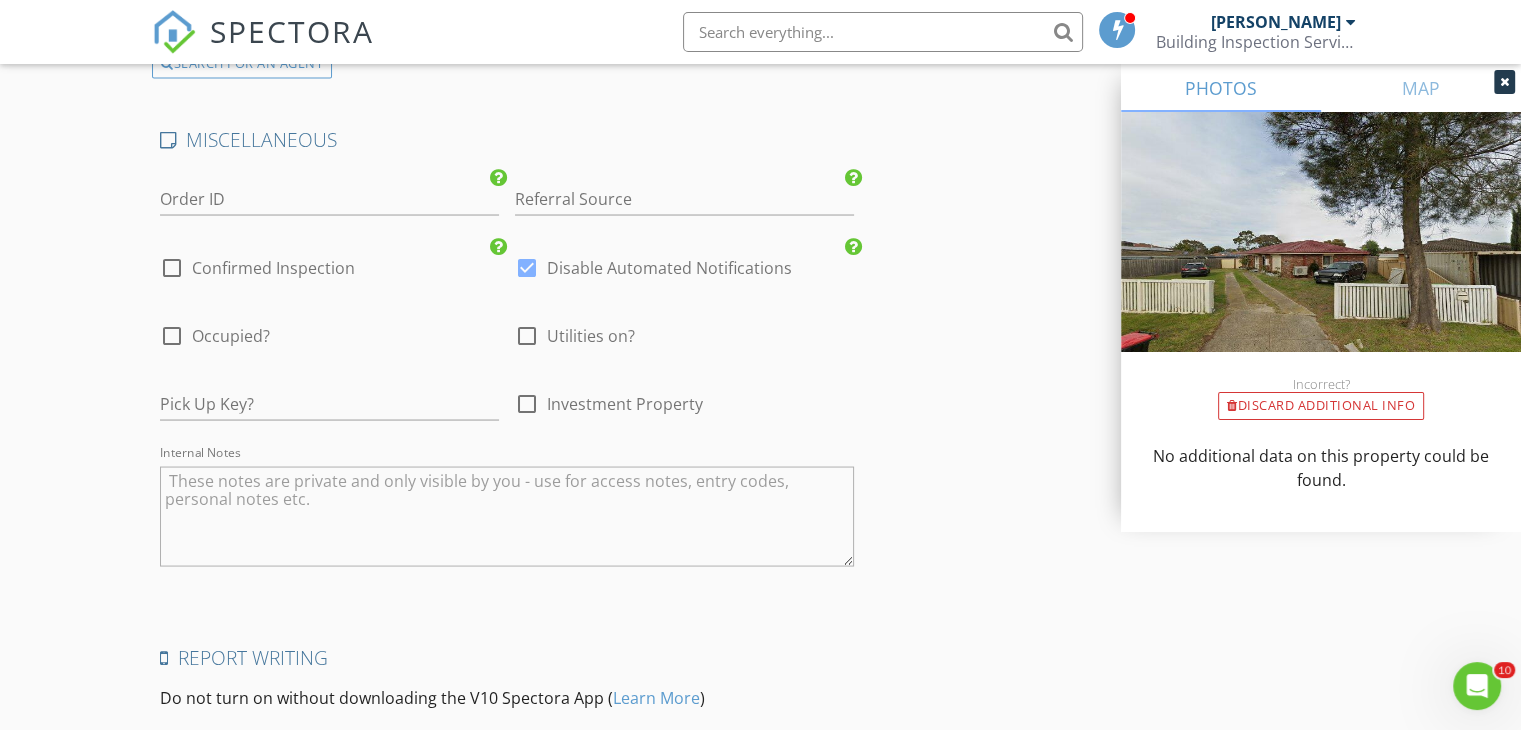 type on "0451 040 009" 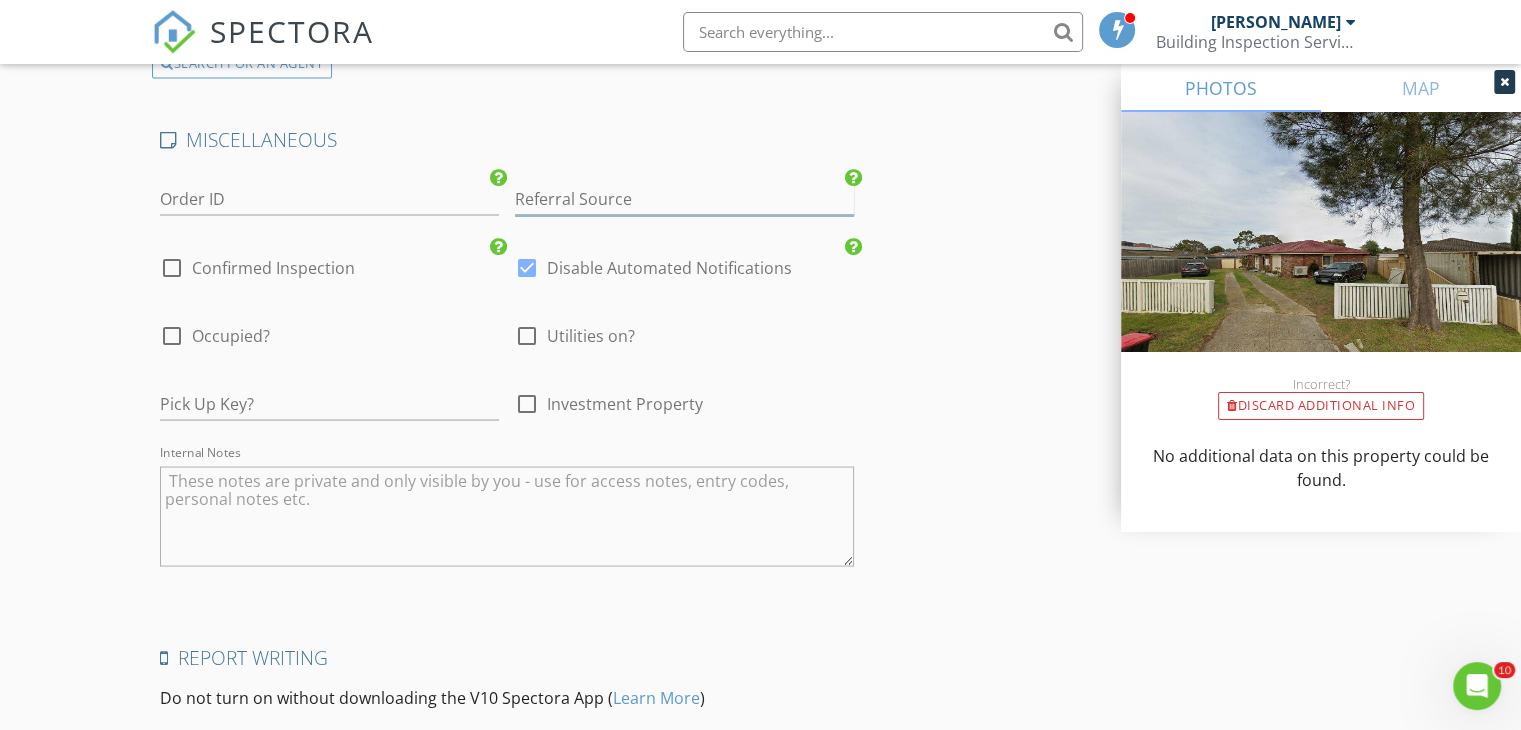click at bounding box center (684, 198) 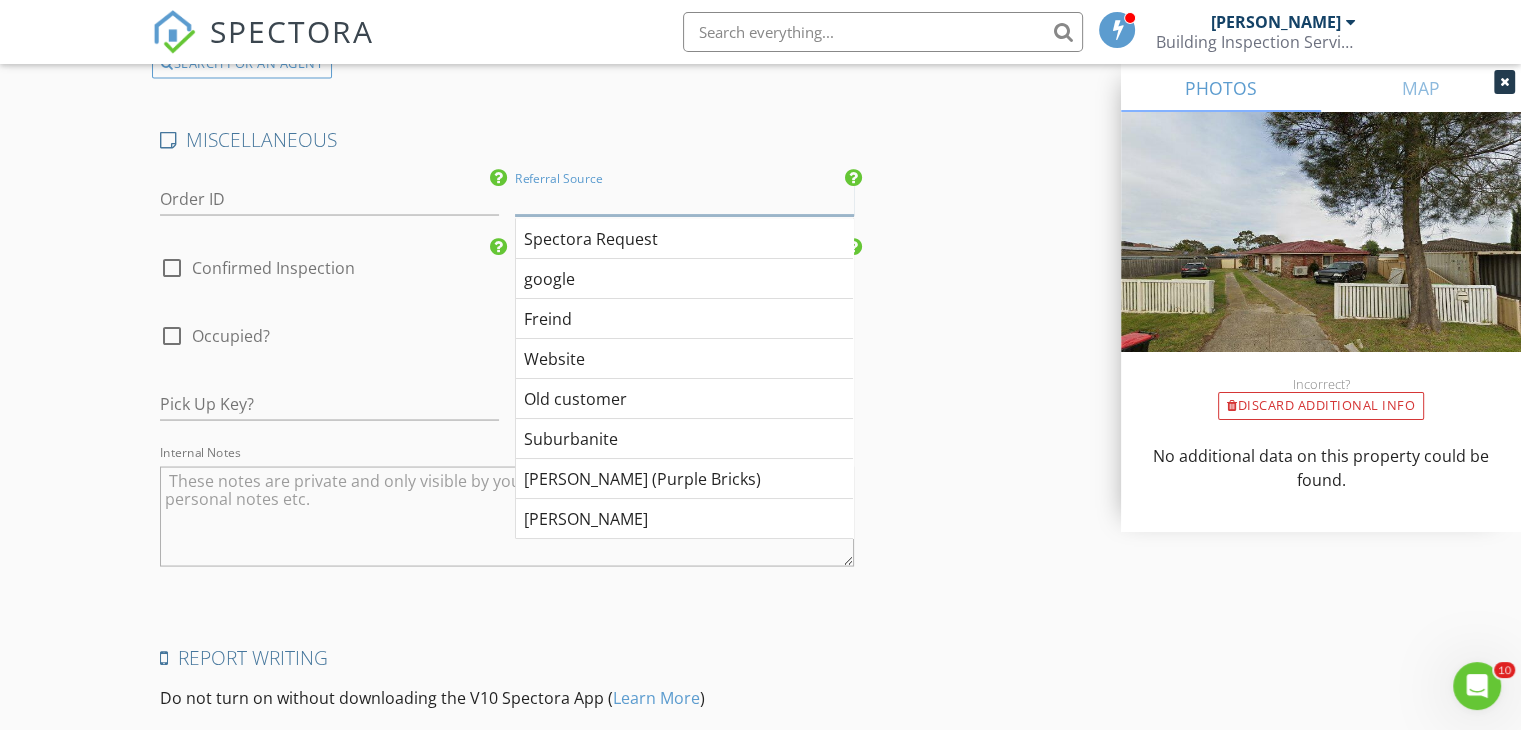 type on "m" 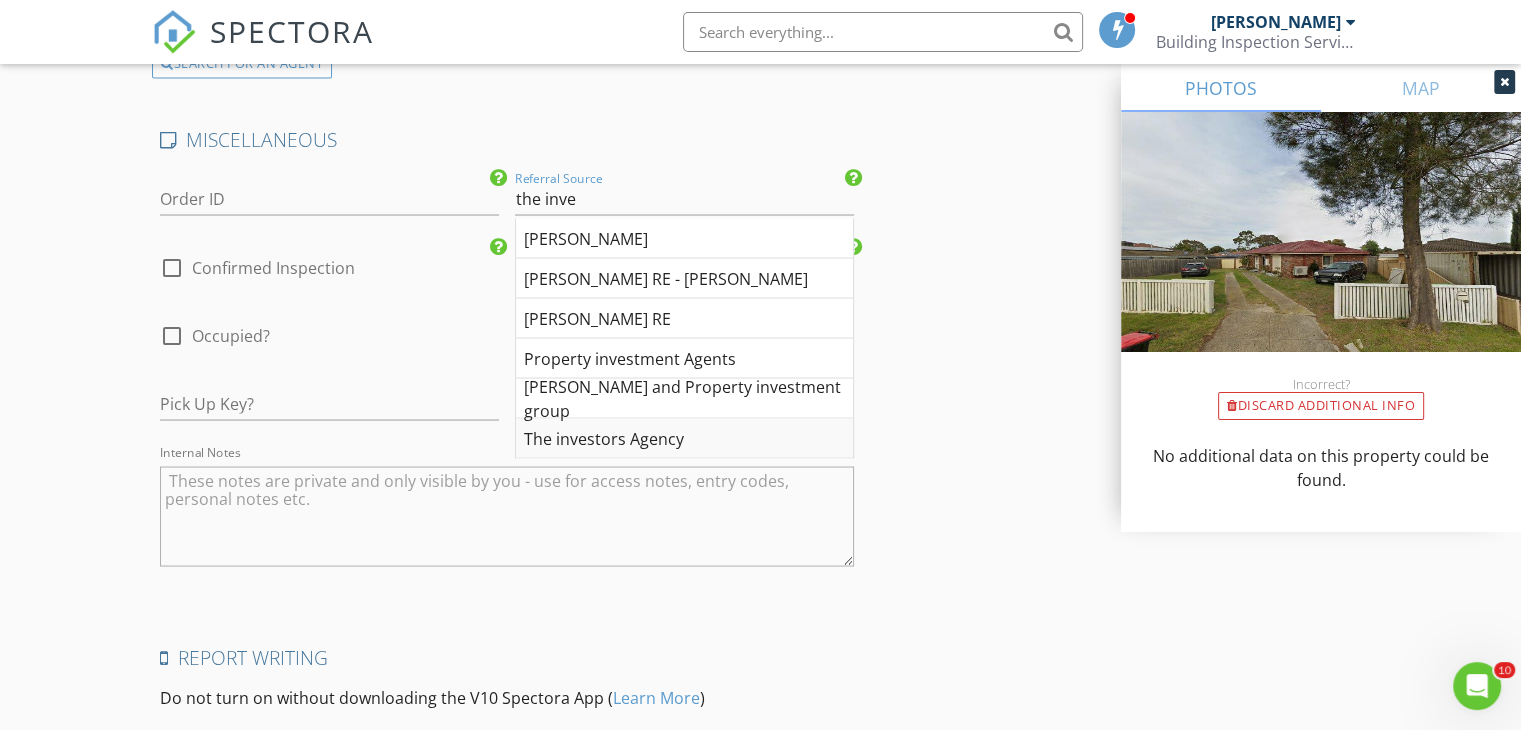 click on "The investors Agency" at bounding box center (684, 438) 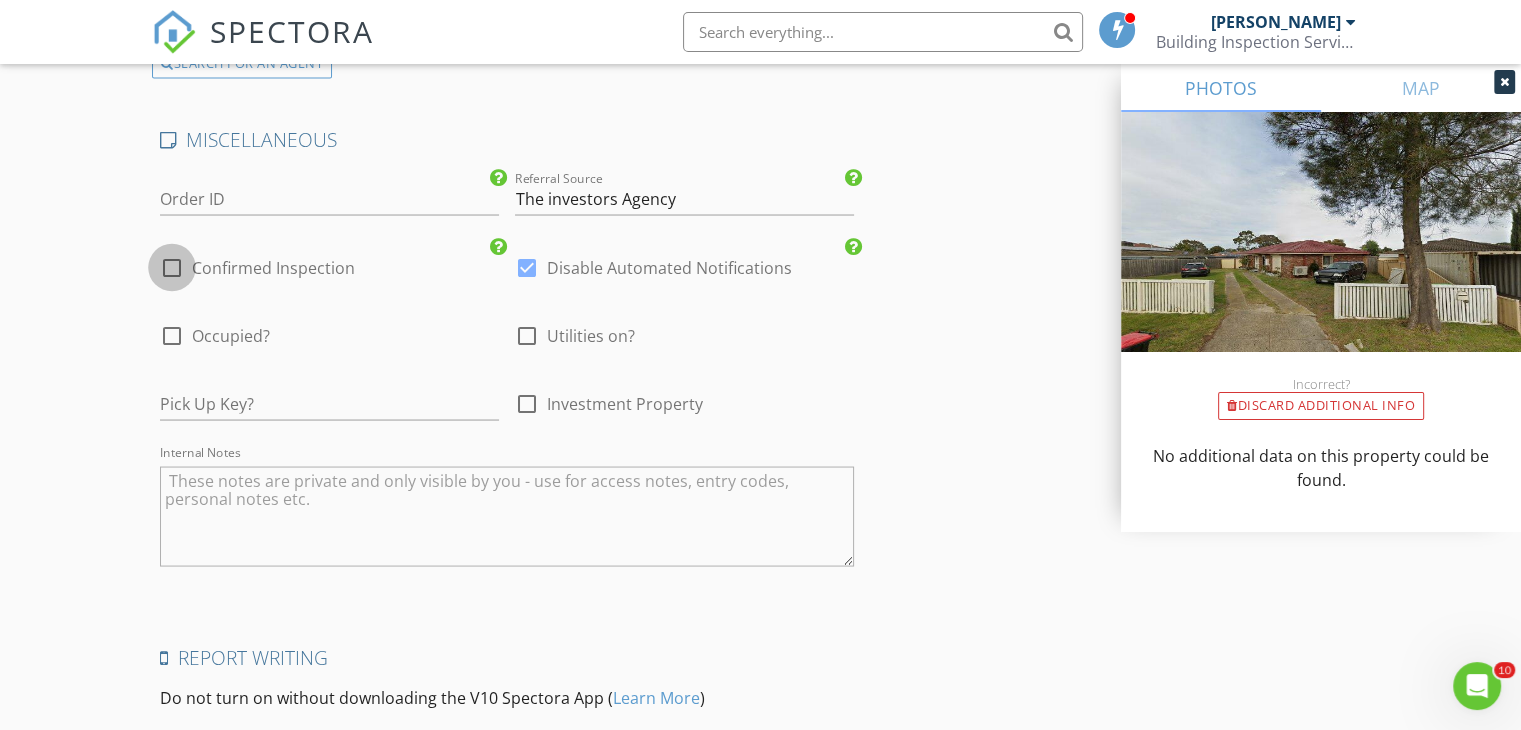 click at bounding box center [172, 267] 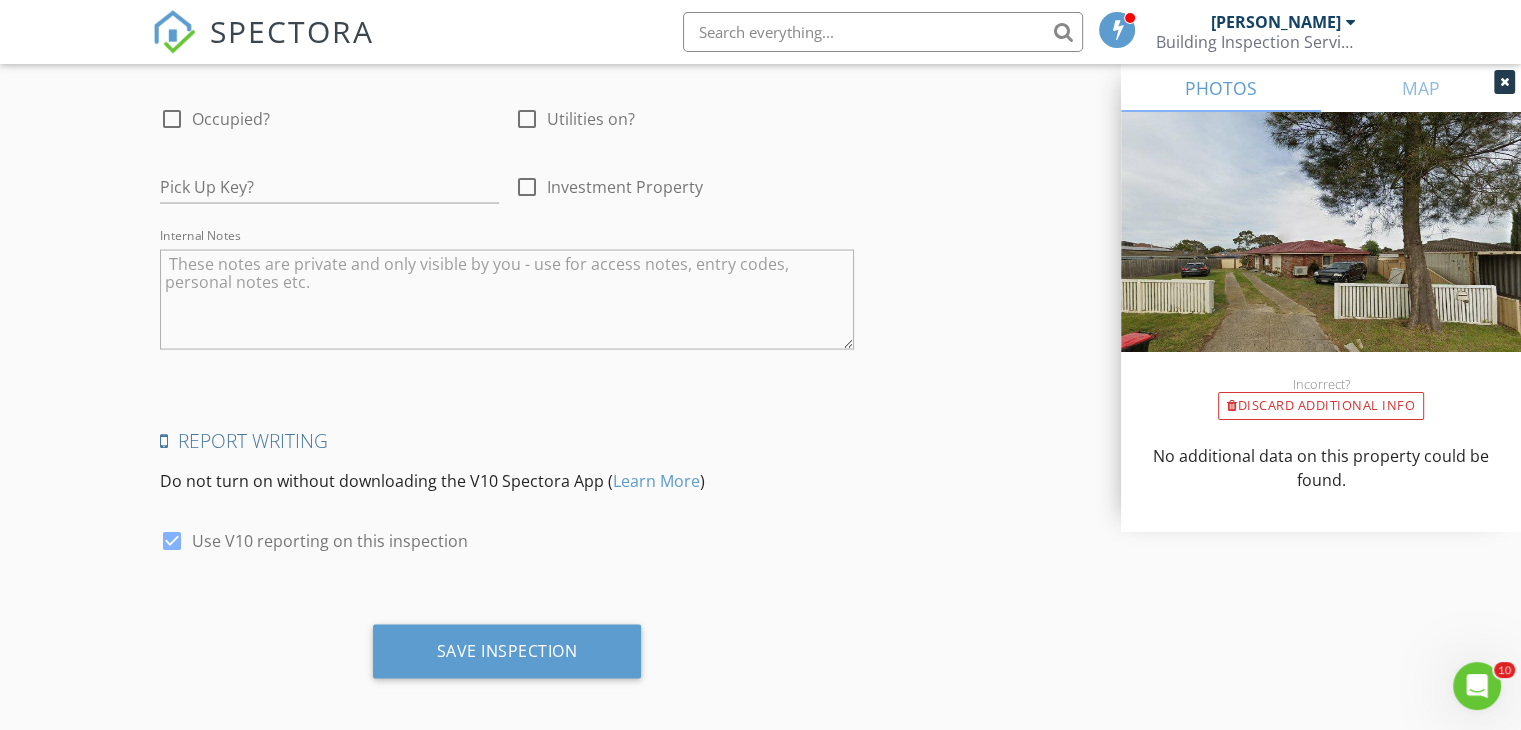 scroll, scrollTop: 3919, scrollLeft: 0, axis: vertical 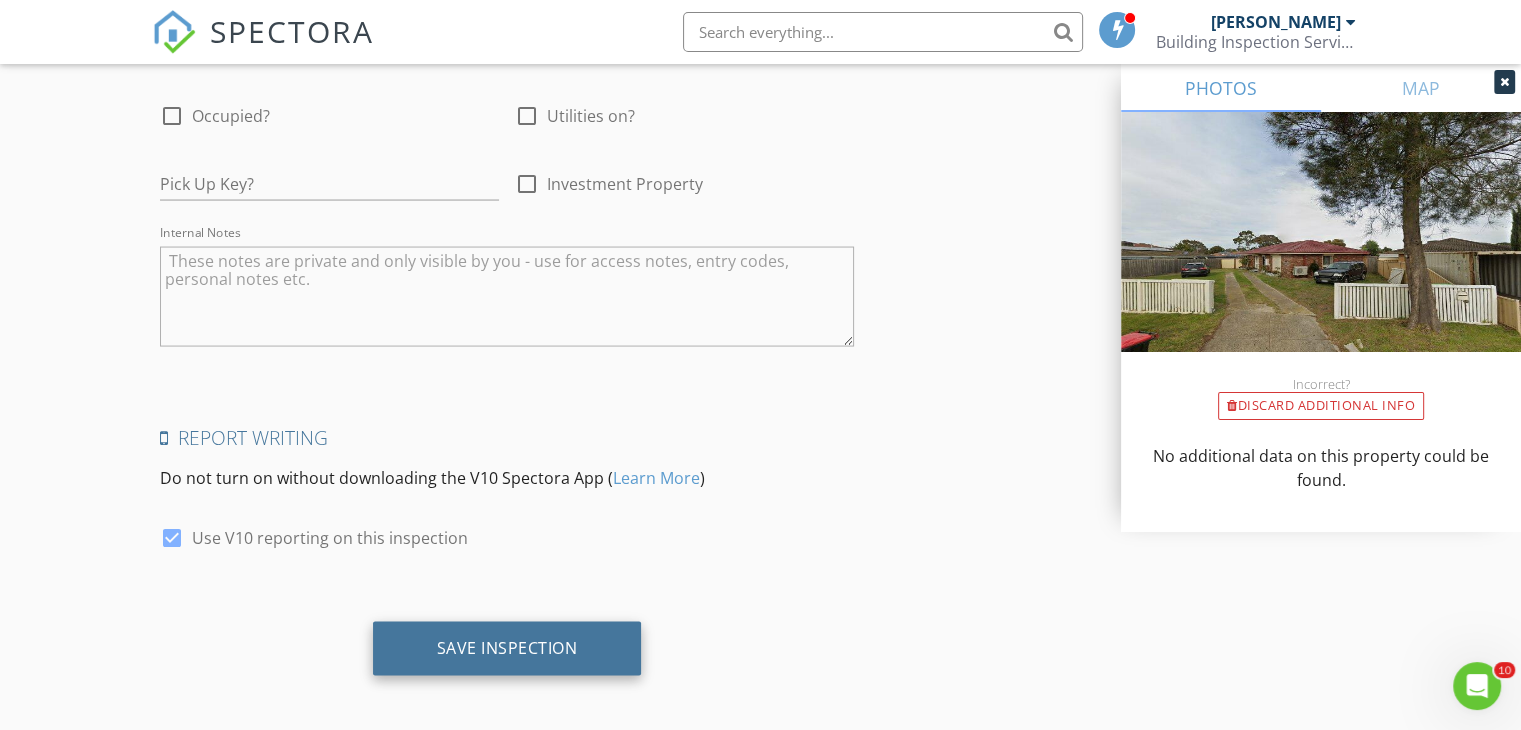 click on "Save Inspection" at bounding box center [507, 648] 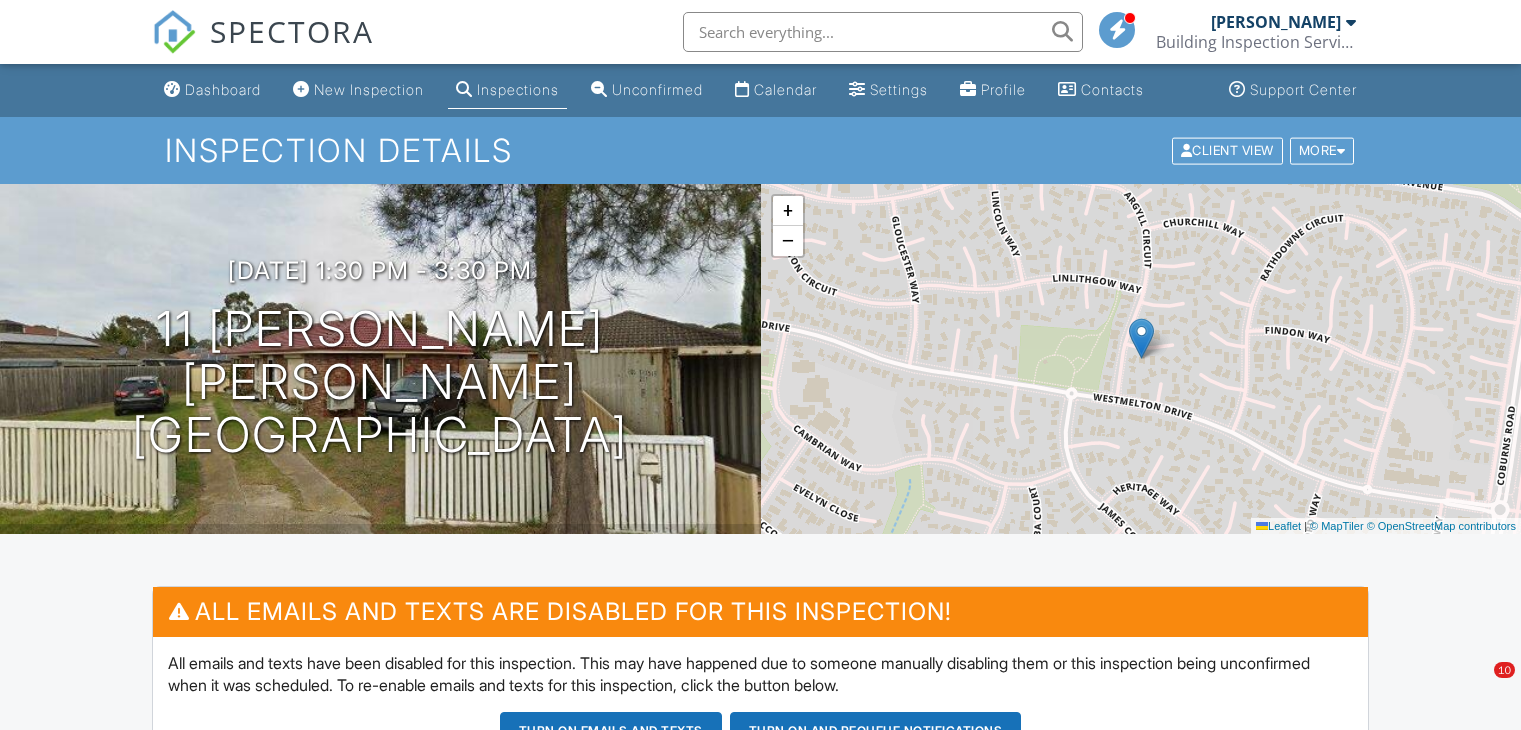 scroll, scrollTop: 0, scrollLeft: 0, axis: both 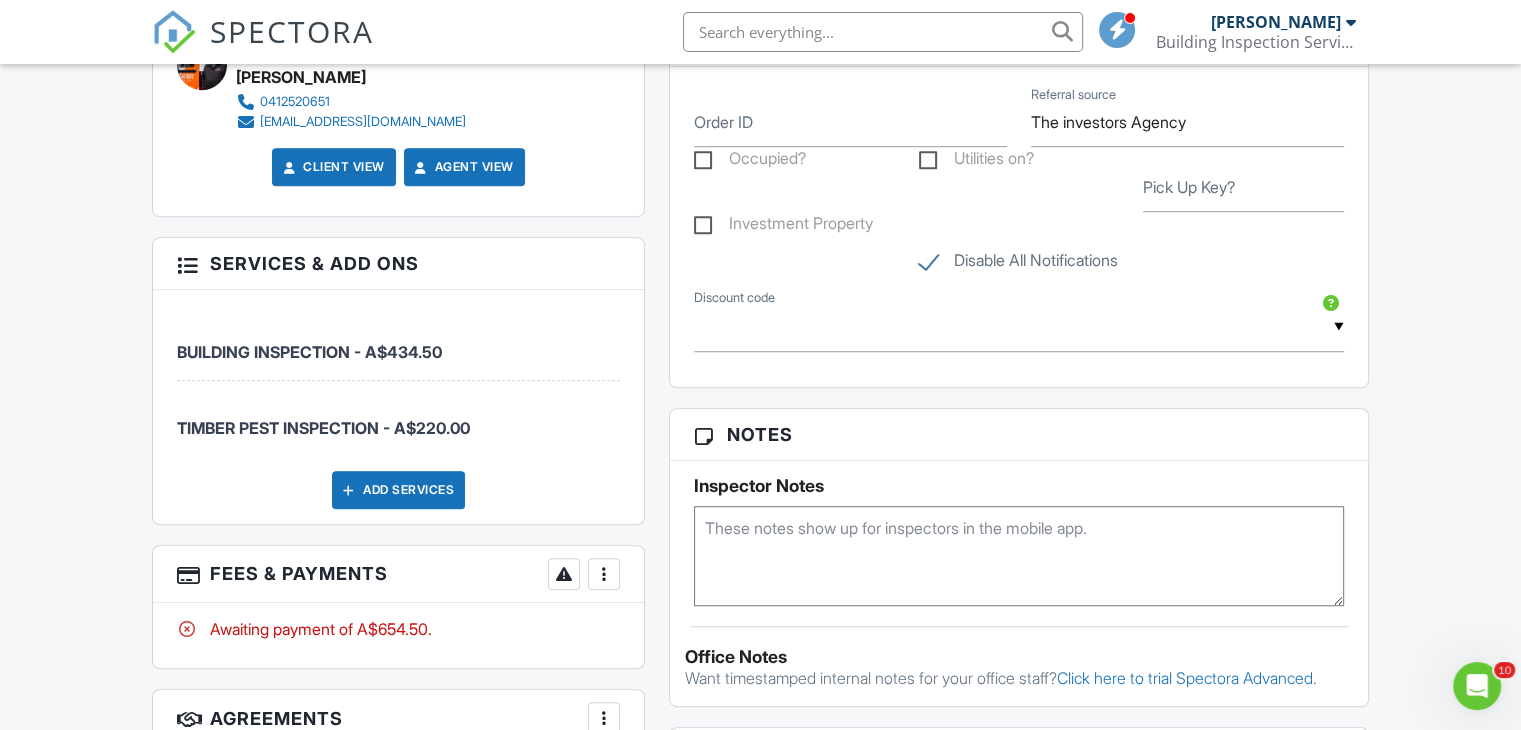 click at bounding box center [604, 574] 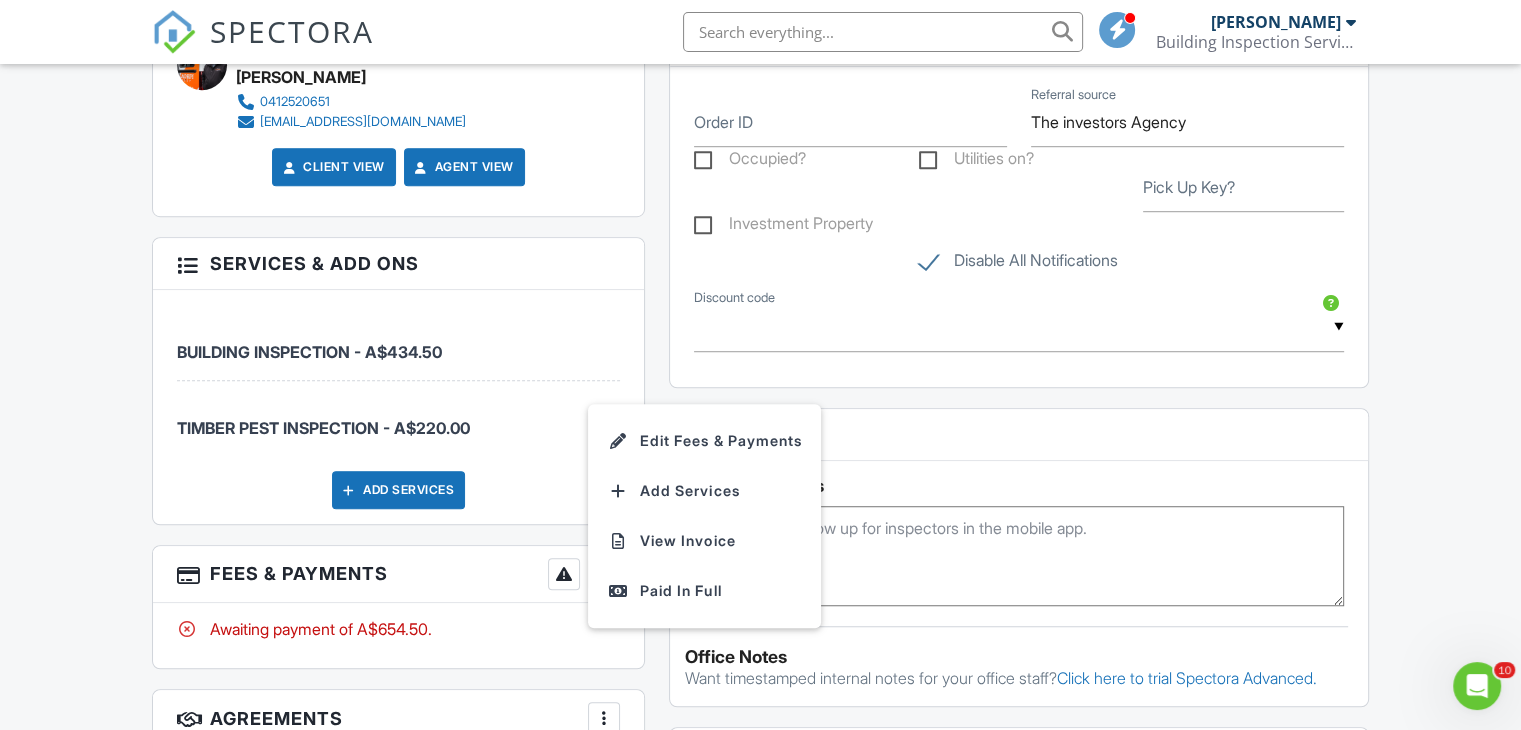 drag, startPoint x: 687, startPoint y: 435, endPoint x: 756, endPoint y: 526, distance: 114.20158 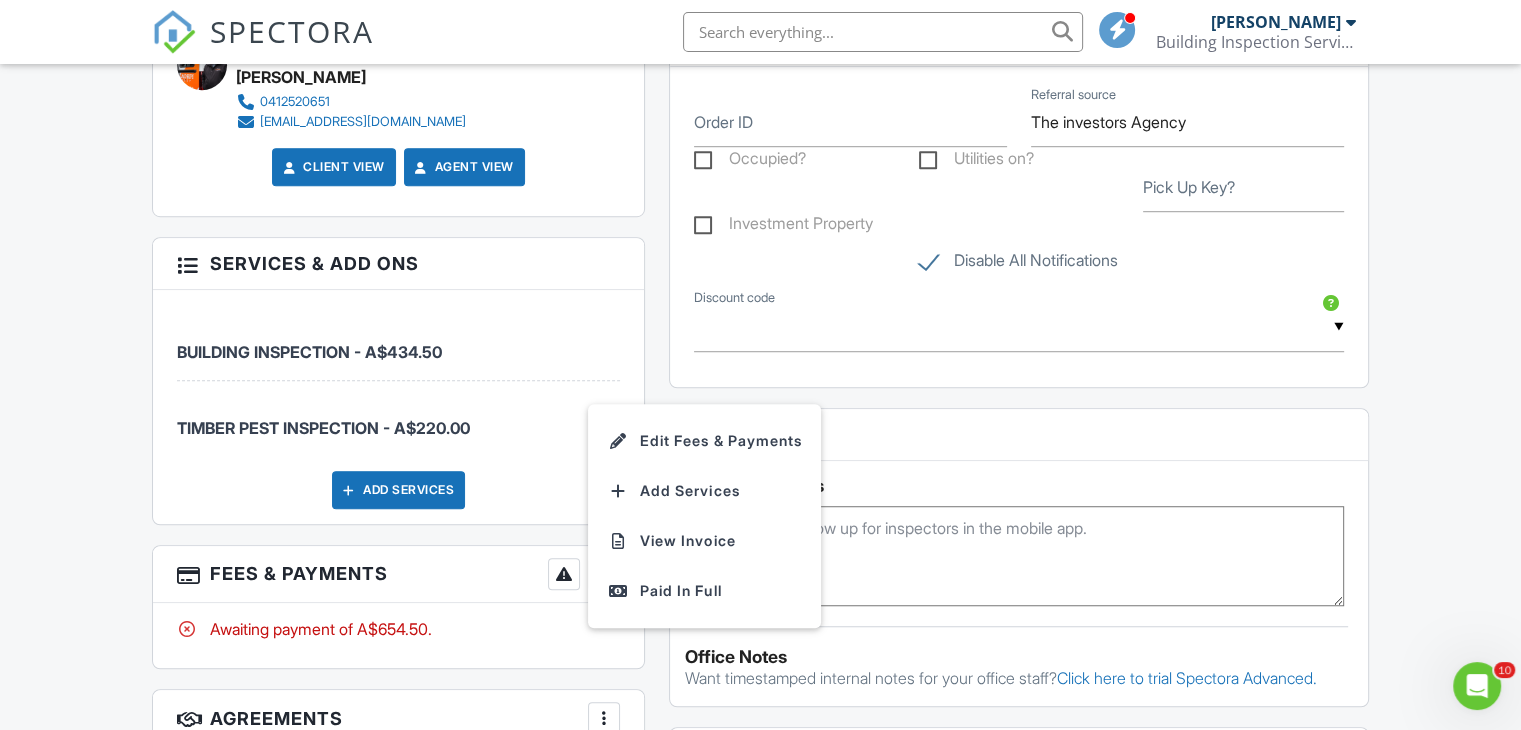 click on "Edit Fees & Payments" at bounding box center [704, 441] 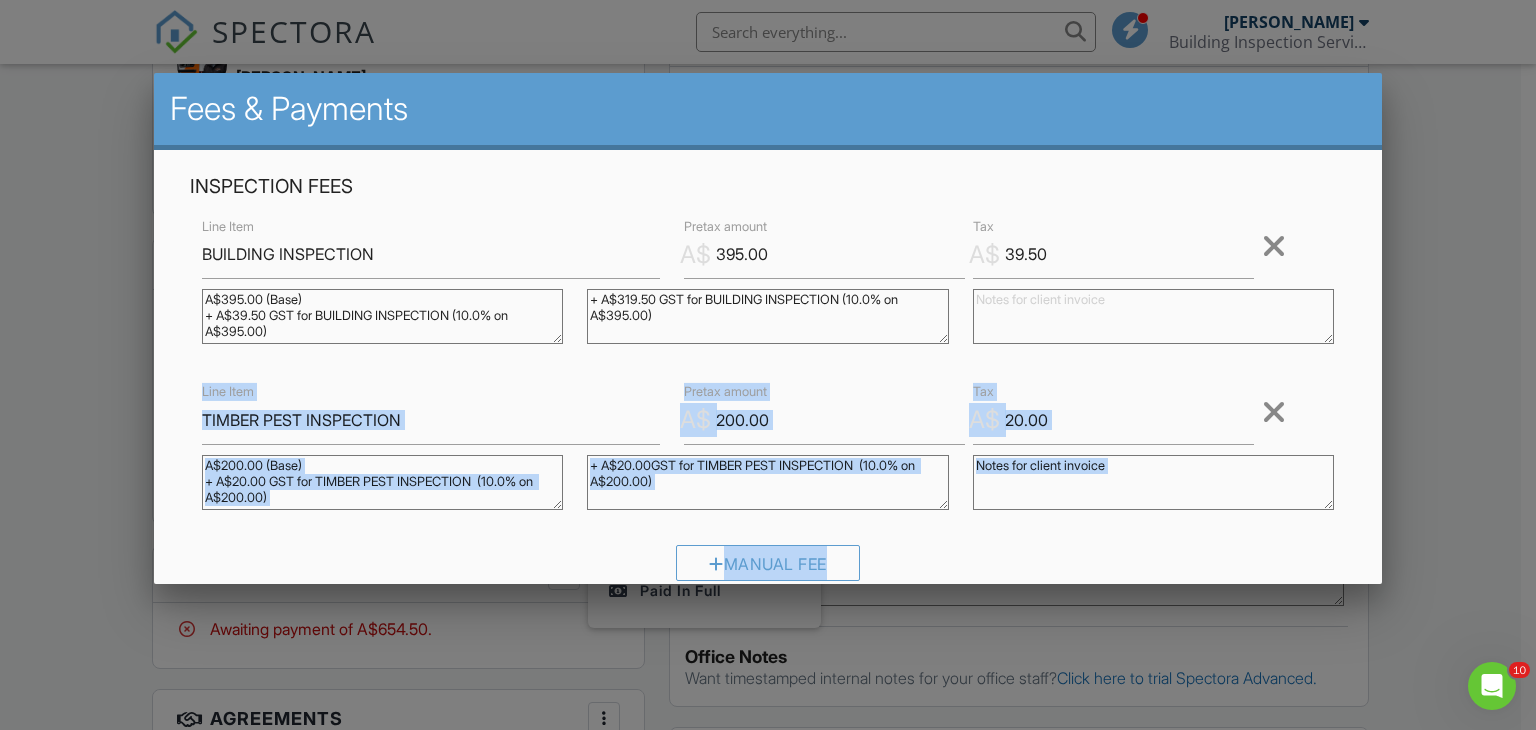 scroll, scrollTop: 430, scrollLeft: 0, axis: vertical 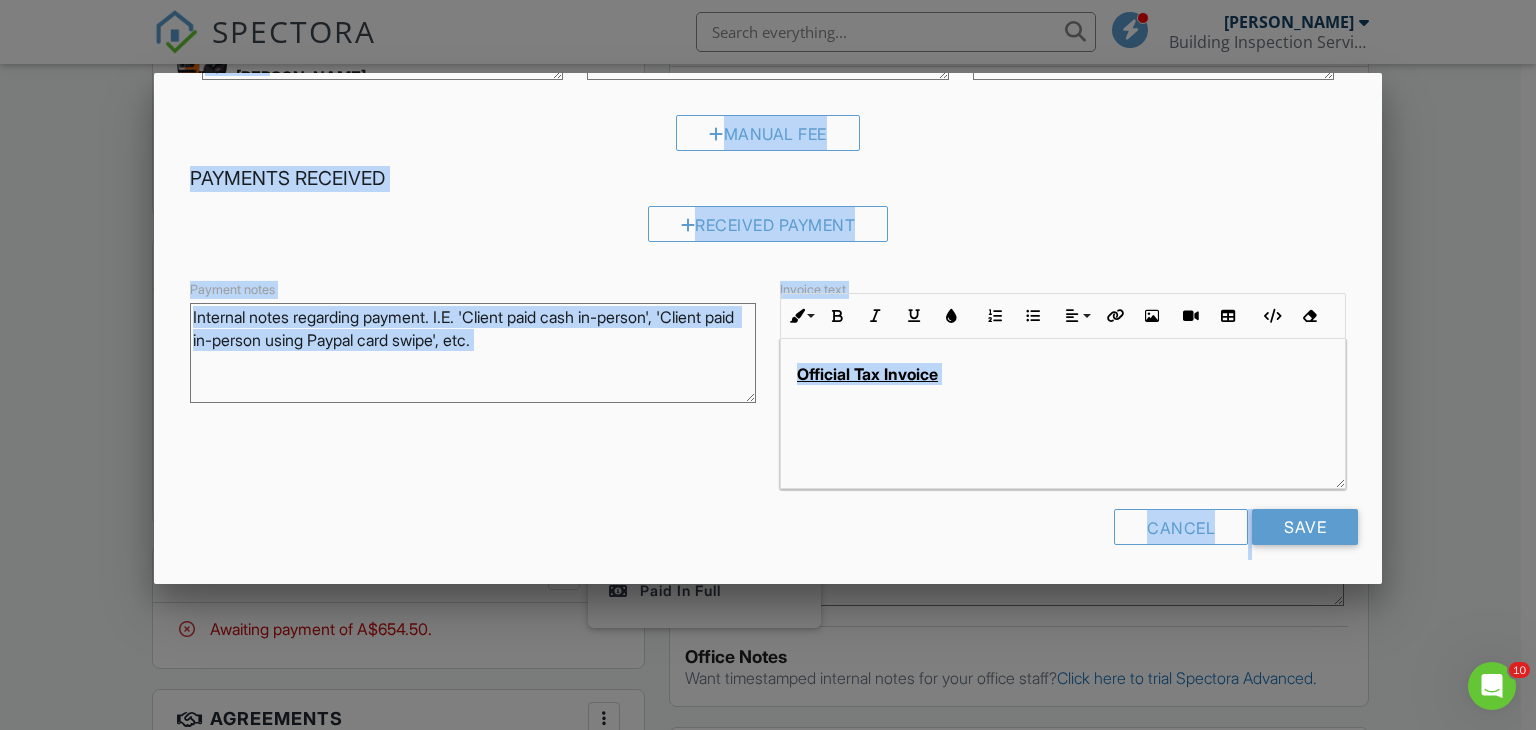 drag, startPoint x: 1373, startPoint y: 365, endPoint x: 1381, endPoint y: 679, distance: 314.1019 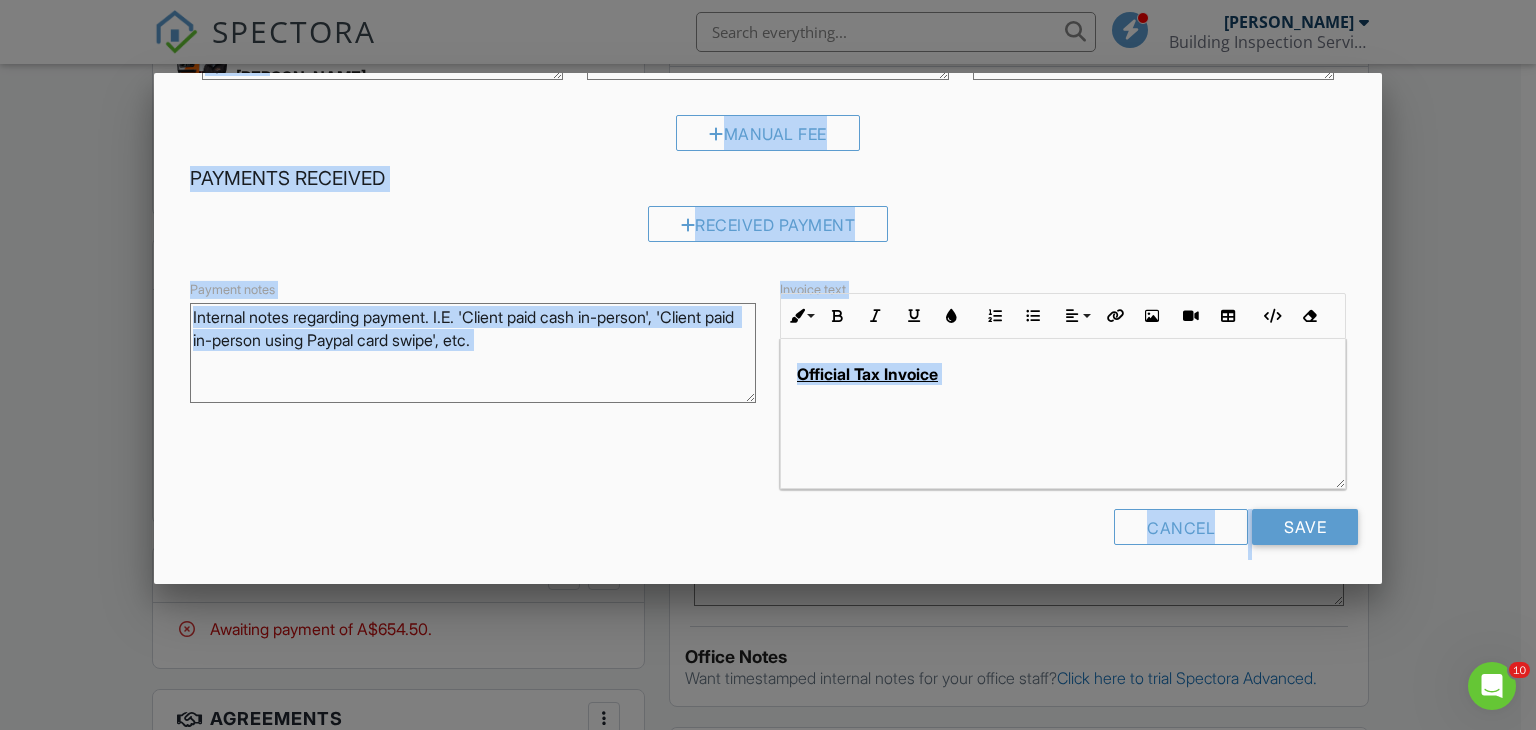 click on "Official Tax Invoice" at bounding box center (1063, 414) 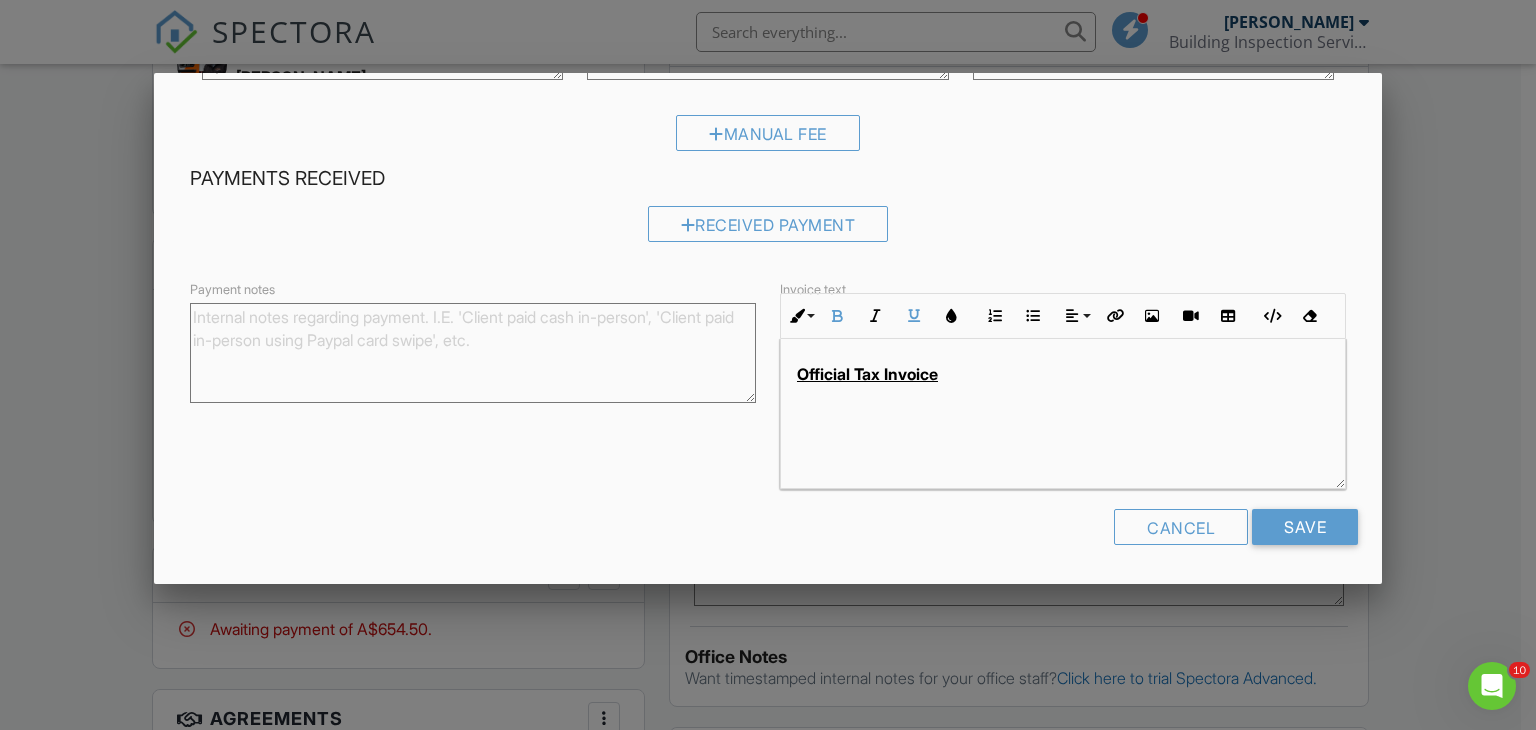 click on "​" at bounding box center (1063, 405) 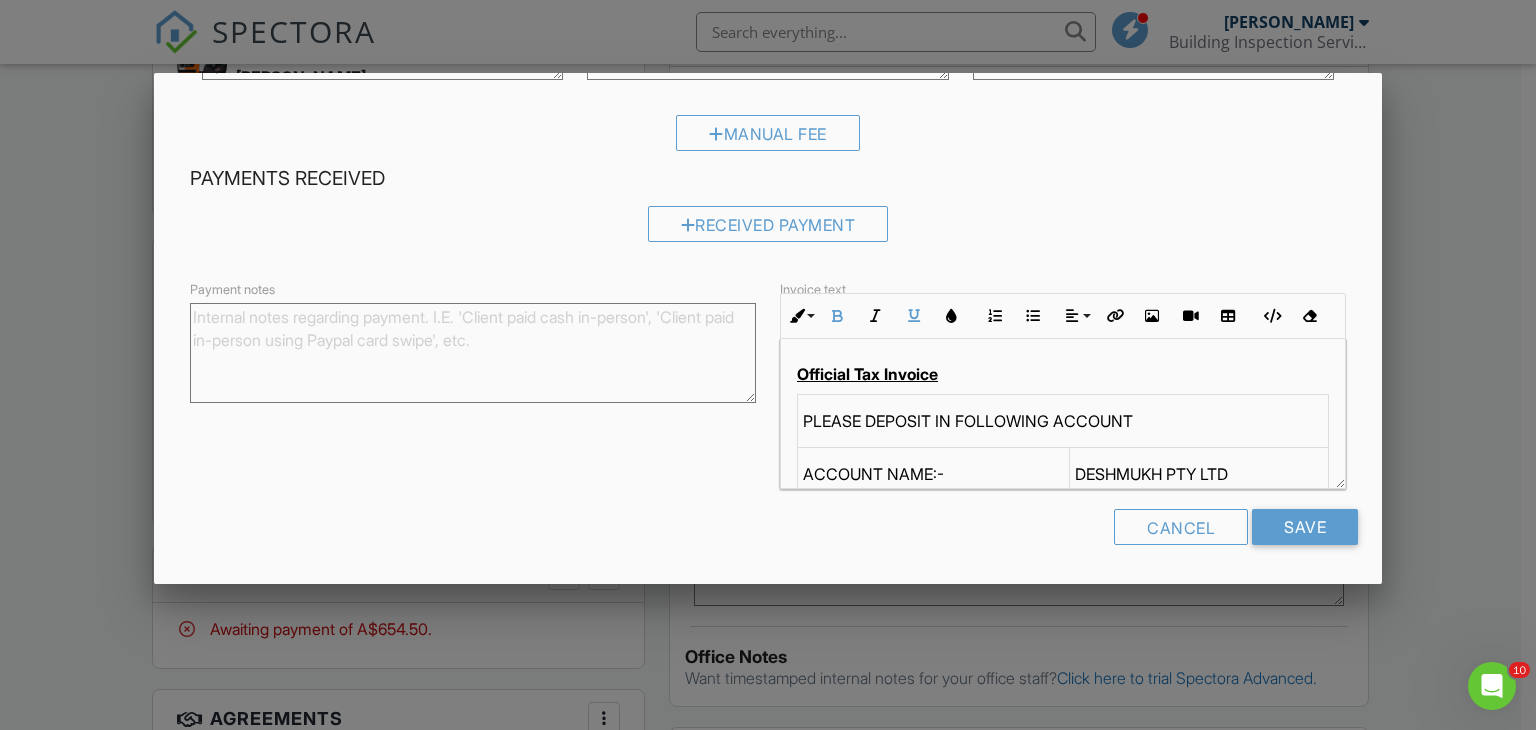 scroll, scrollTop: 208, scrollLeft: 0, axis: vertical 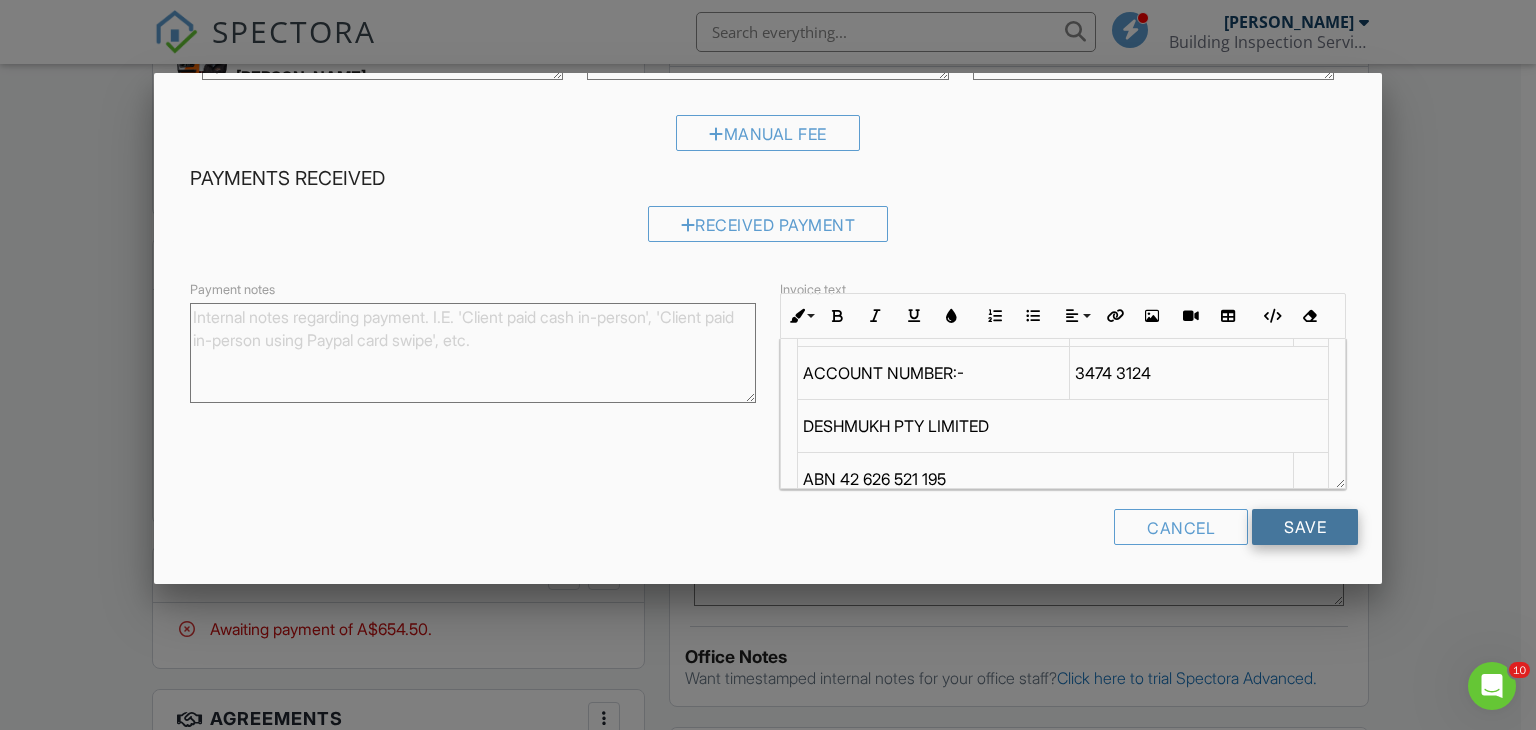 click on "Save" at bounding box center (1305, 527) 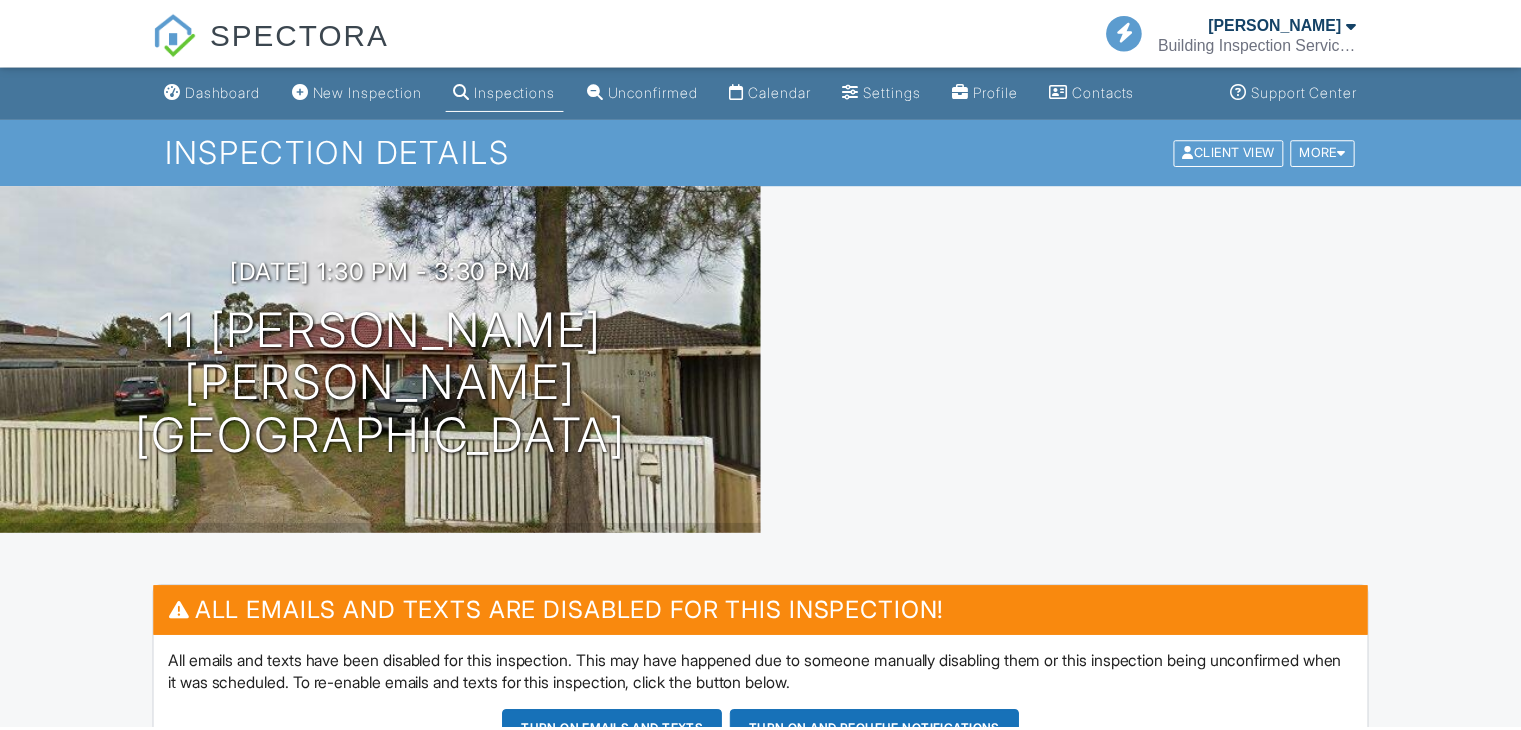 scroll, scrollTop: 0, scrollLeft: 0, axis: both 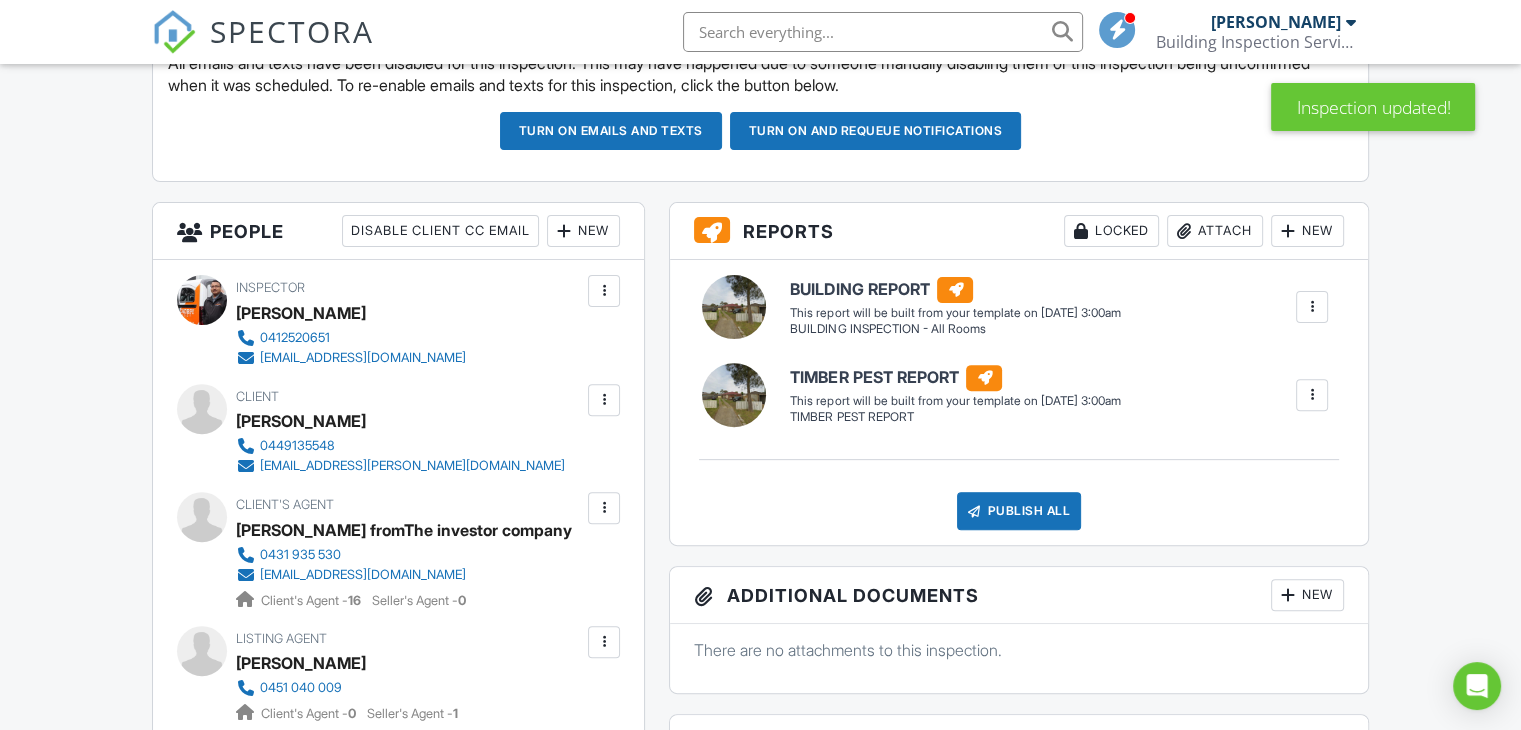 click at bounding box center (604, 400) 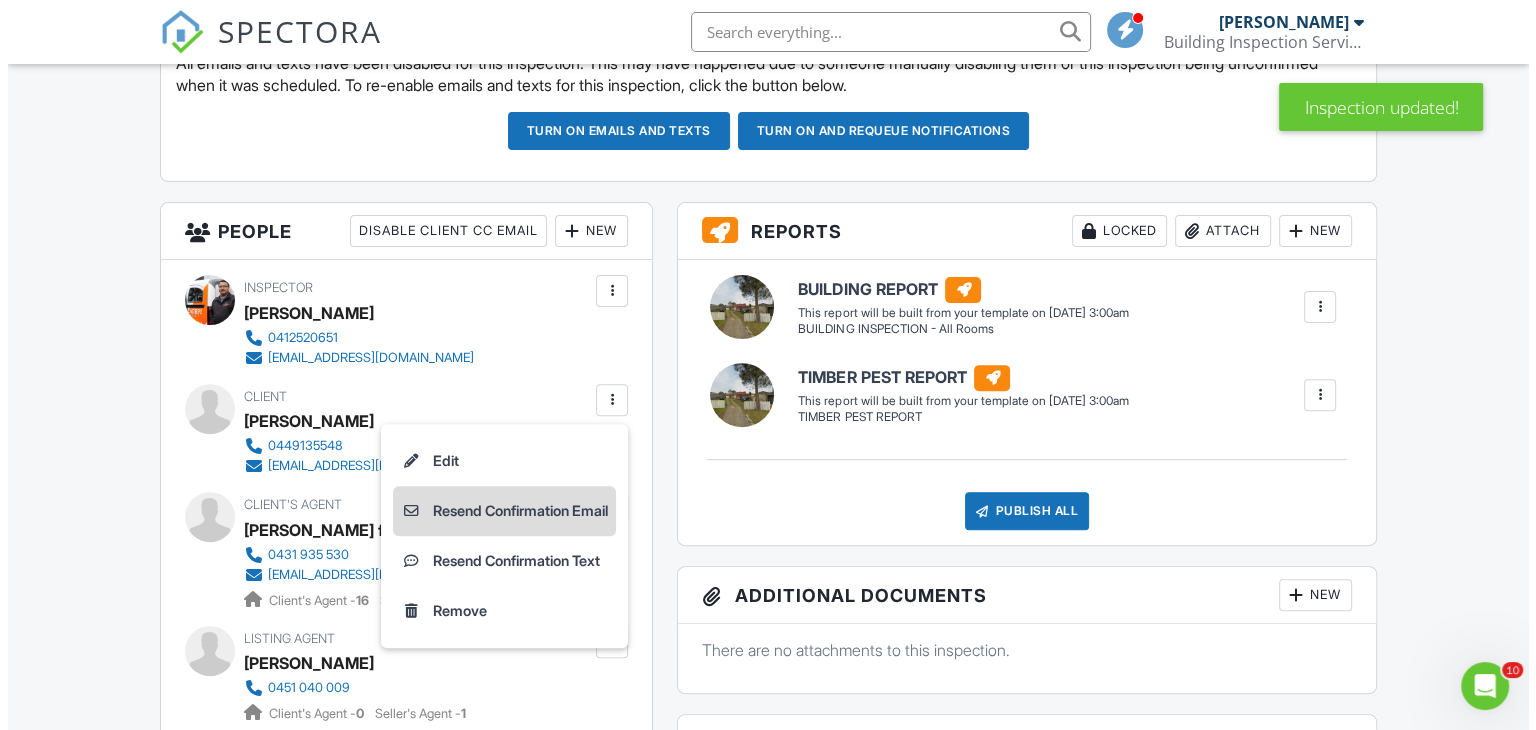 scroll, scrollTop: 0, scrollLeft: 0, axis: both 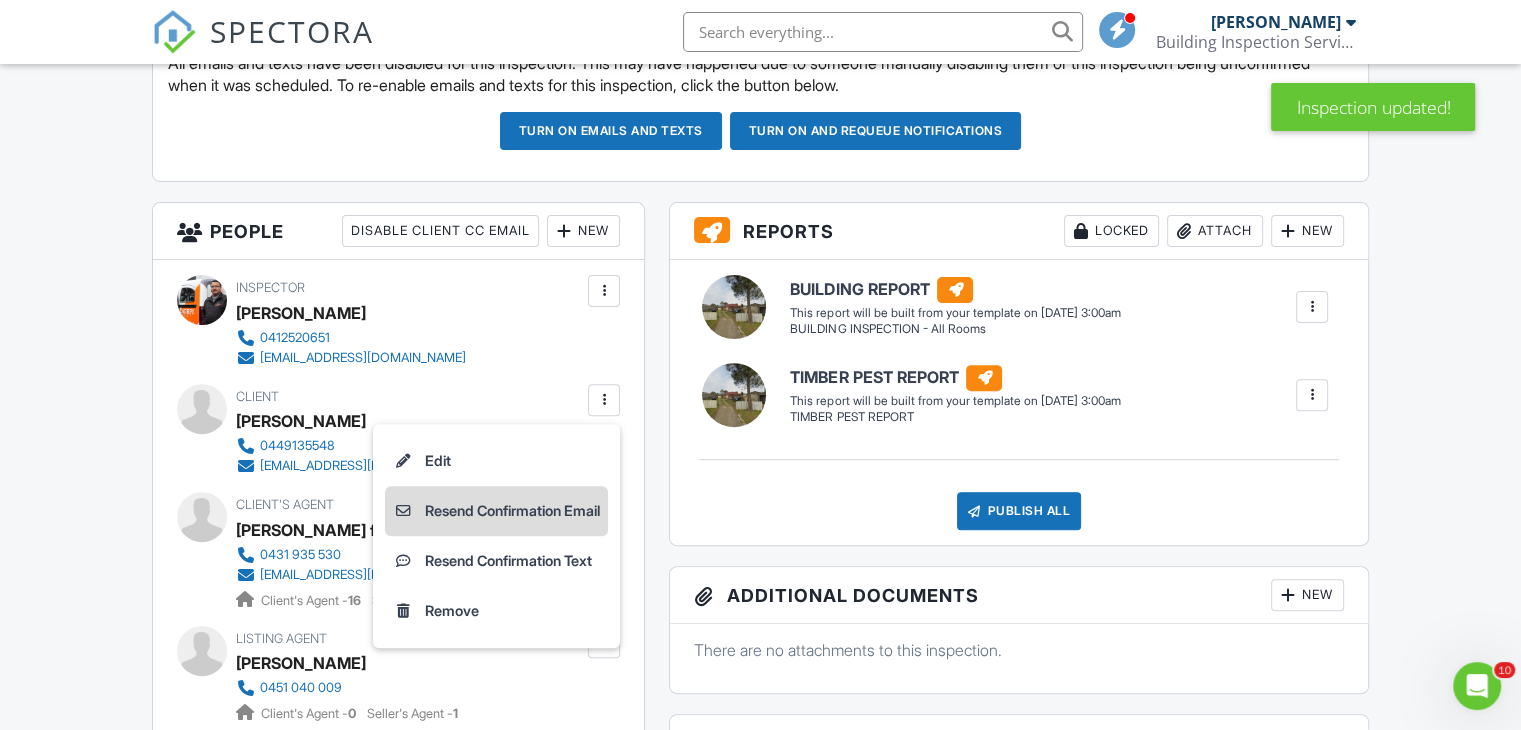 click on "Resend Confirmation Email" at bounding box center [496, 511] 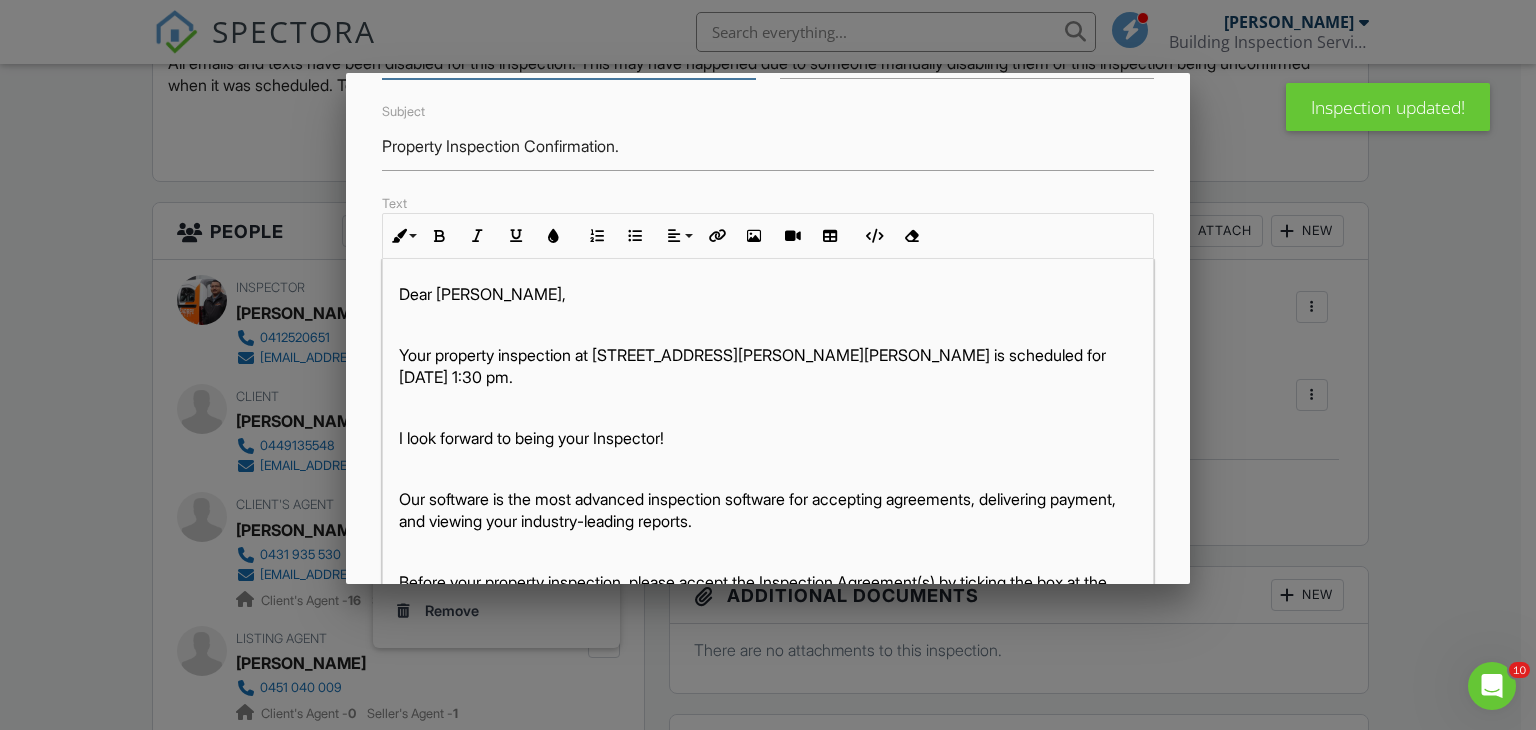 scroll, scrollTop: 471, scrollLeft: 0, axis: vertical 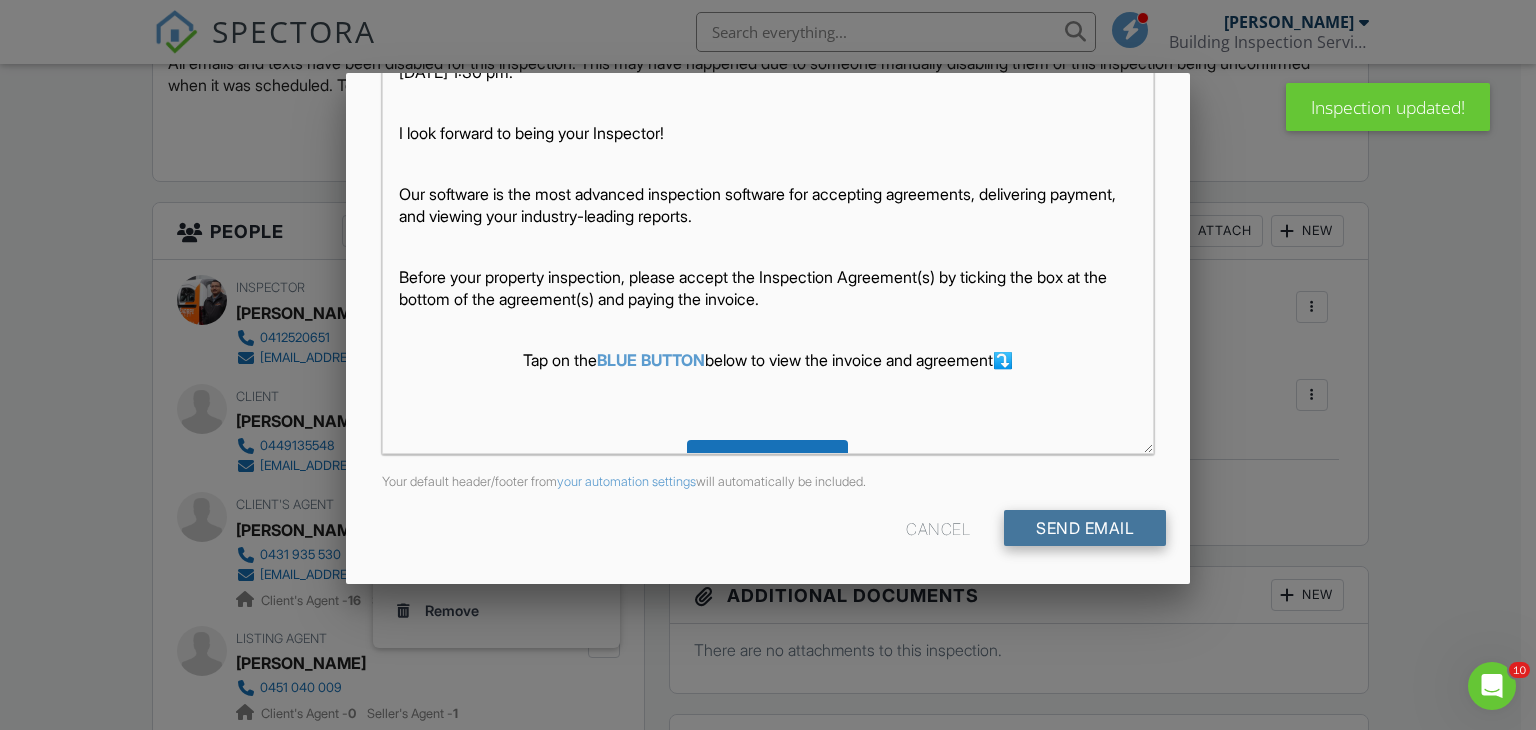 click on "Send Email" at bounding box center (1085, 528) 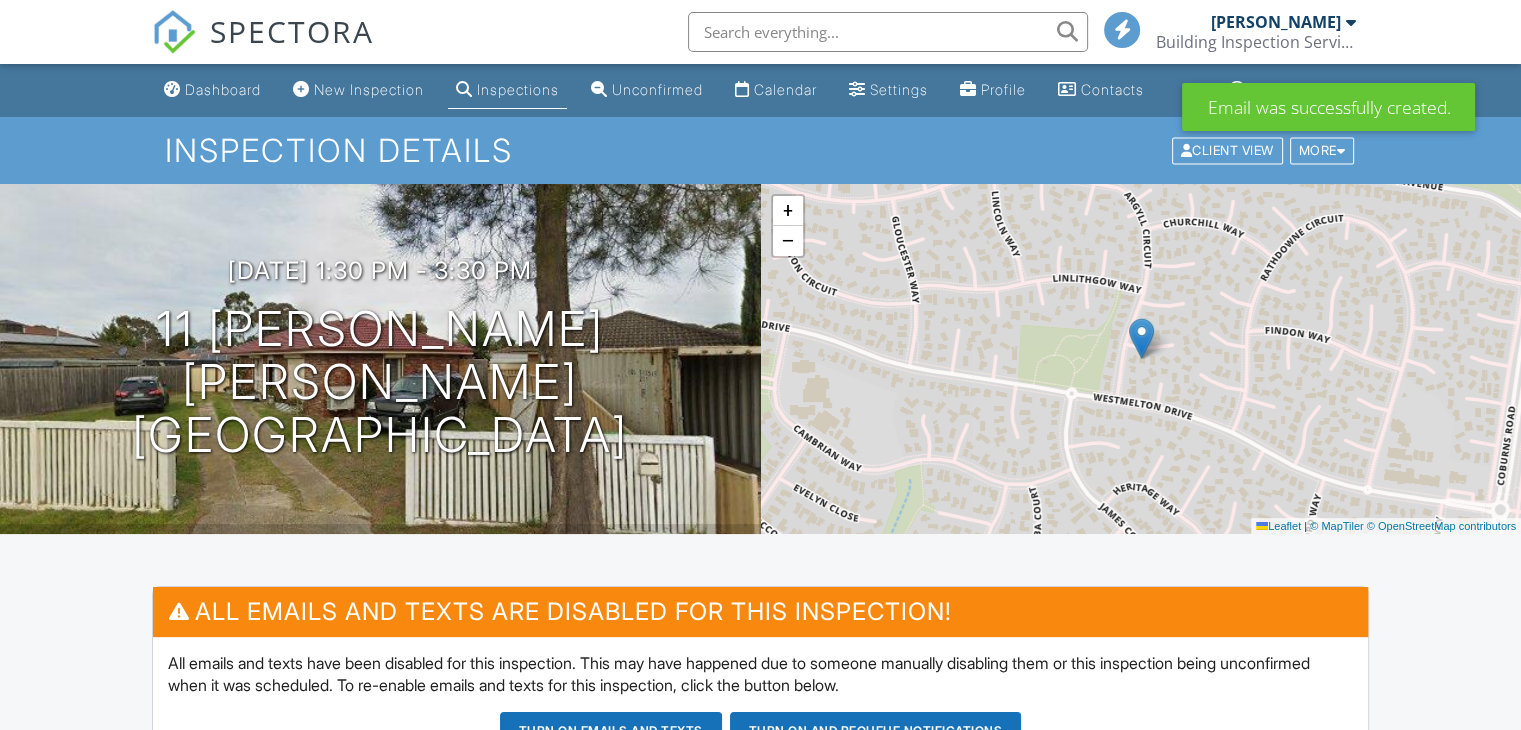 scroll, scrollTop: 147, scrollLeft: 0, axis: vertical 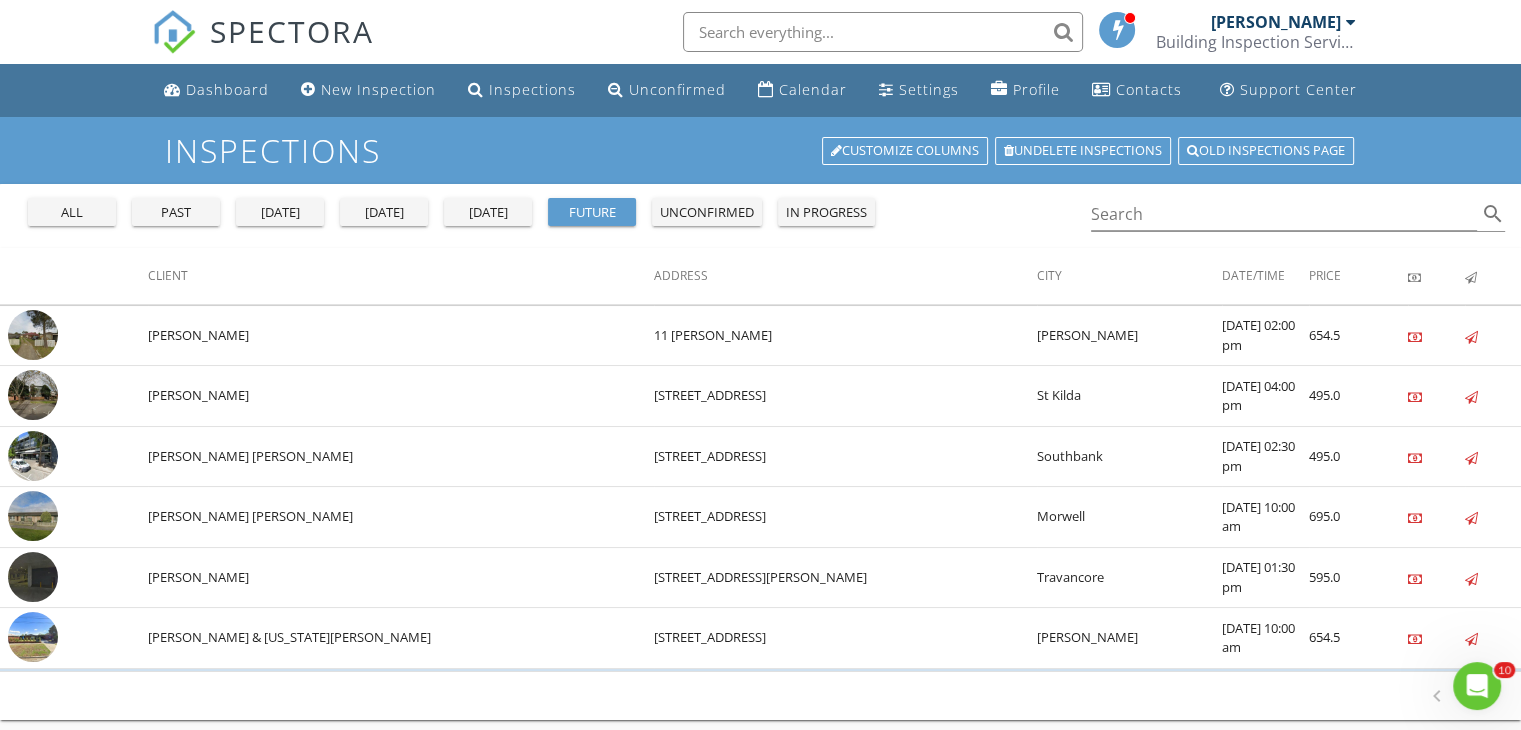 click on "1-1 of 1 chevron_left chevron_right" at bounding box center (760, 695) 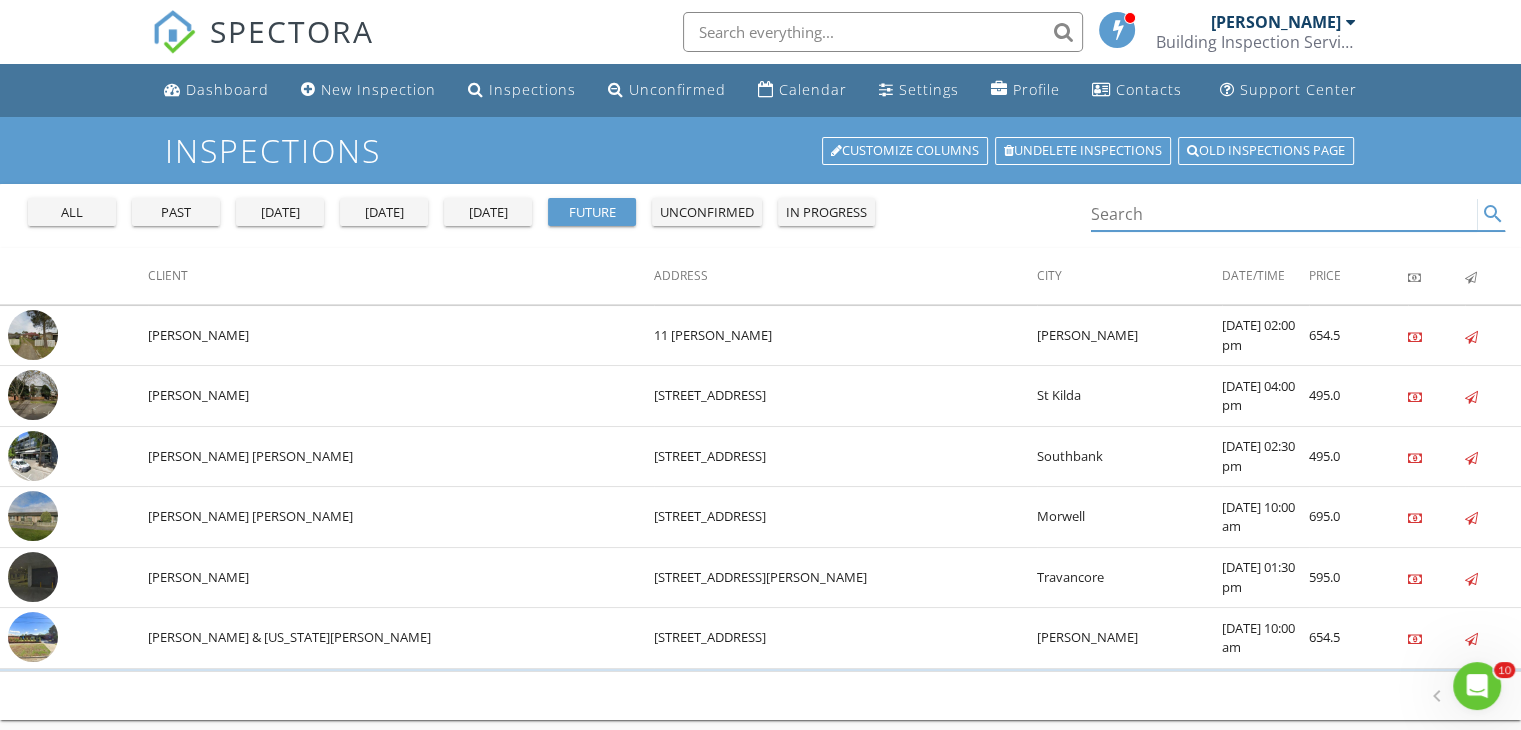 click at bounding box center (1284, 214) 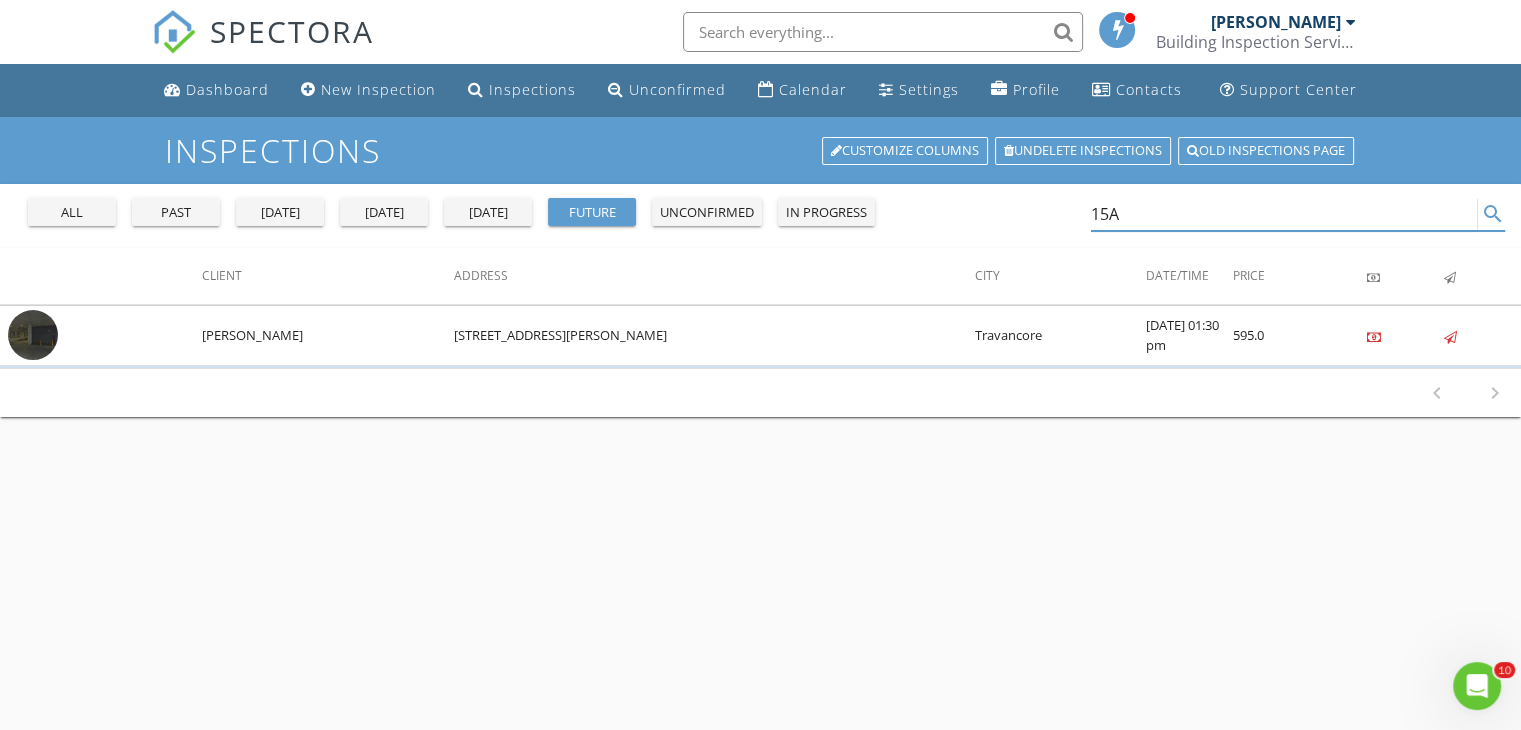 type on "15A" 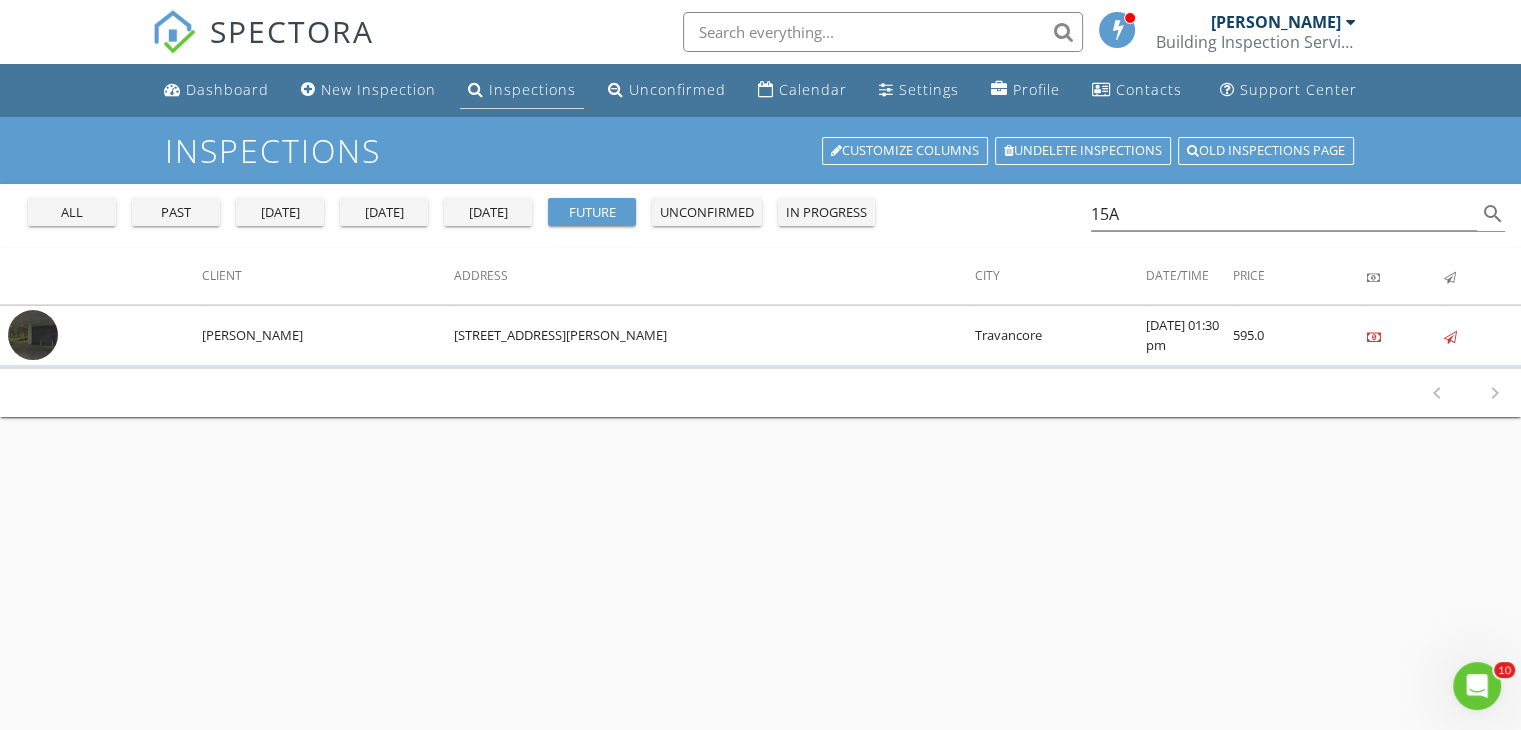 click on "Inspections" at bounding box center [532, 89] 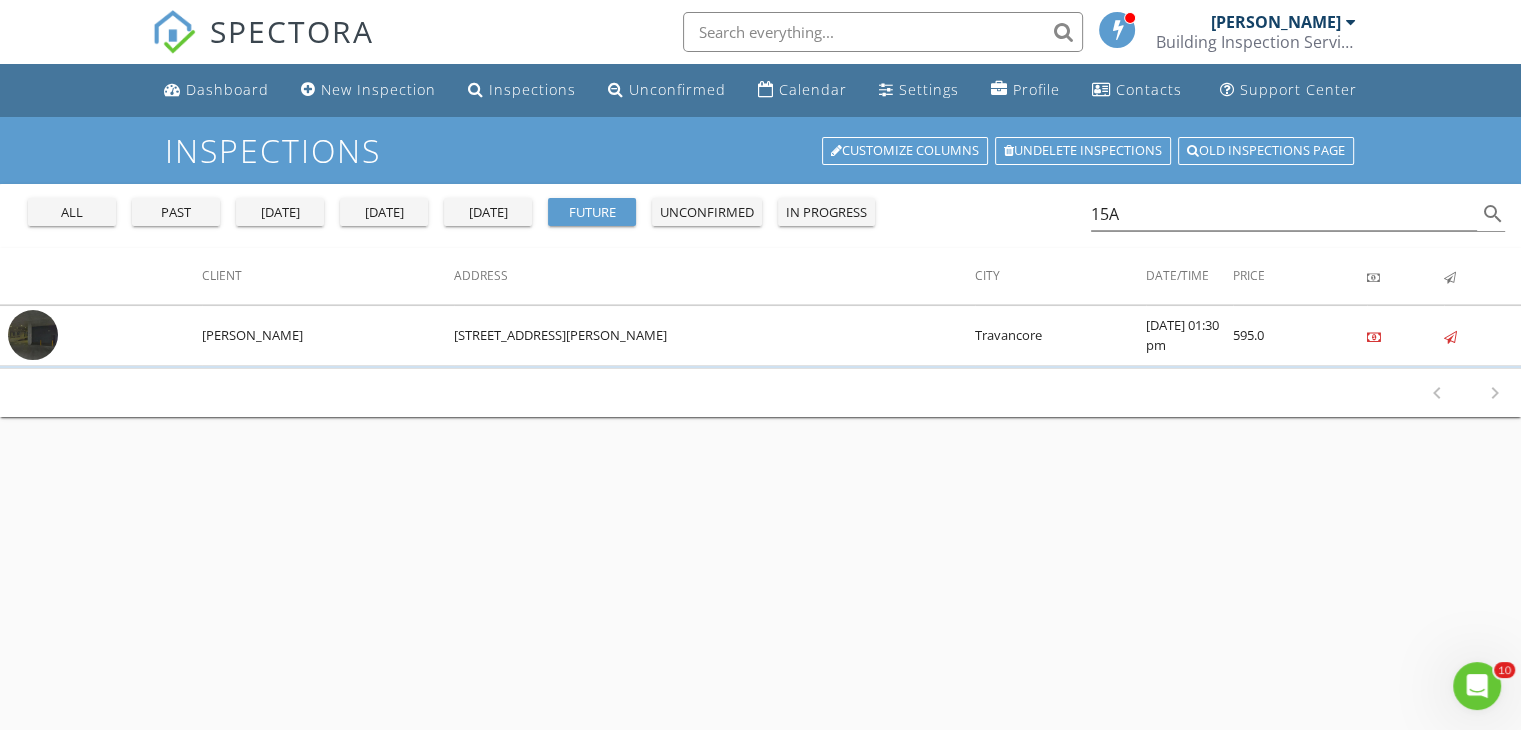 click on "Inspections
Customize Columns
Undelete inspections
Old inspections page
all
past
yesterday
today
tomorrow
future
unconfirmed
in progress
15A search
Client
Address
City
Date/Time
Price
check_box_outline_blank
Robin Mathew
18 Mt Alexander Rd Apt 1516
Travancore
14/07/2025 01:30 pm
595.0" at bounding box center (760, 482) 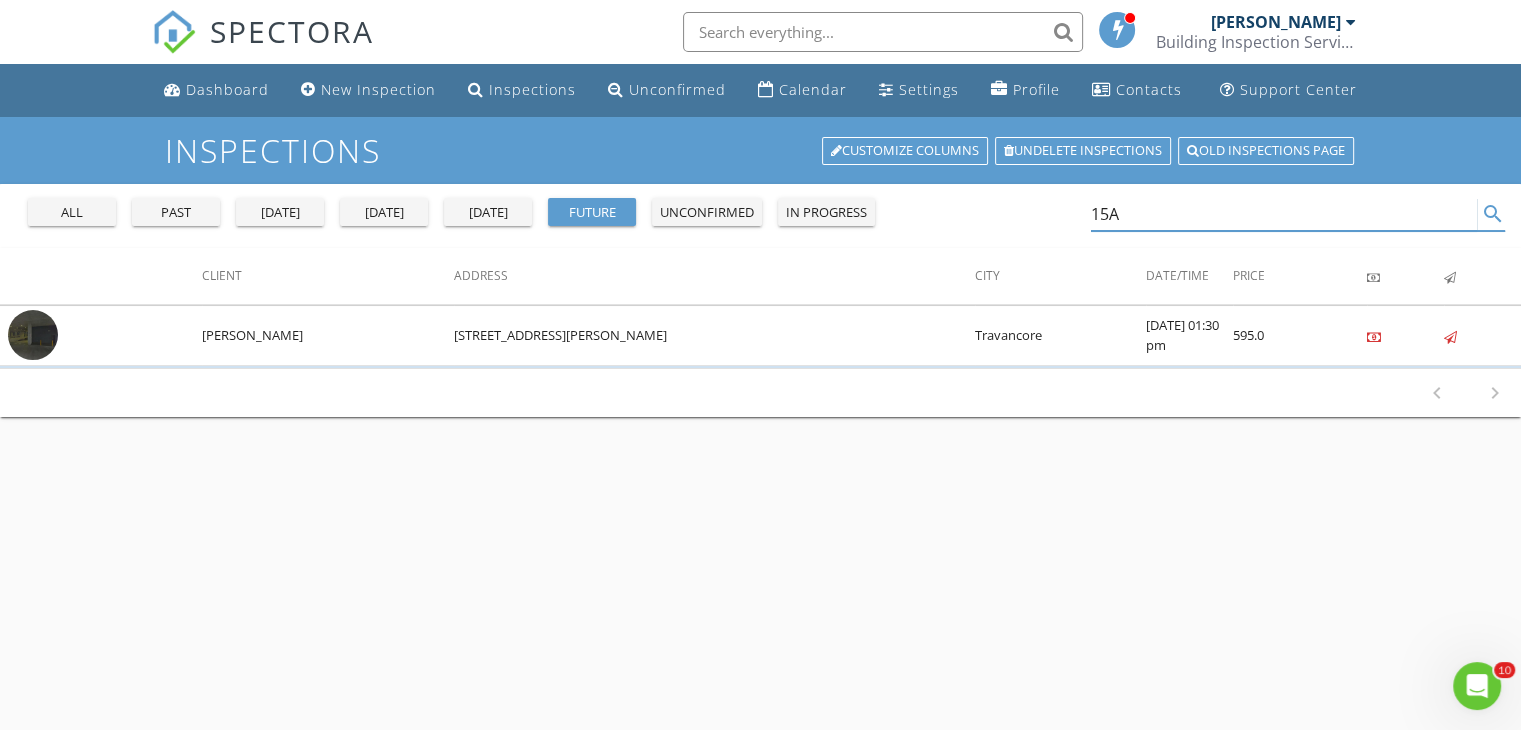 drag, startPoint x: 1124, startPoint y: 221, endPoint x: 1040, endPoint y: 221, distance: 84 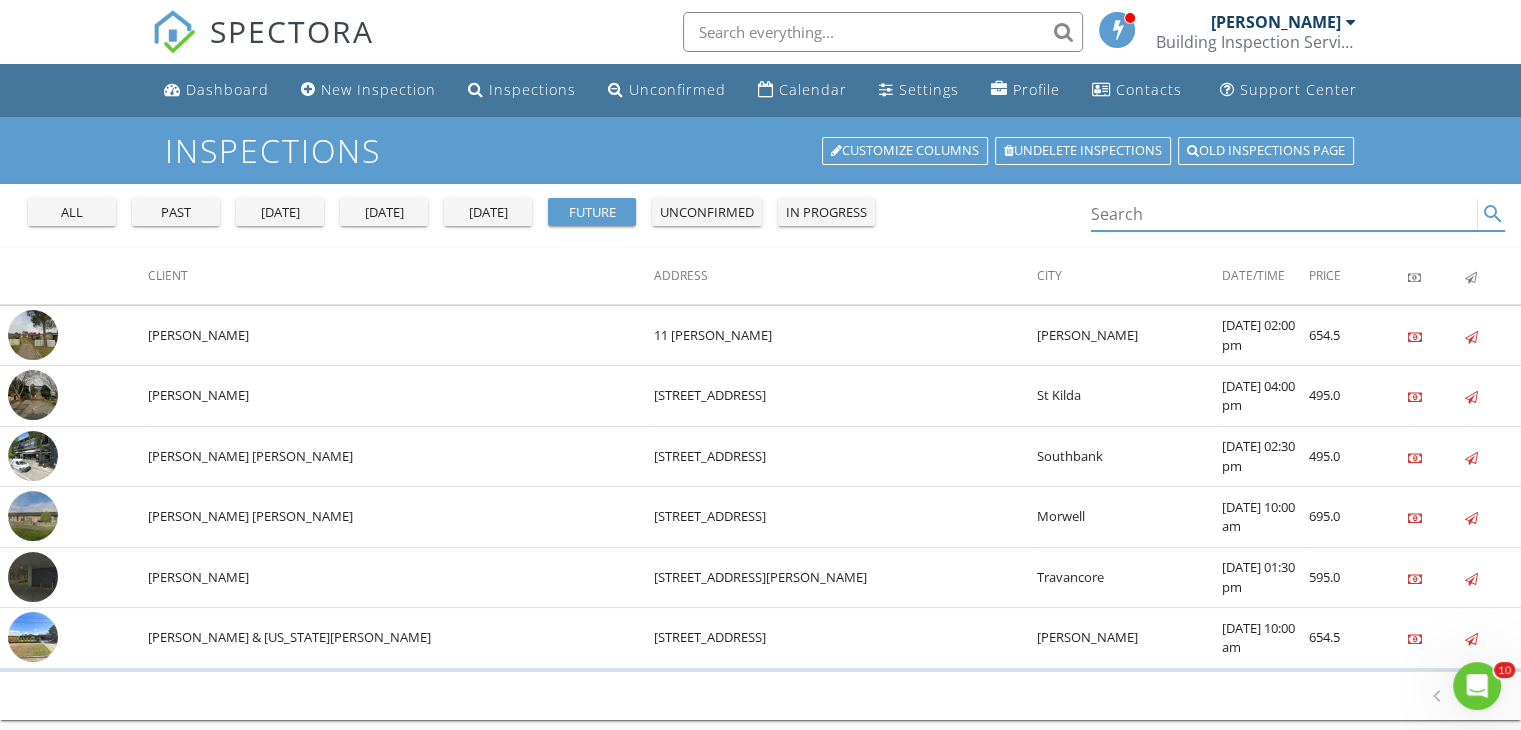 type 